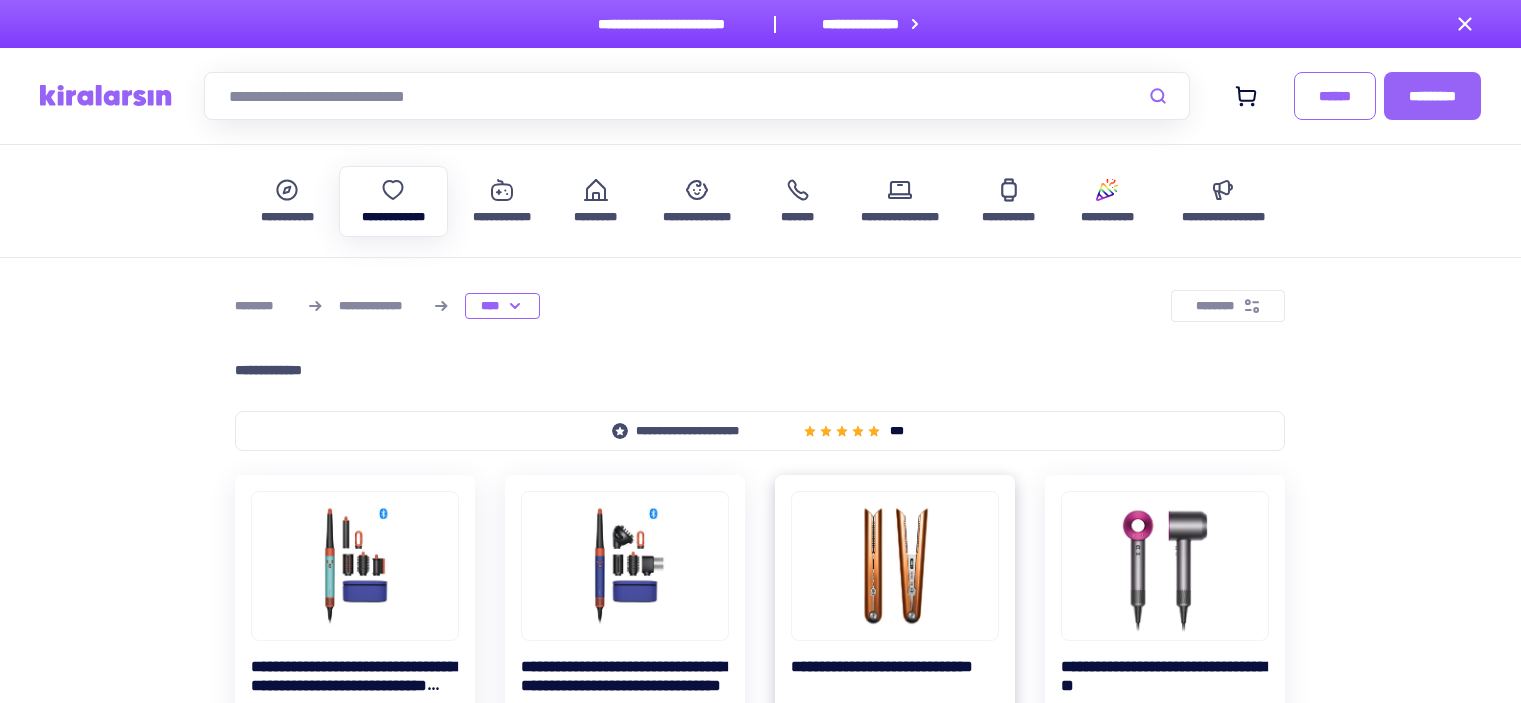 scroll, scrollTop: 300, scrollLeft: 0, axis: vertical 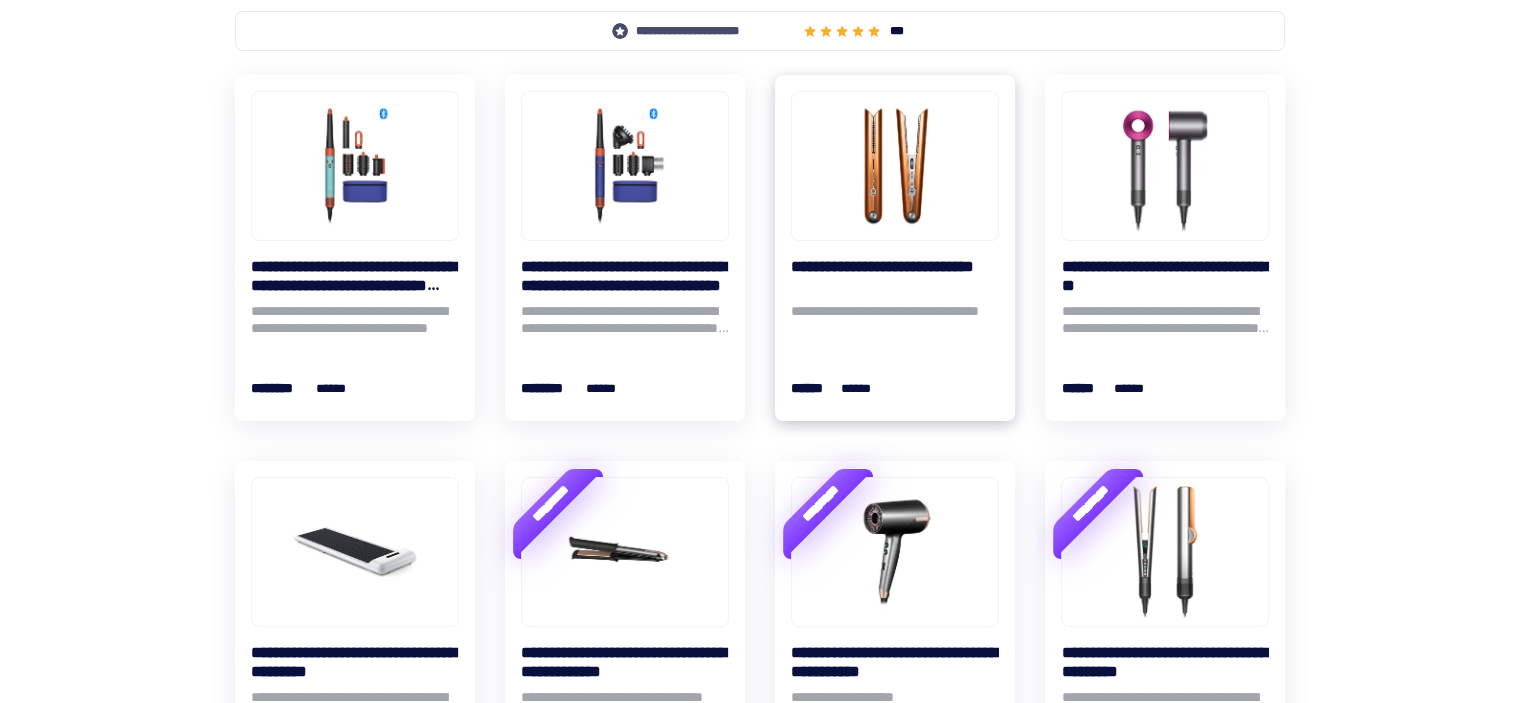 click at bounding box center [895, 166] 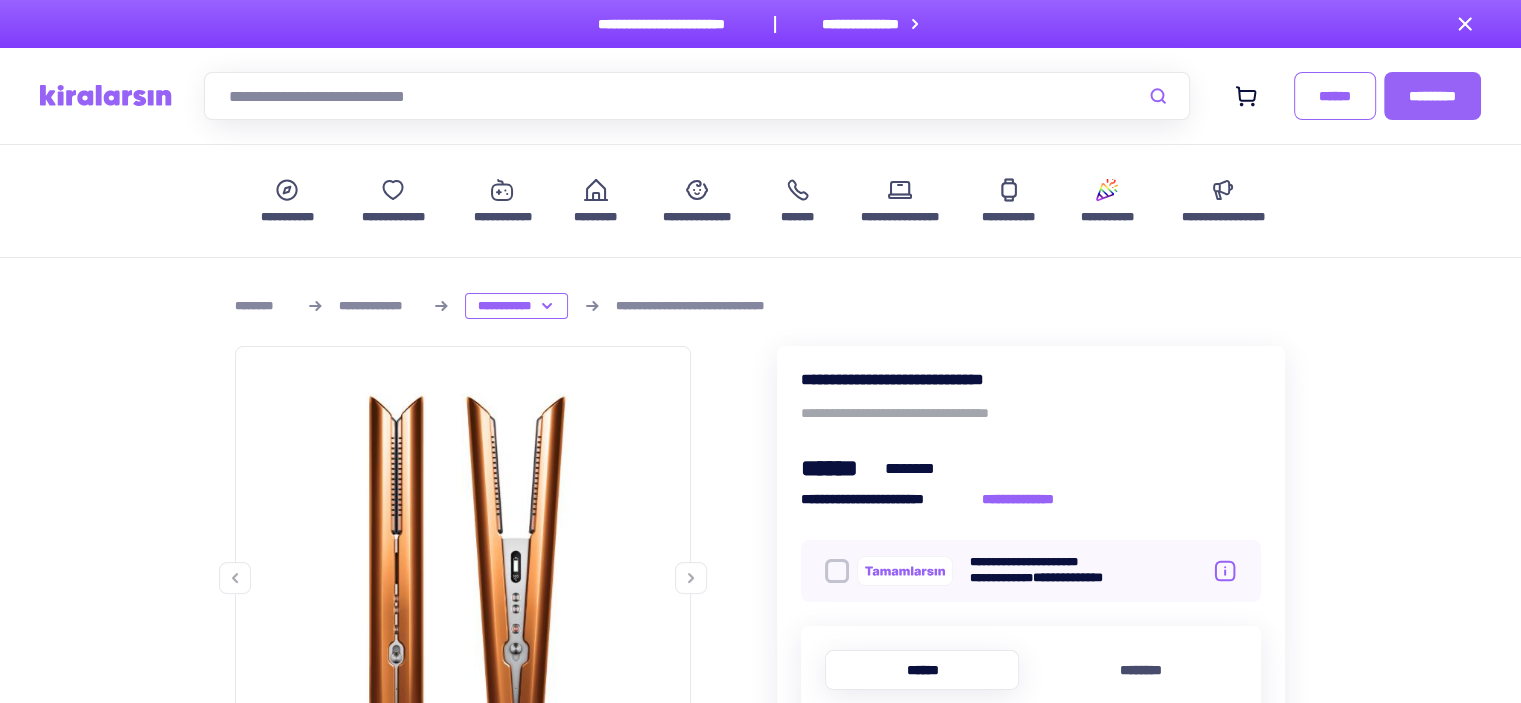 click 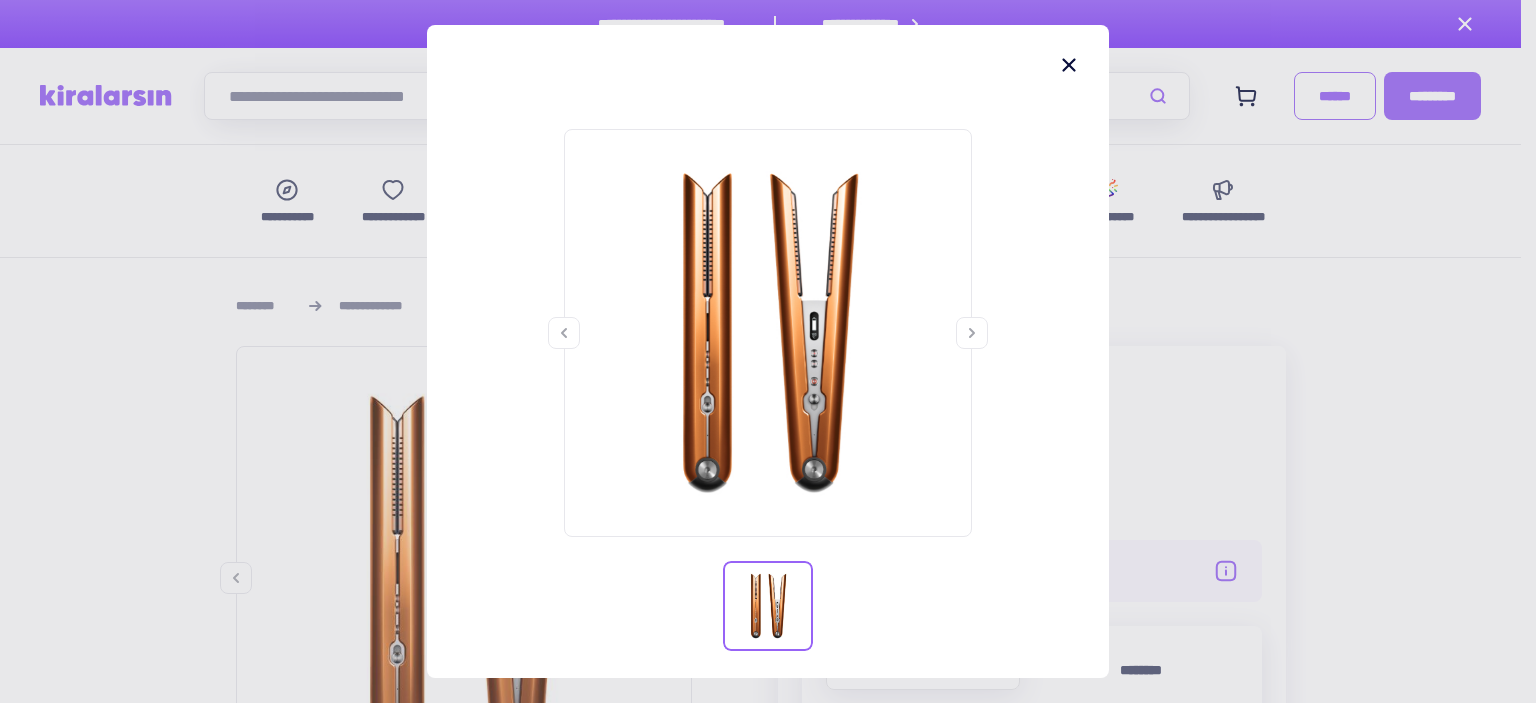 click at bounding box center [768, 390] 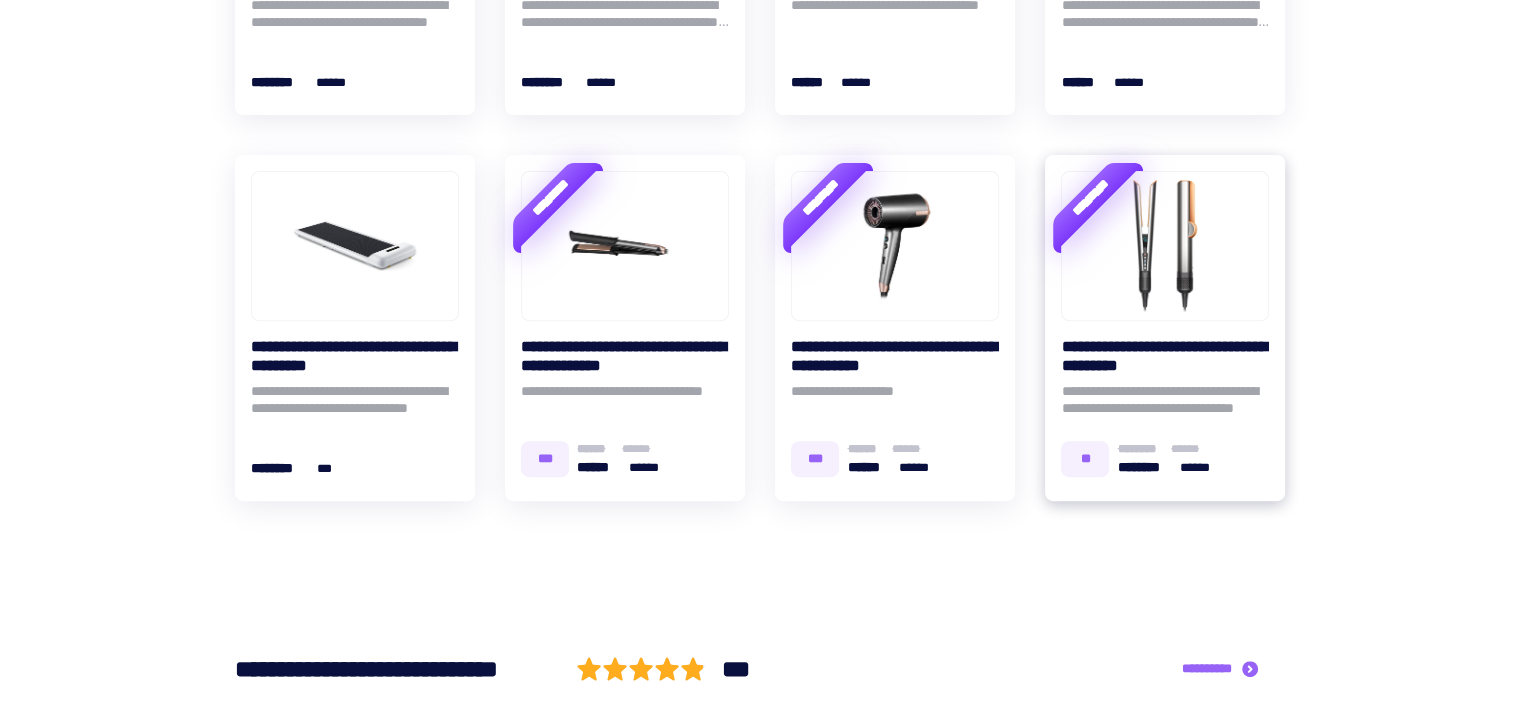 scroll, scrollTop: 885, scrollLeft: 0, axis: vertical 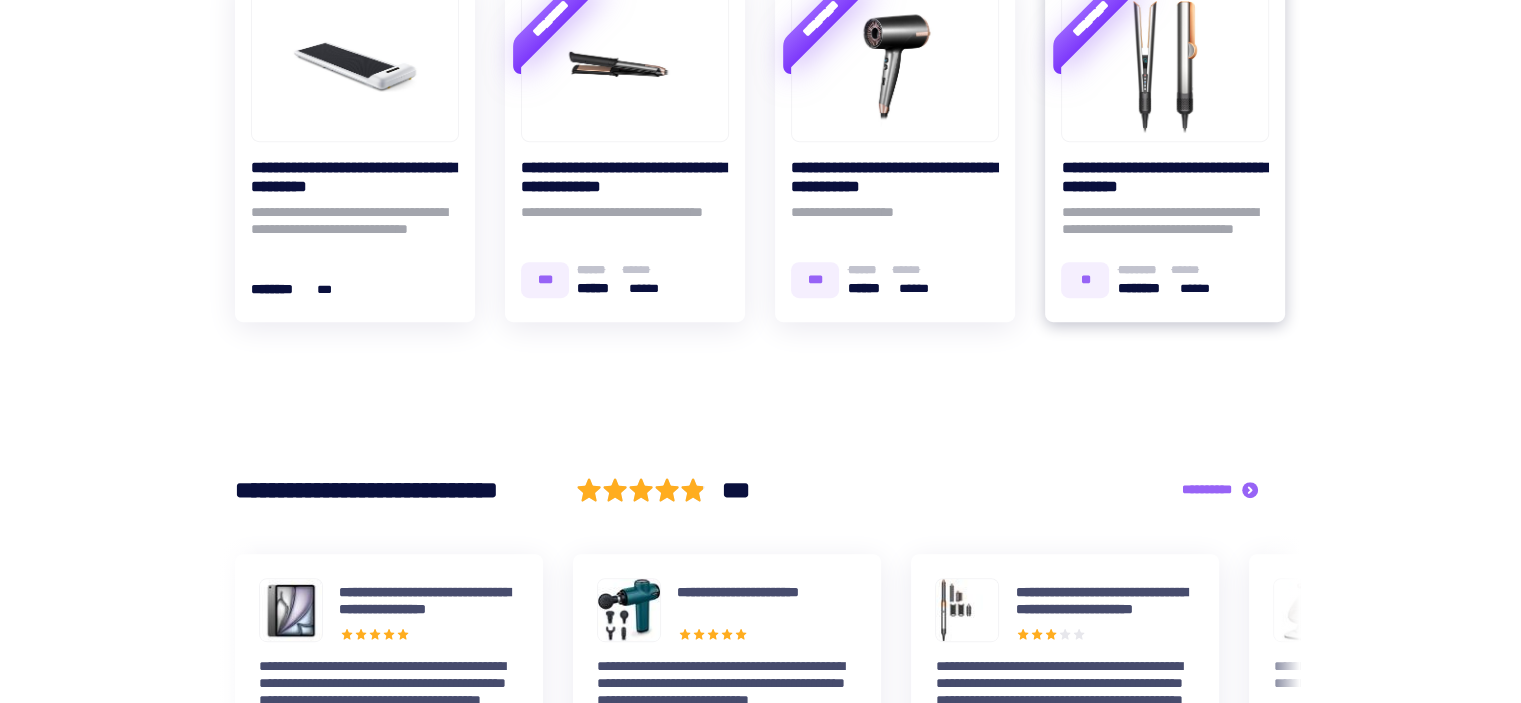 click at bounding box center (1165, 67) 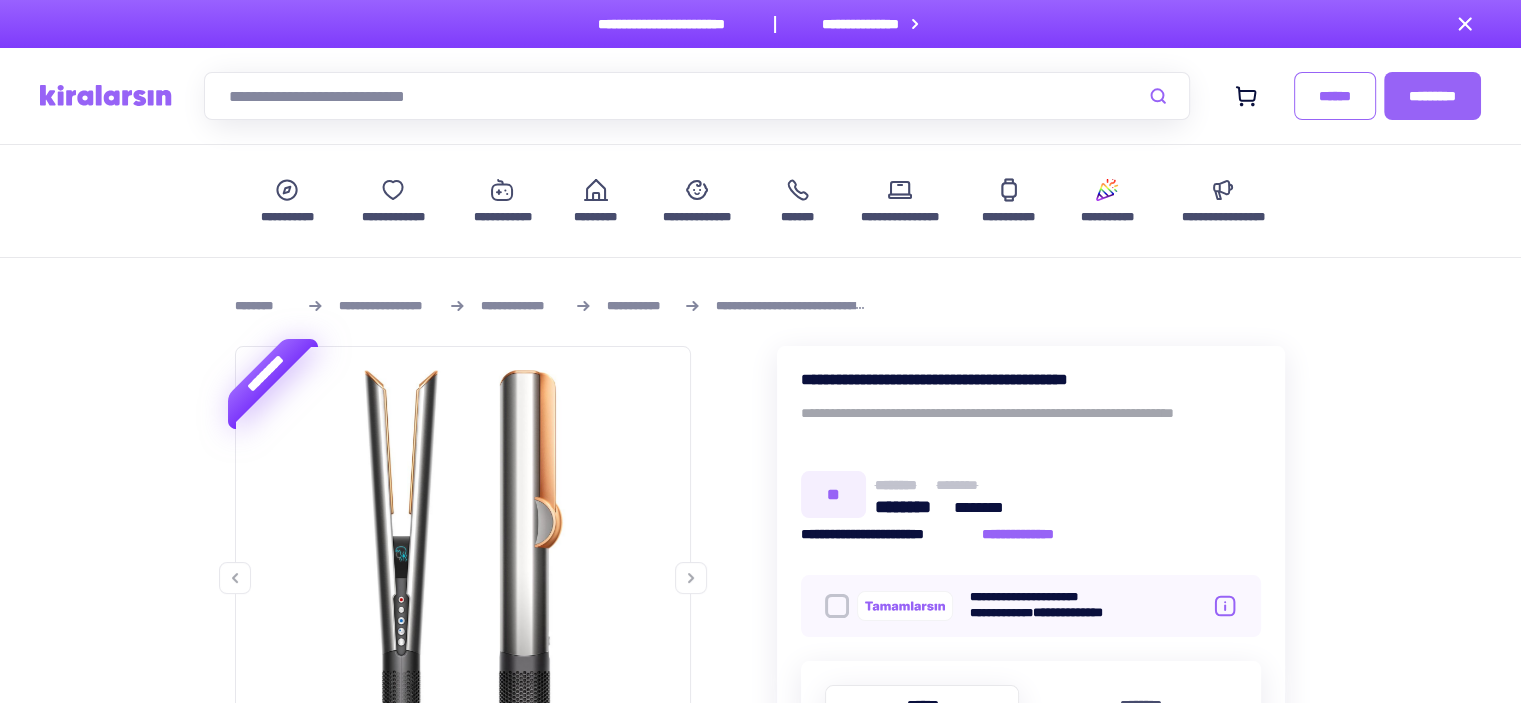 click at bounding box center (691, 578) 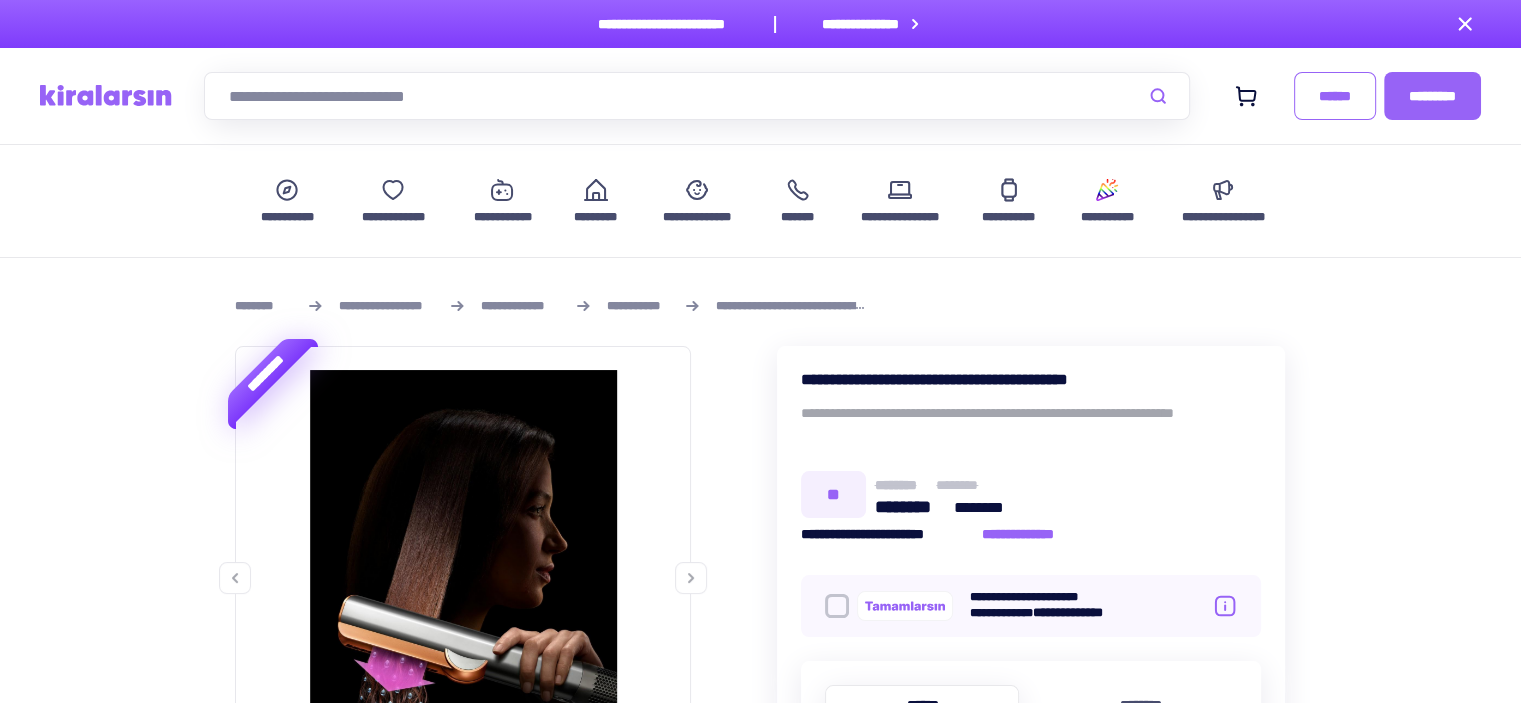 click 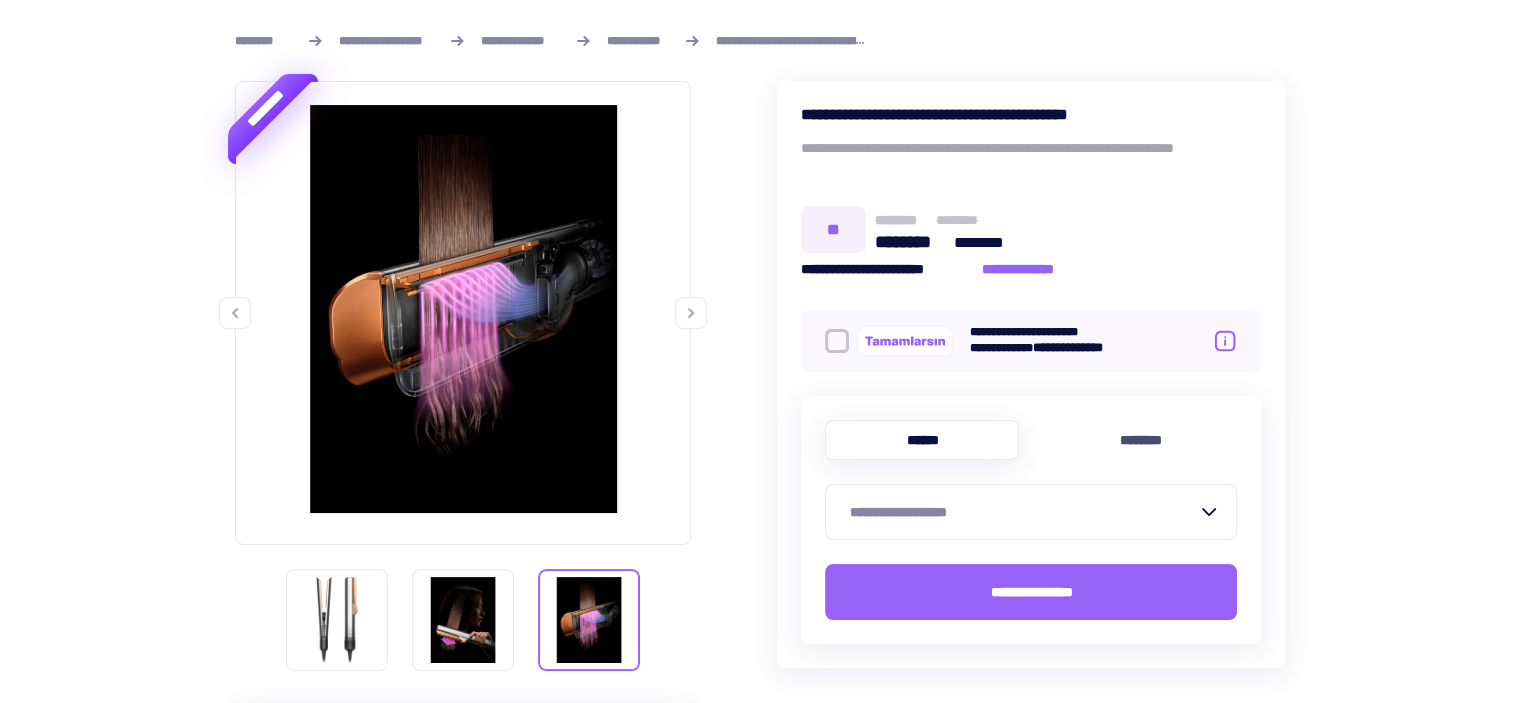 scroll, scrollTop: 300, scrollLeft: 0, axis: vertical 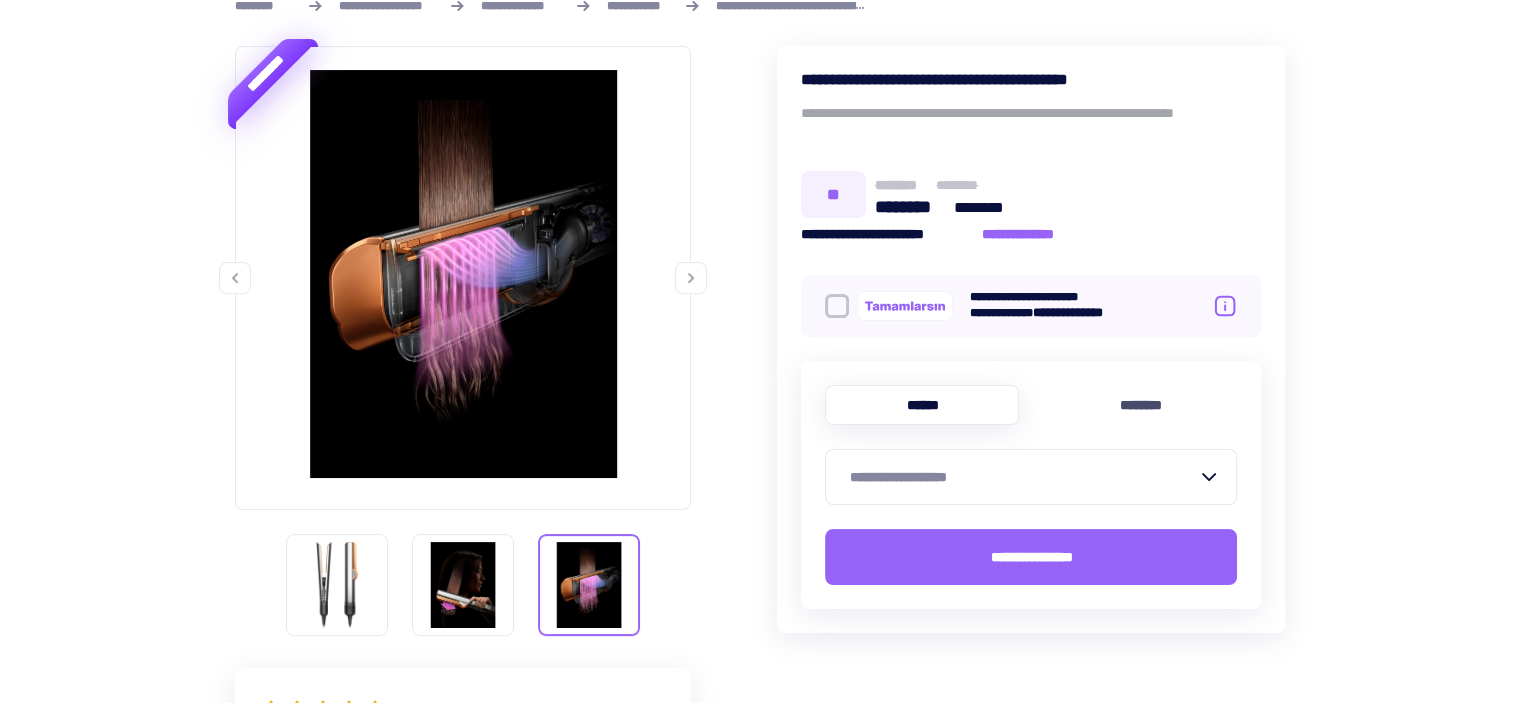 click on "**********" at bounding box center [1031, 465] 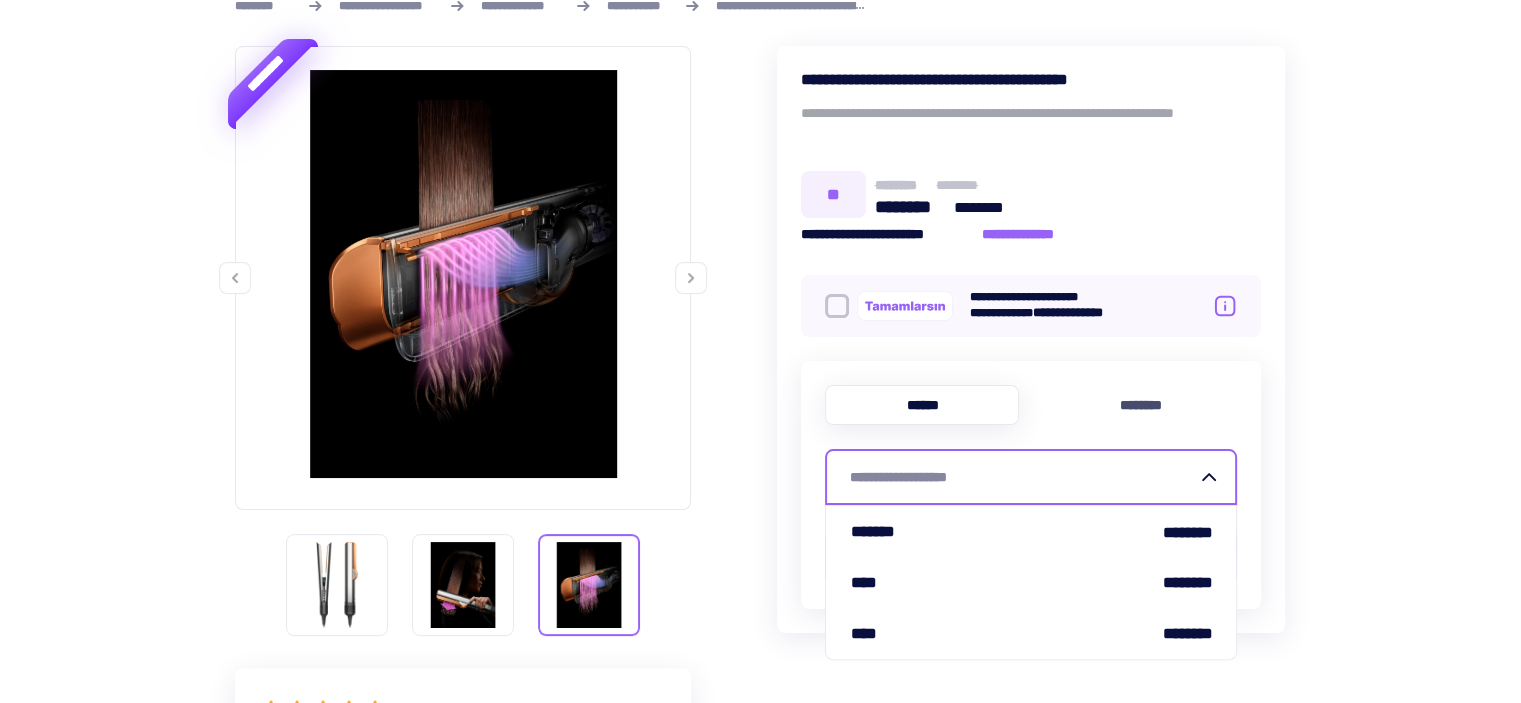 click on "**********" at bounding box center (1023, 477) 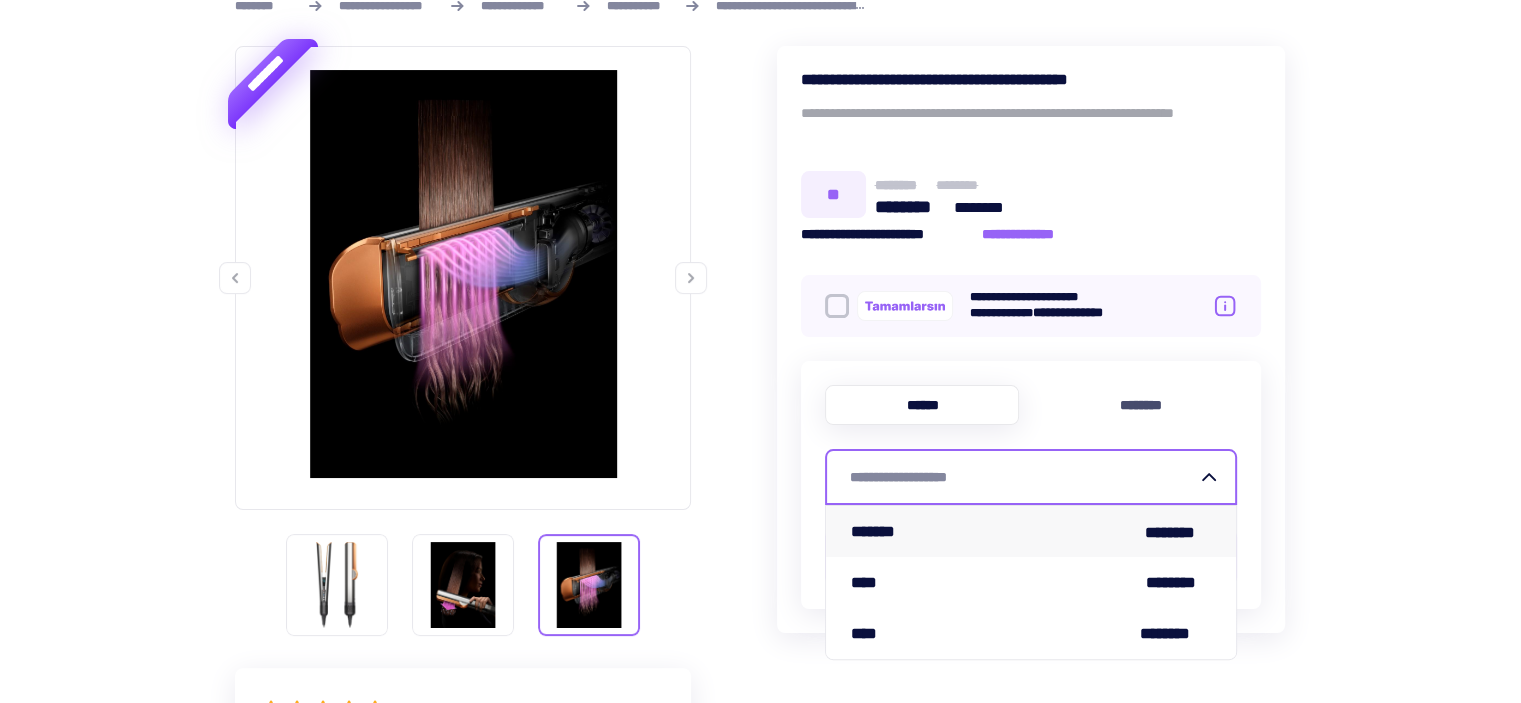 click on "******* ********" at bounding box center (1031, 531) 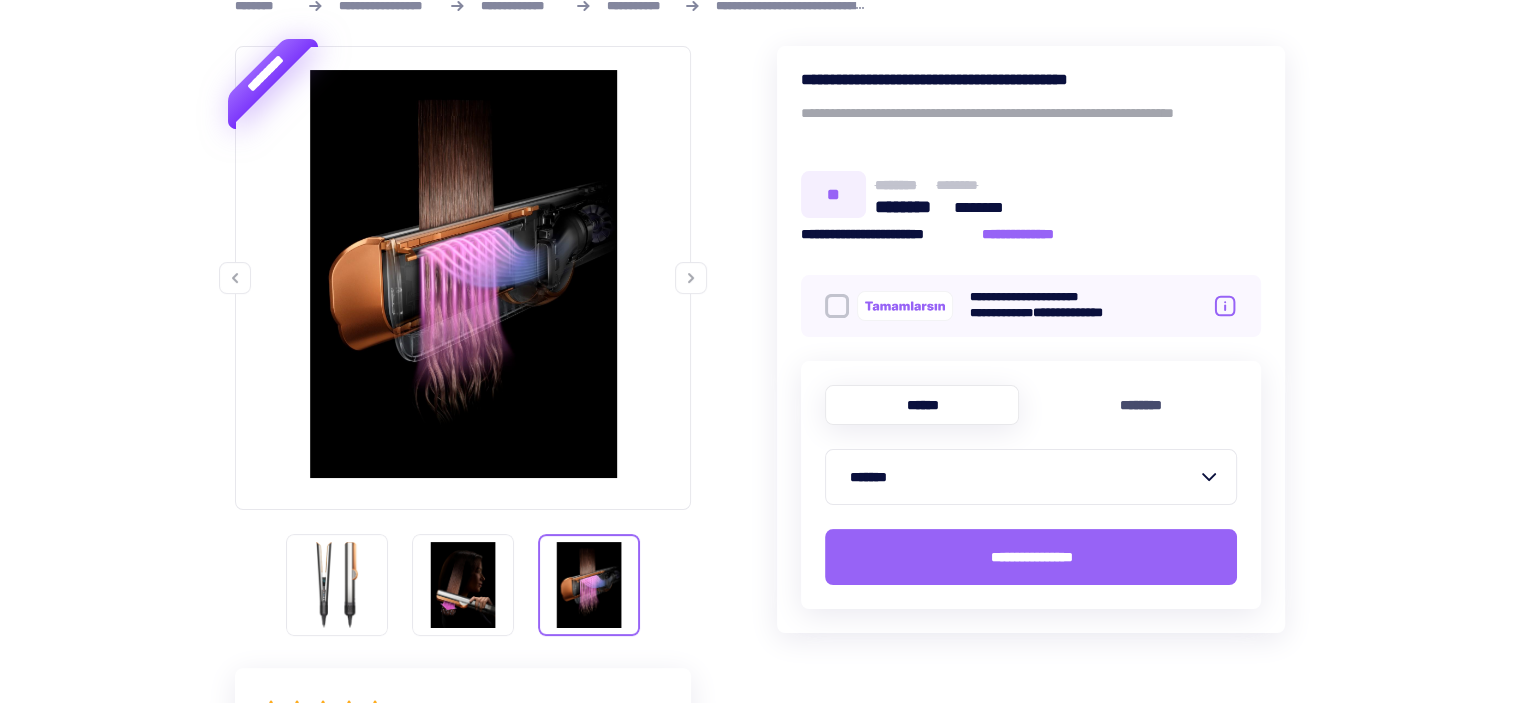 click on "**********" at bounding box center (760, 1082) 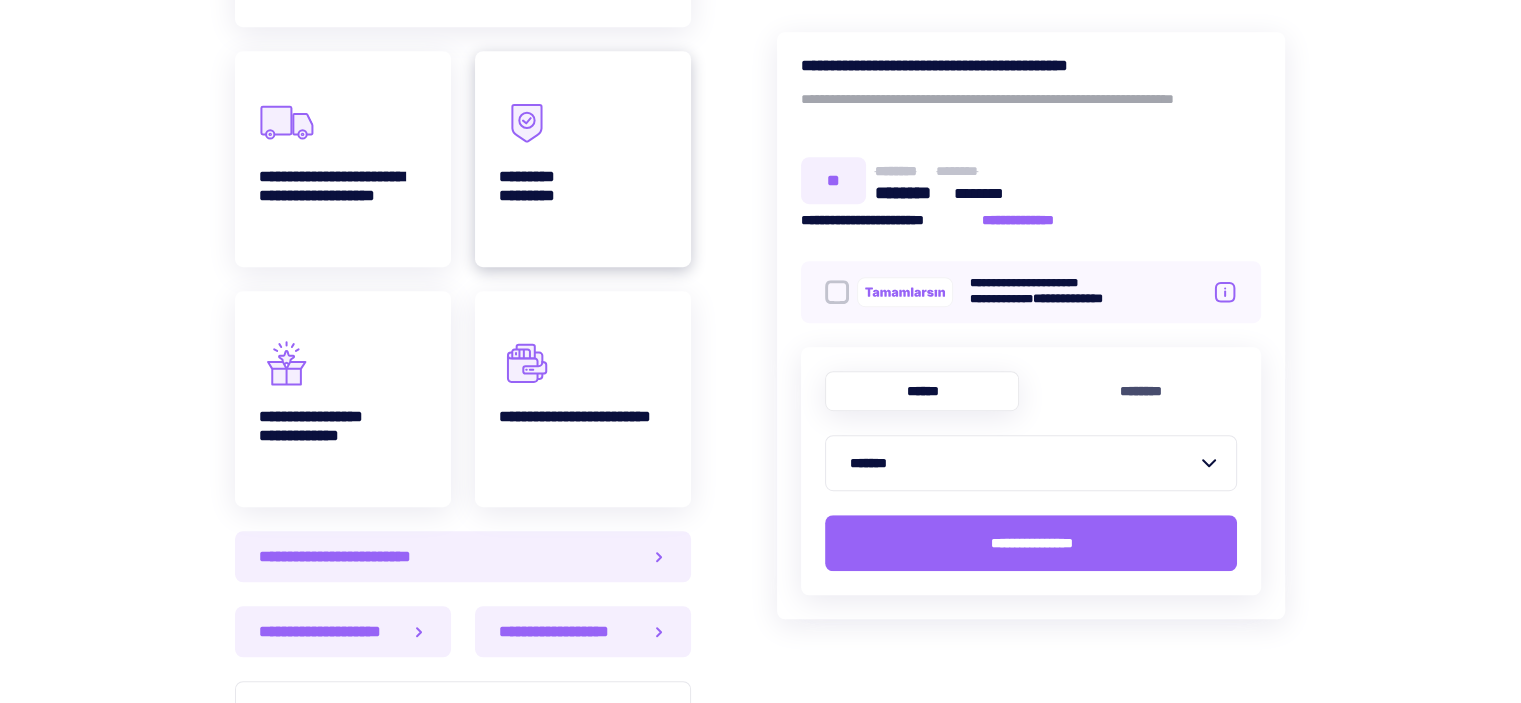 scroll, scrollTop: 1100, scrollLeft: 0, axis: vertical 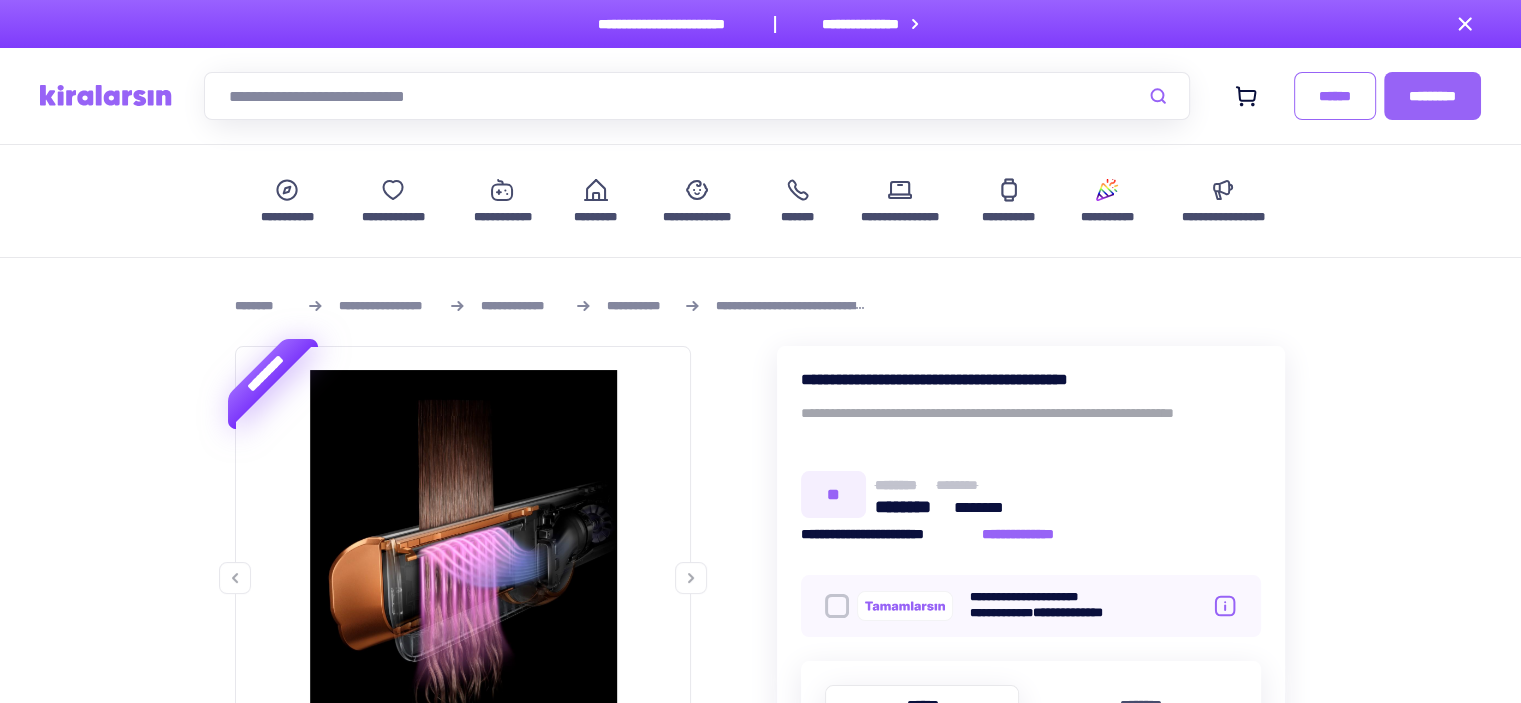 drag, startPoint x: 224, startPoint y: 170, endPoint x: 305, endPoint y: -81, distance: 263.7461 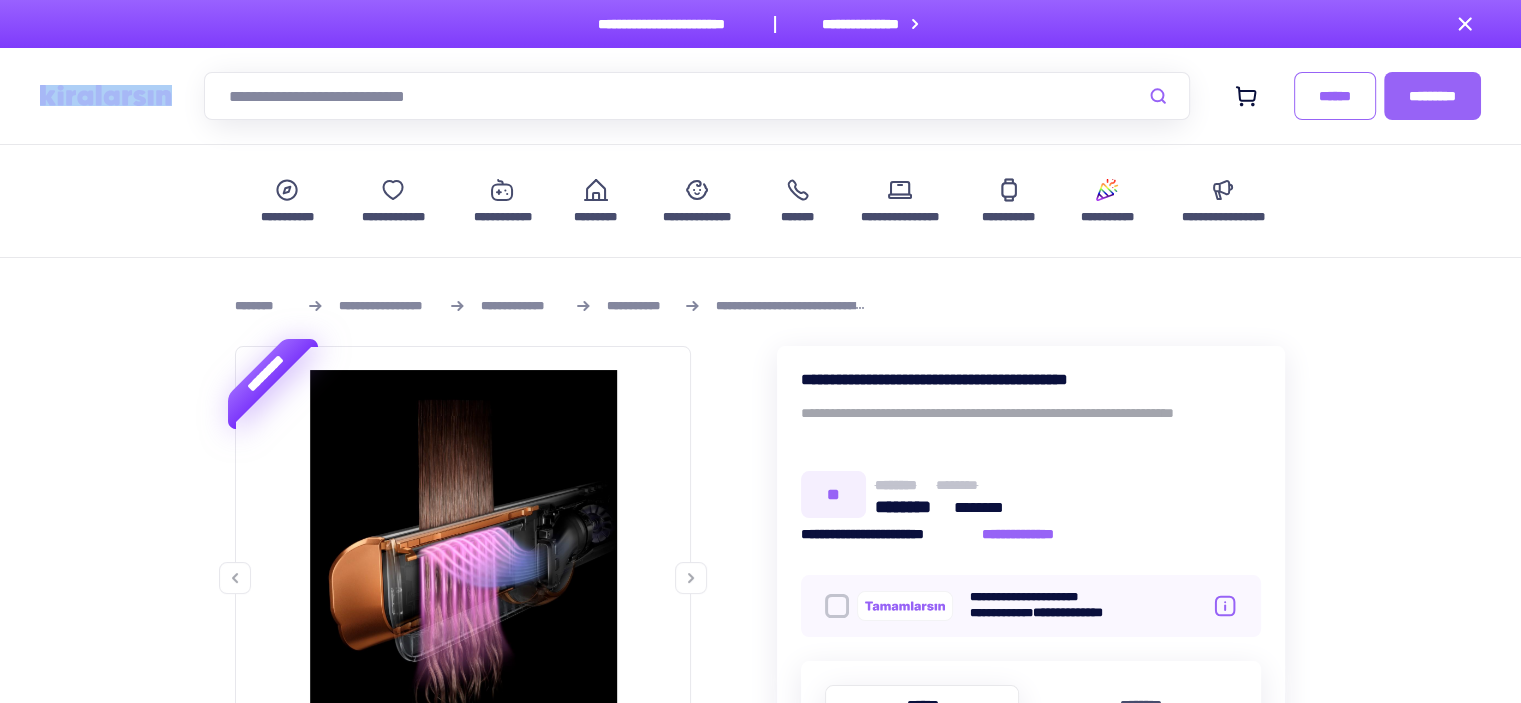 drag, startPoint x: 36, startPoint y: 63, endPoint x: 162, endPoint y: 97, distance: 130.5067 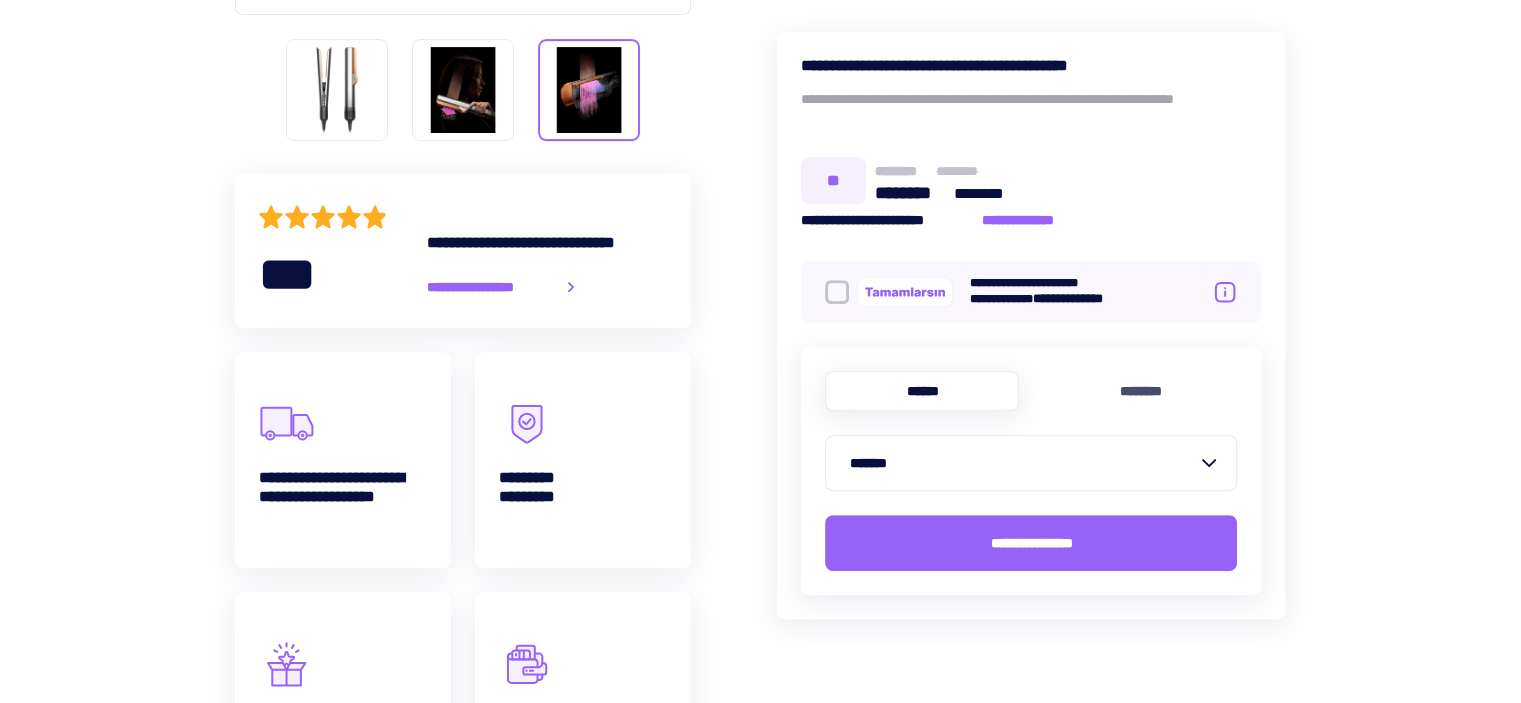 scroll, scrollTop: 800, scrollLeft: 0, axis: vertical 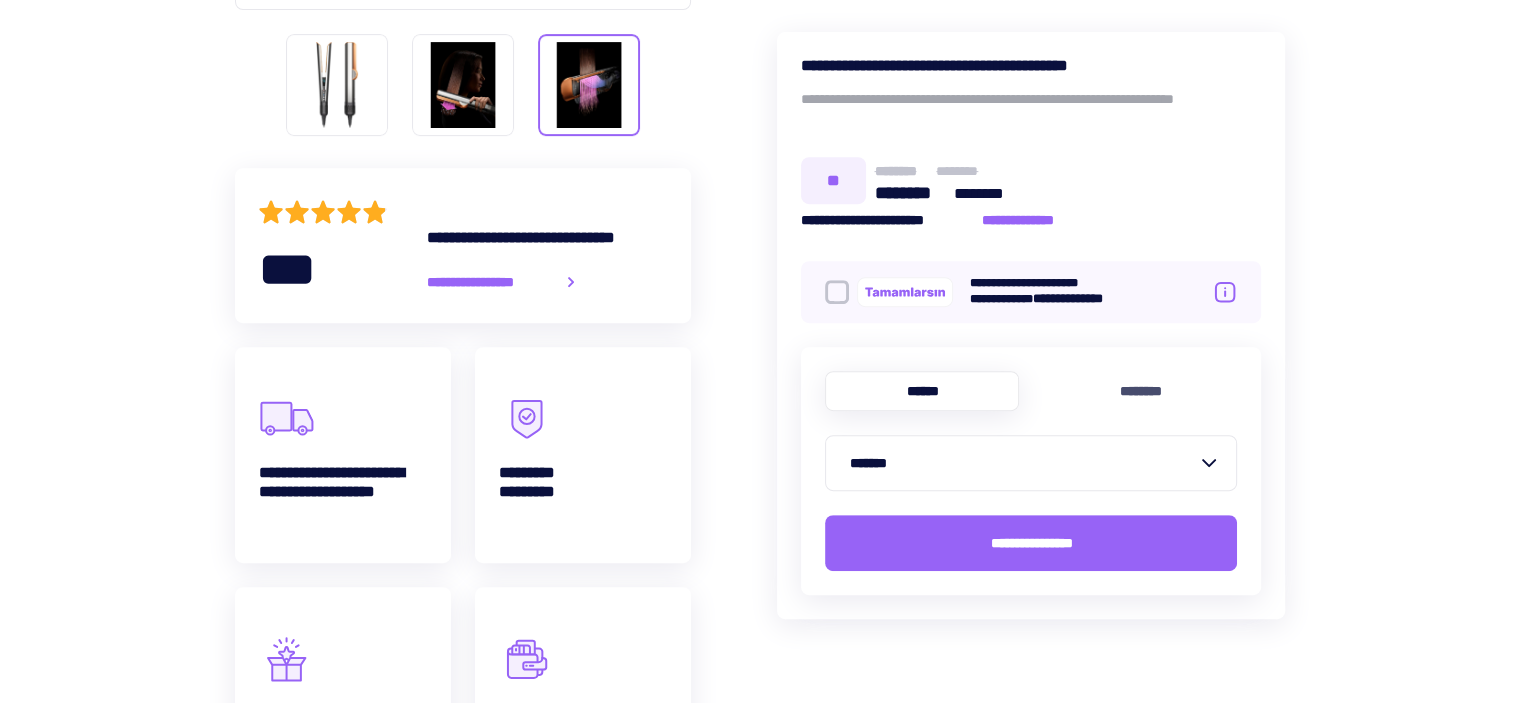 click on "**********" at bounding box center (760, 582) 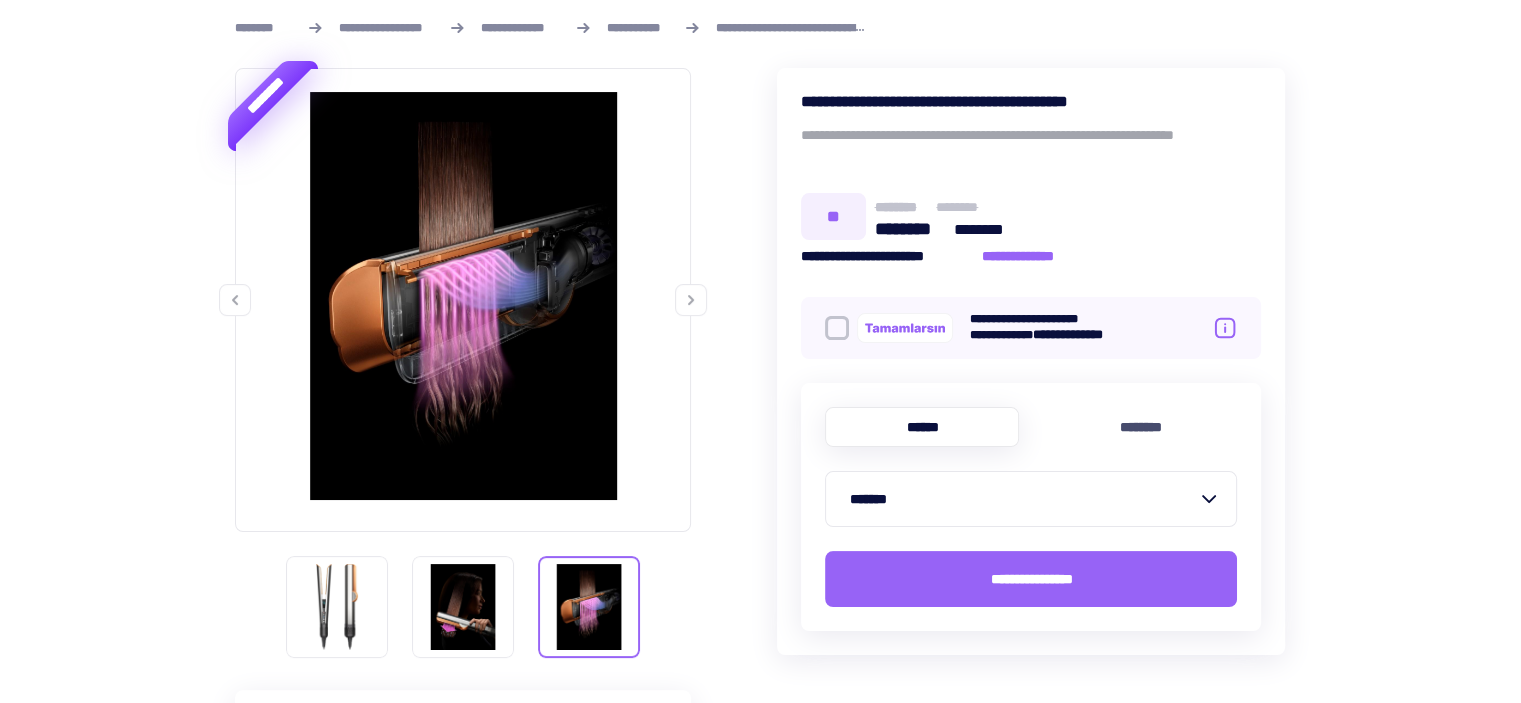 scroll, scrollTop: 300, scrollLeft: 0, axis: vertical 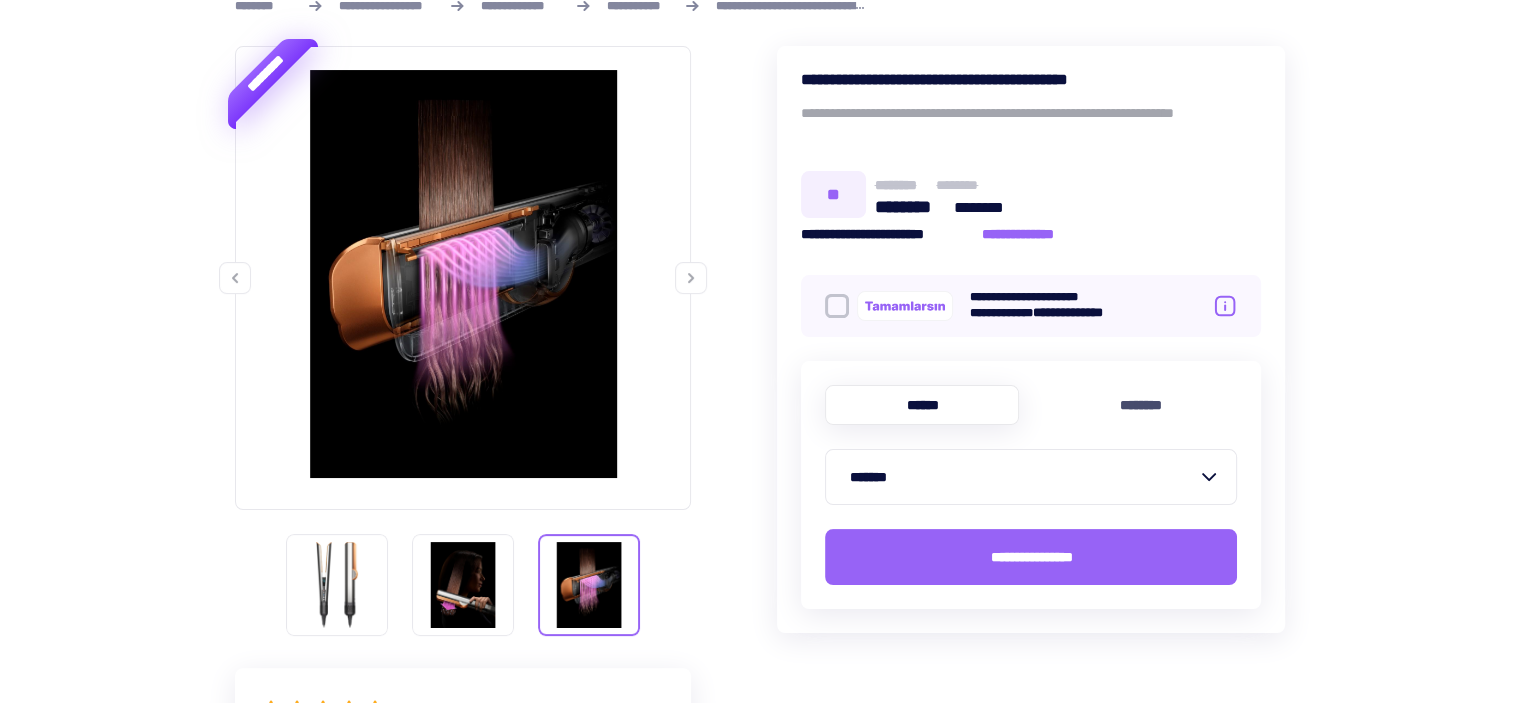click on "*******" at bounding box center [1031, 465] 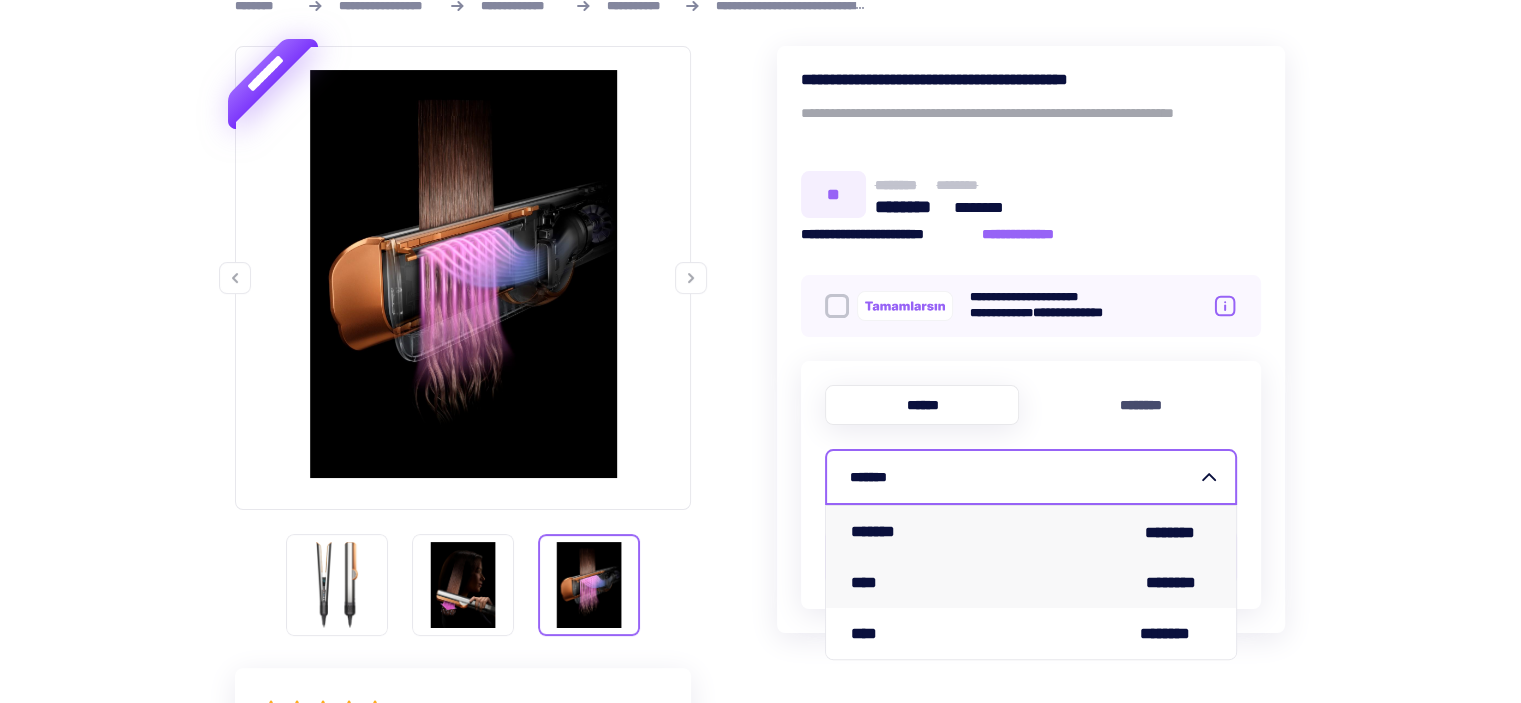 click on "**** ********" at bounding box center [1031, 582] 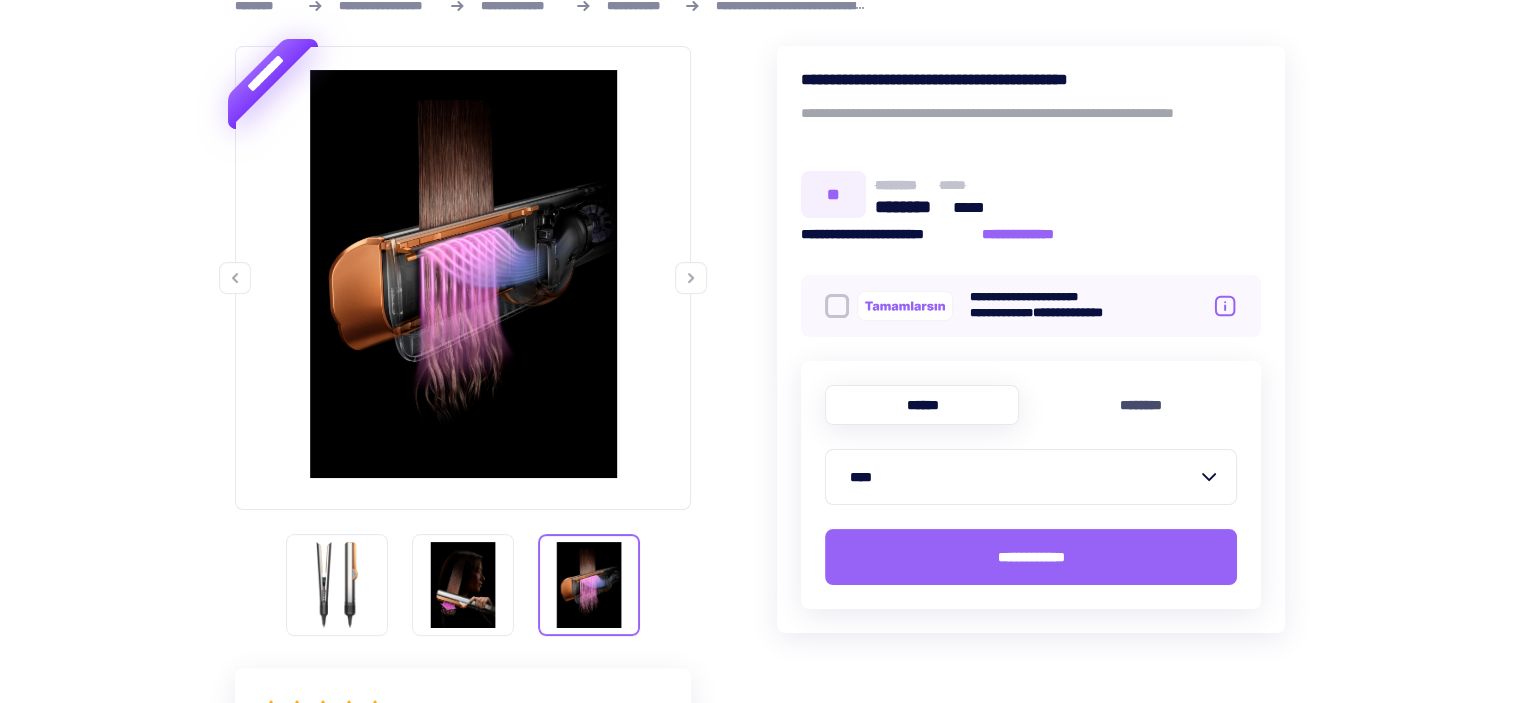 click on "**********" at bounding box center (1095, 306) 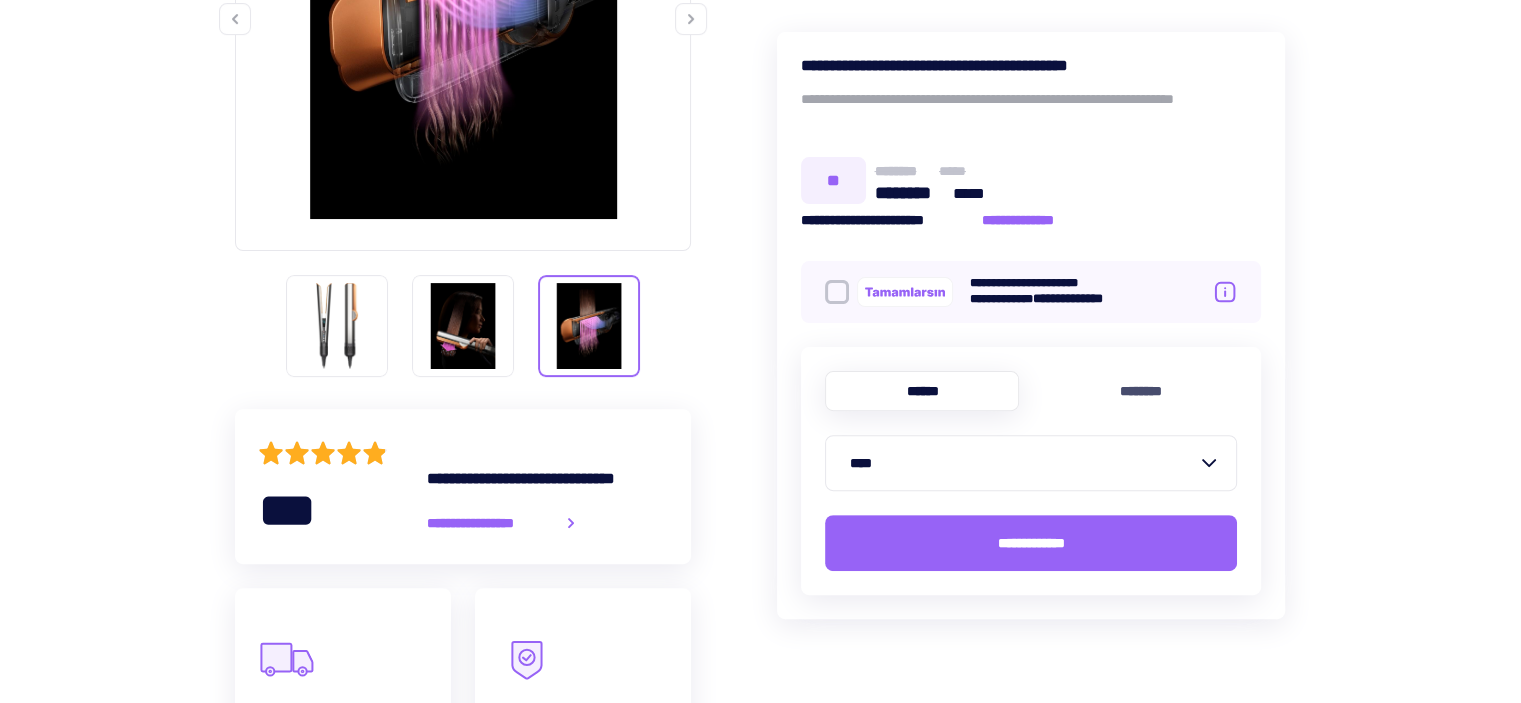 scroll, scrollTop: 300, scrollLeft: 0, axis: vertical 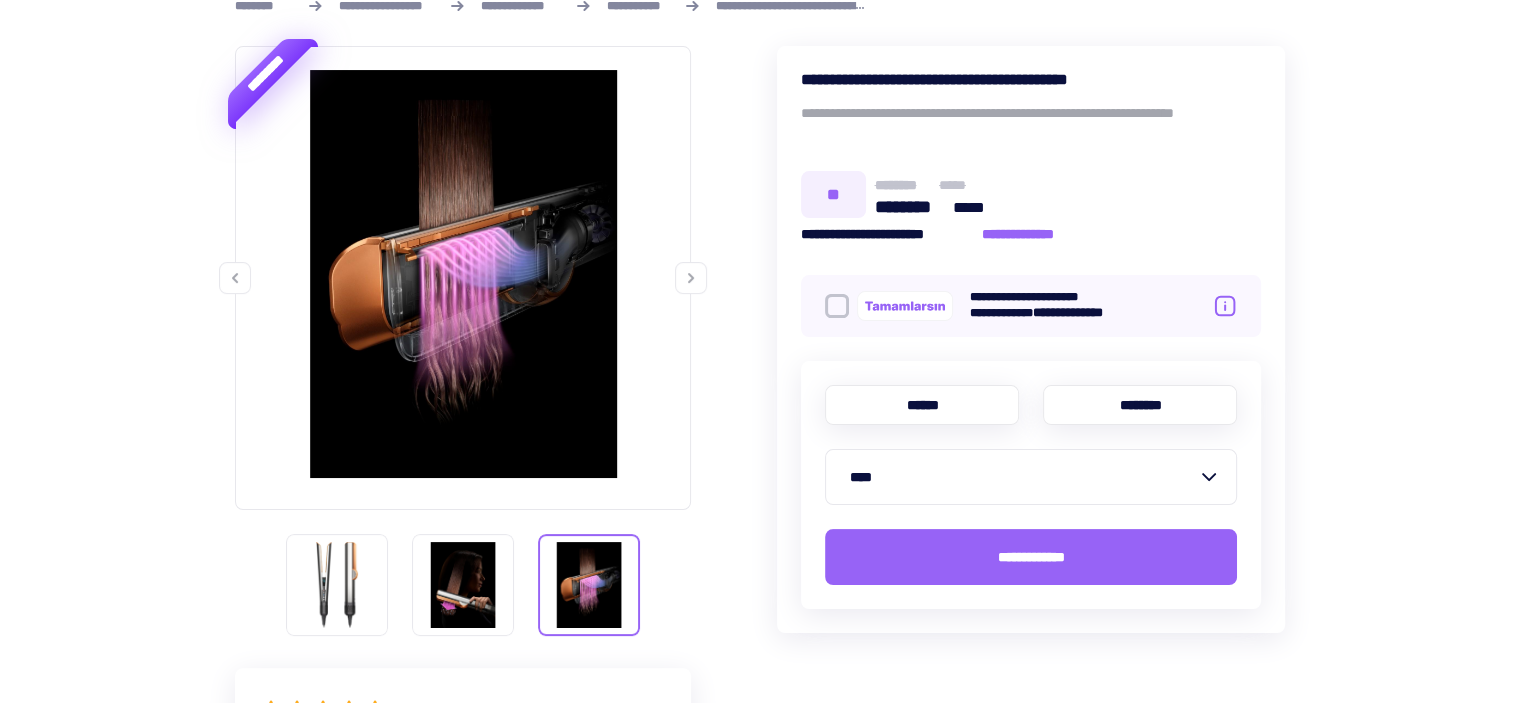 click on "********" at bounding box center [1140, 405] 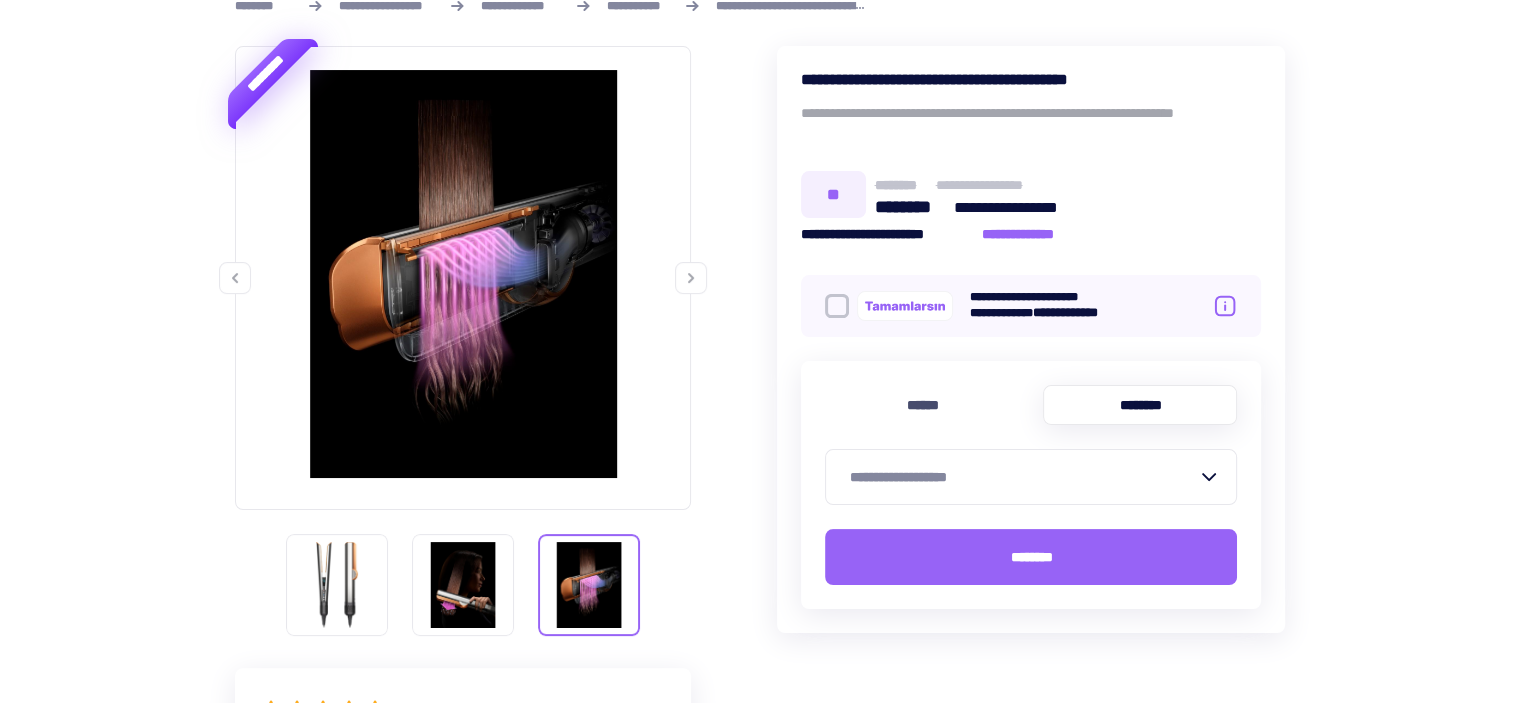 click on "**********" at bounding box center [1023, 477] 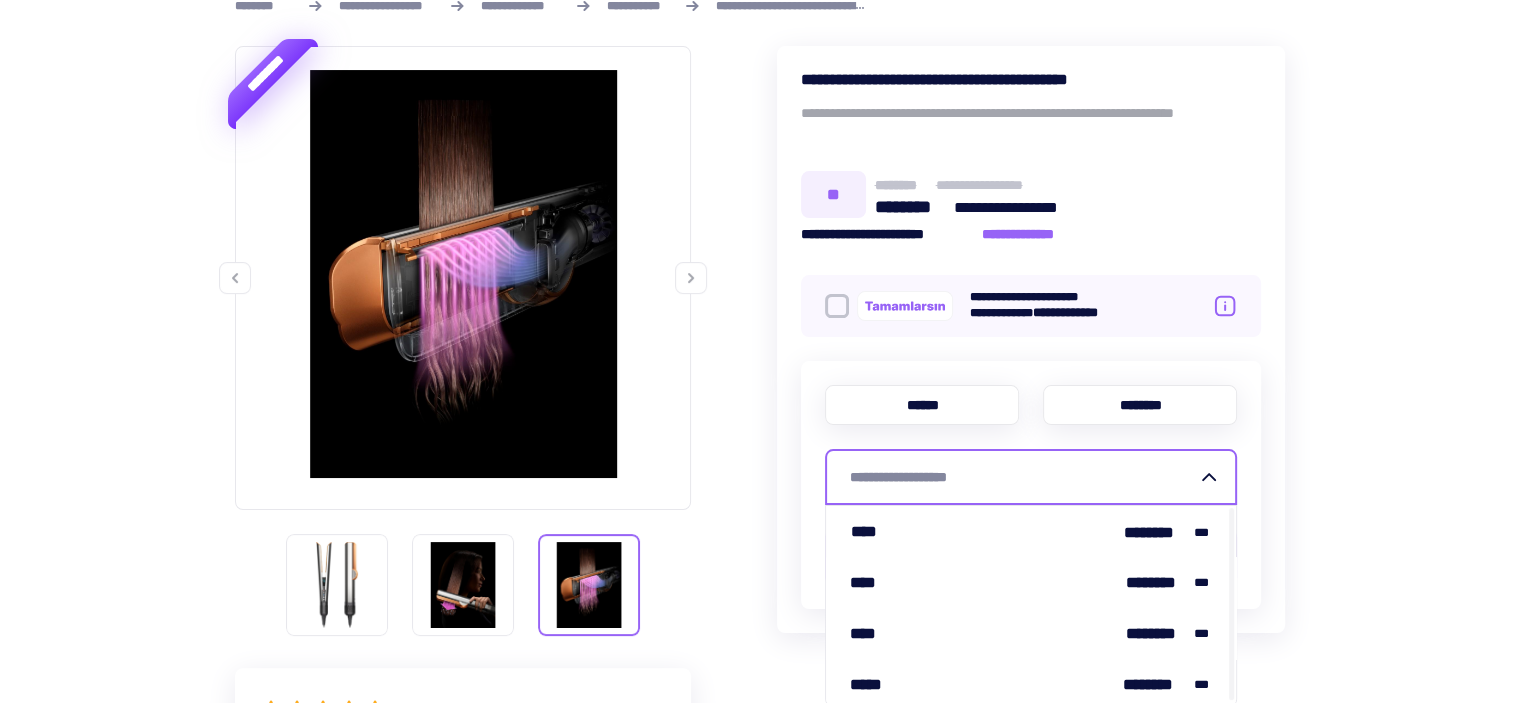 click on "******" at bounding box center [922, 405] 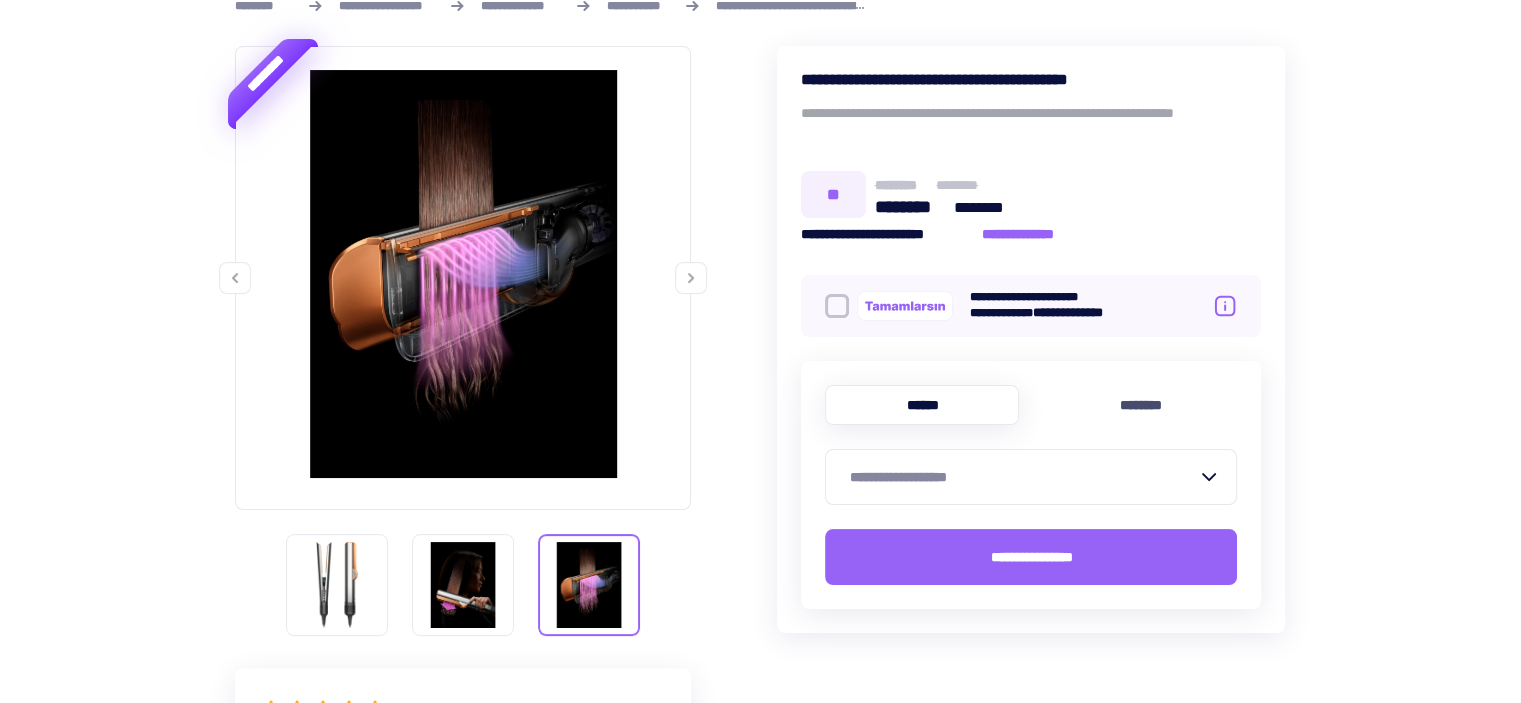 scroll, scrollTop: 100, scrollLeft: 0, axis: vertical 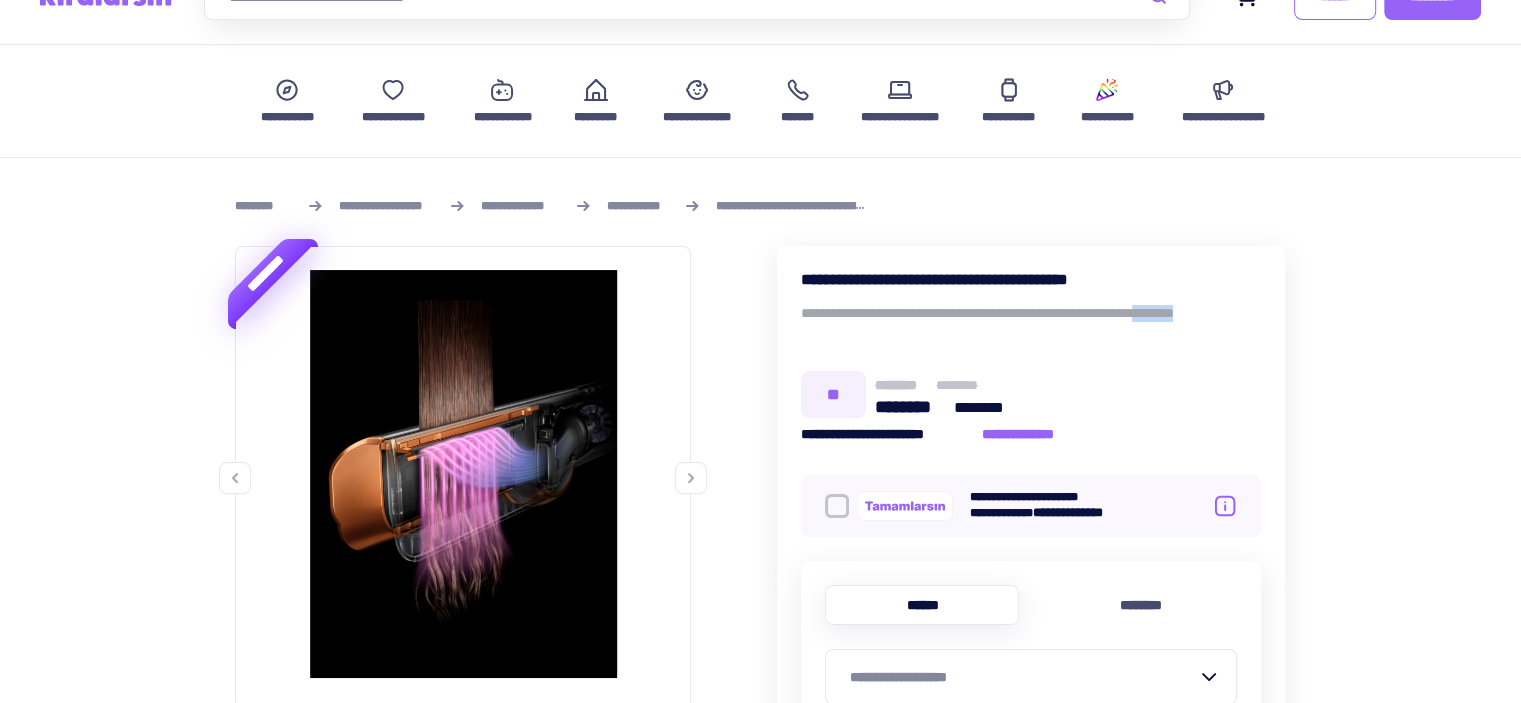 drag, startPoint x: 980, startPoint y: 326, endPoint x: 787, endPoint y: 331, distance: 193.06476 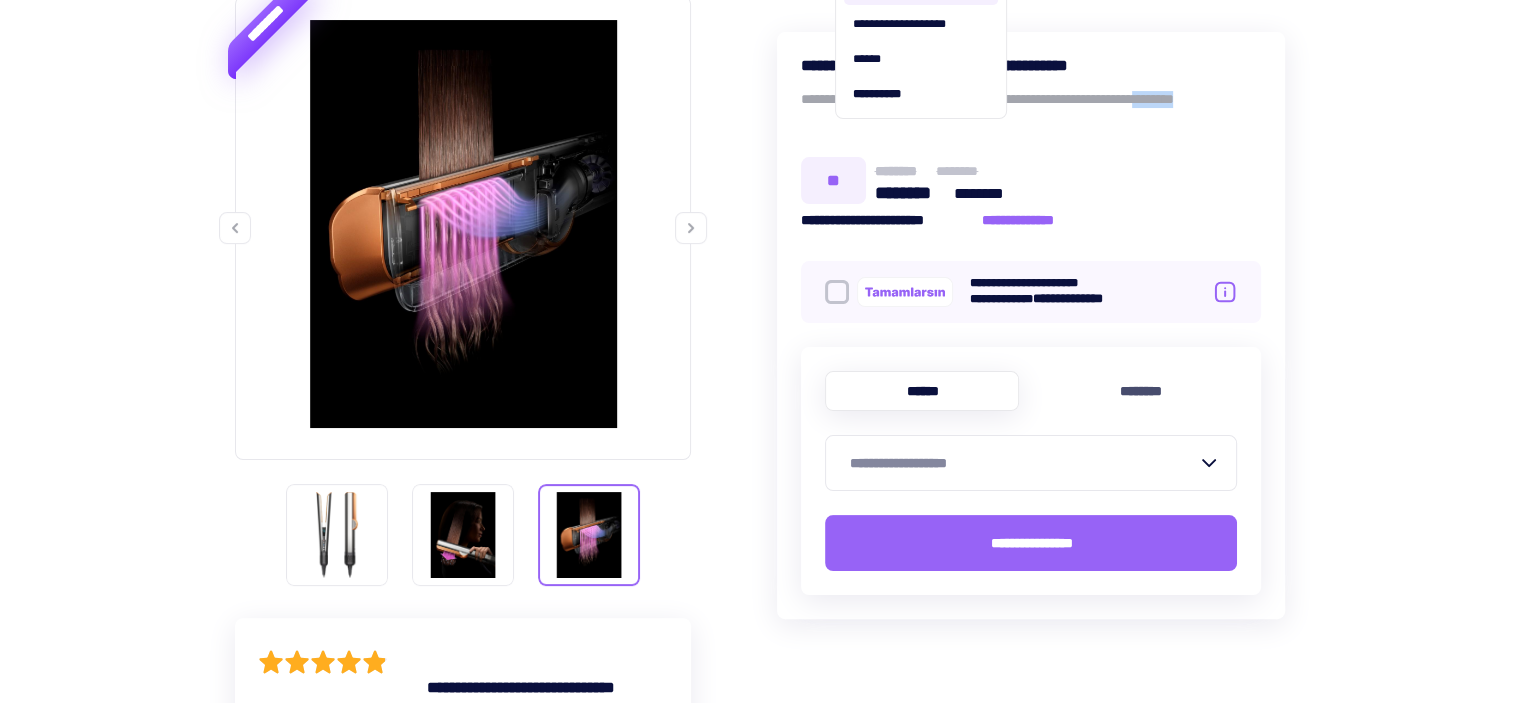 scroll, scrollTop: 500, scrollLeft: 0, axis: vertical 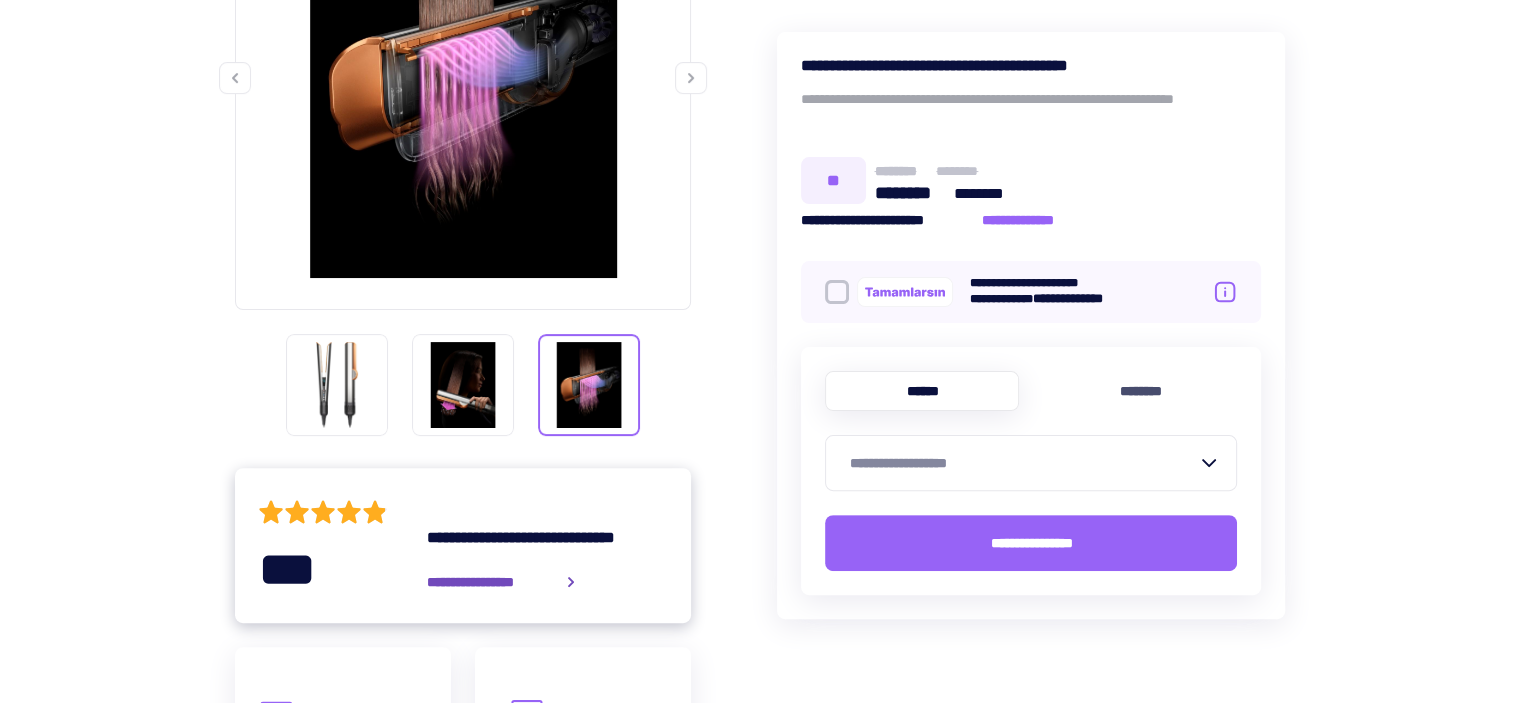 click on "**********" at bounding box center [463, 545] 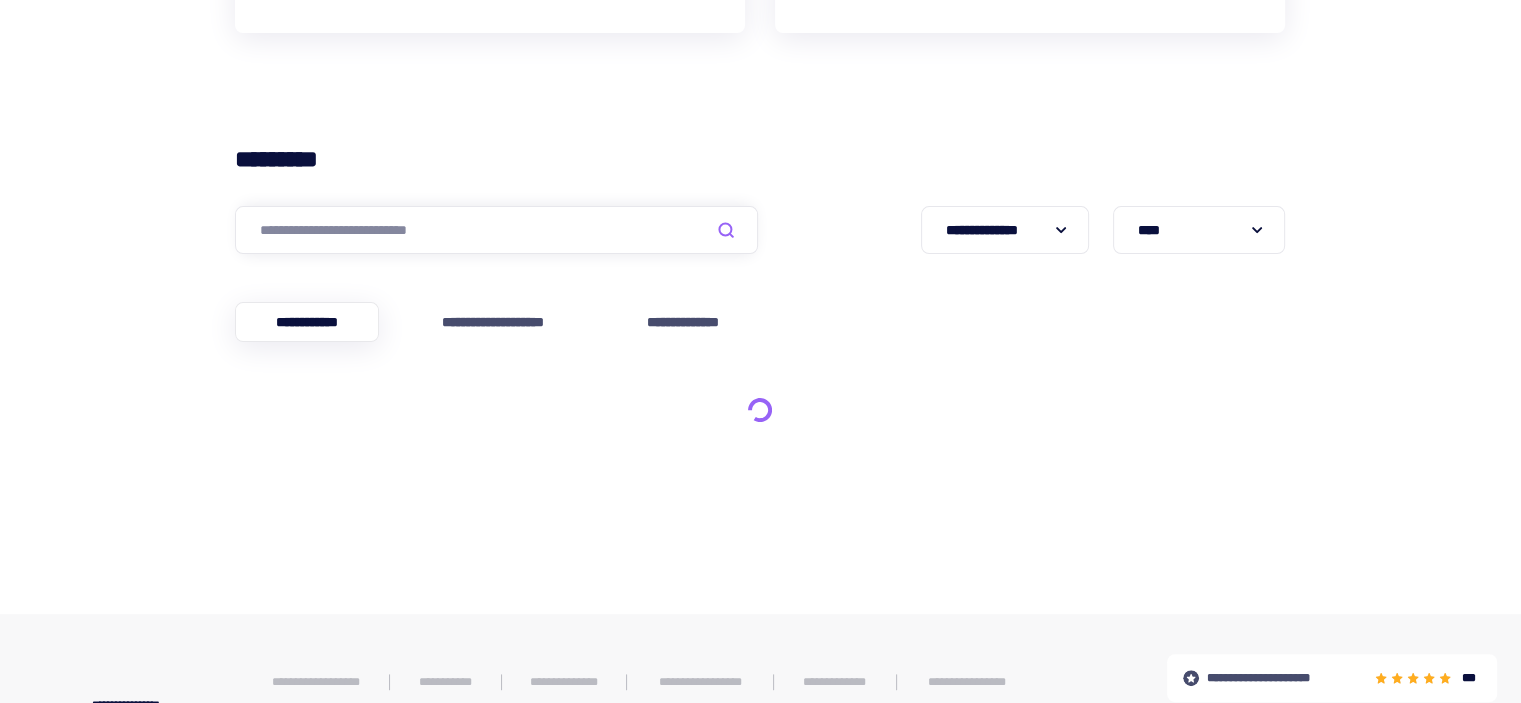 scroll, scrollTop: 0, scrollLeft: 0, axis: both 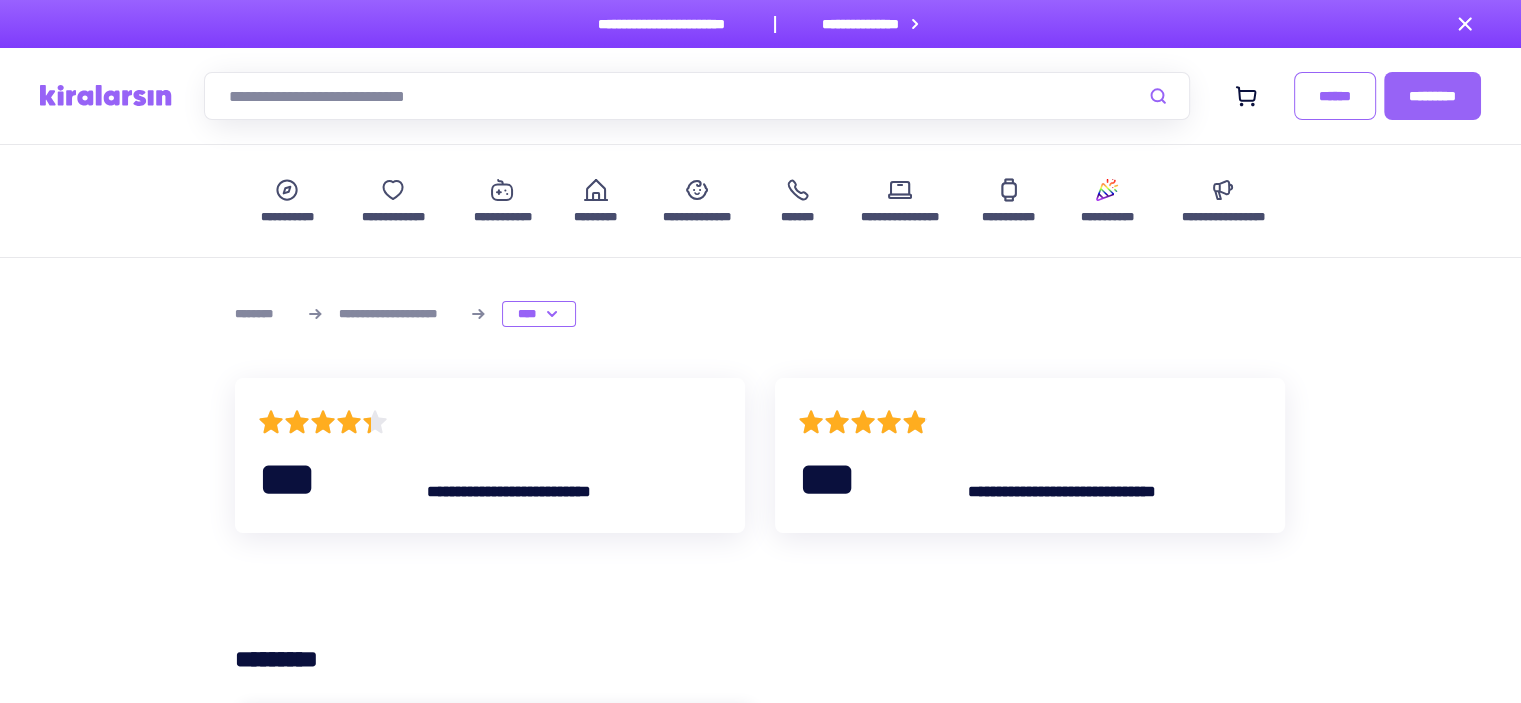 click on "**********" at bounding box center [760, 650] 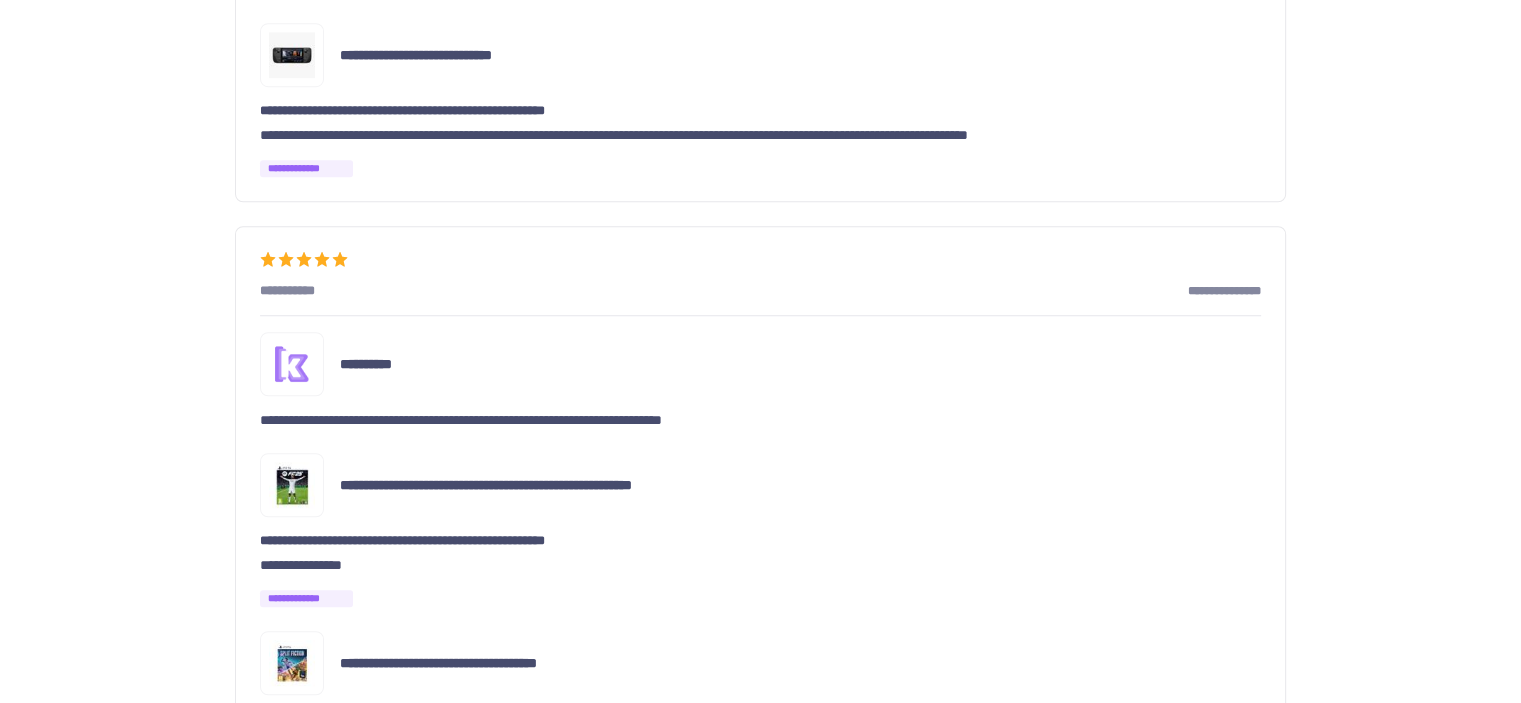 scroll, scrollTop: 1900, scrollLeft: 0, axis: vertical 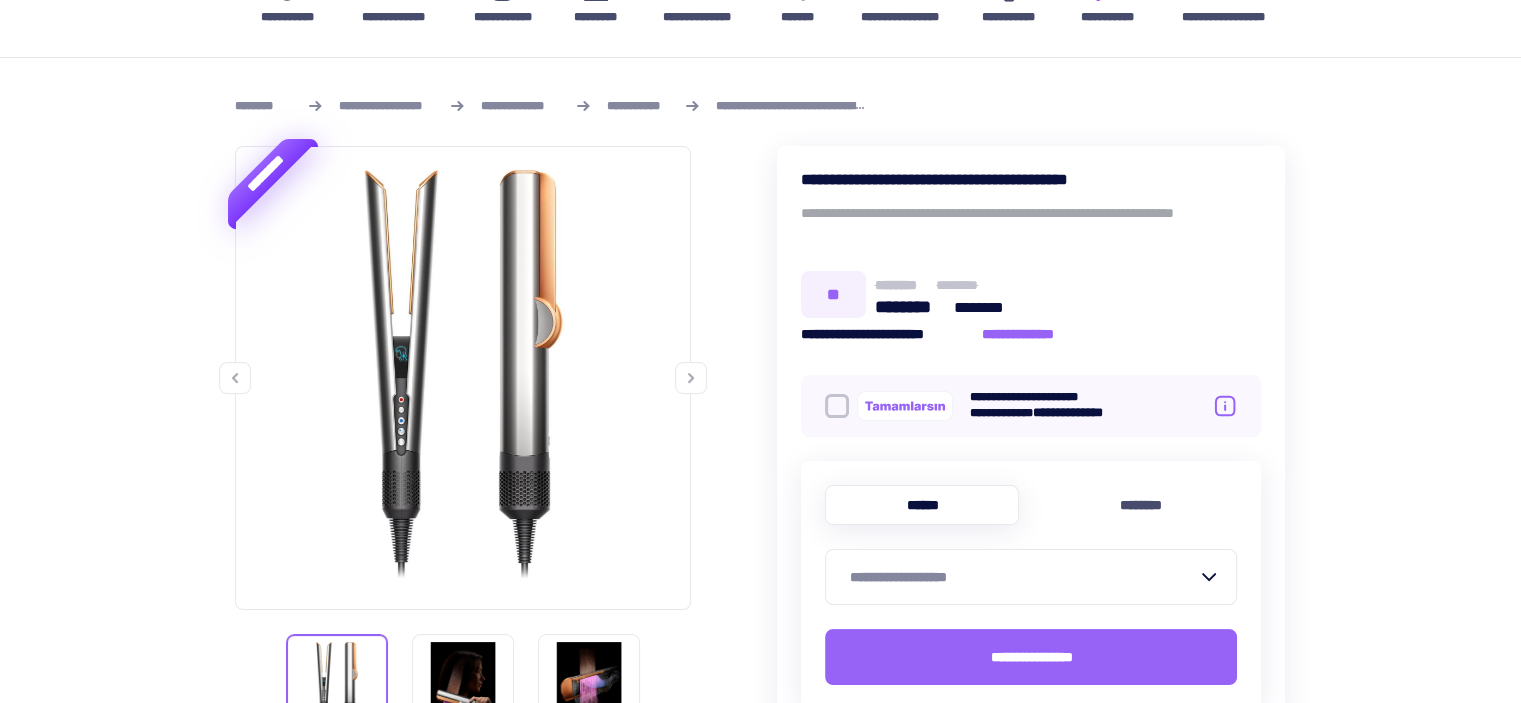 click at bounding box center [463, 378] 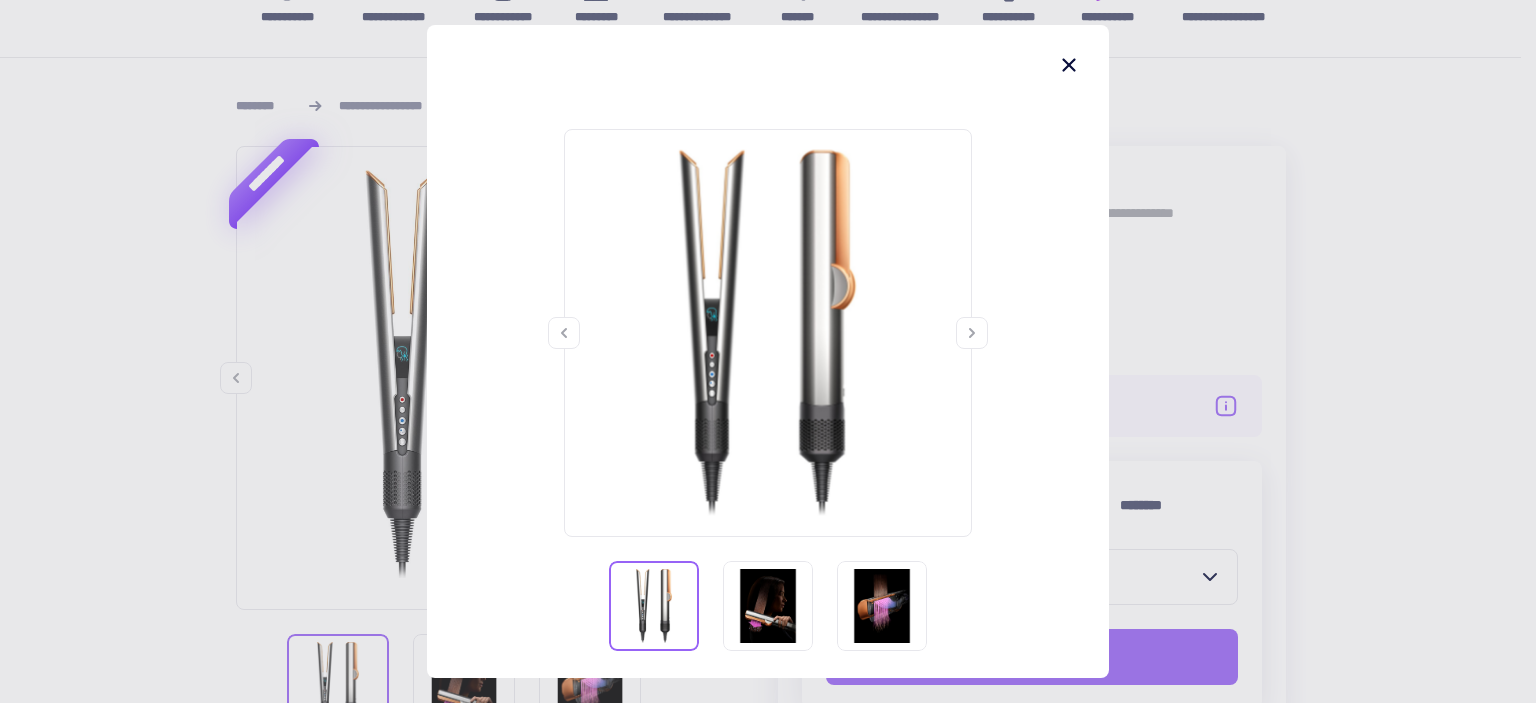 click at bounding box center (768, 333) 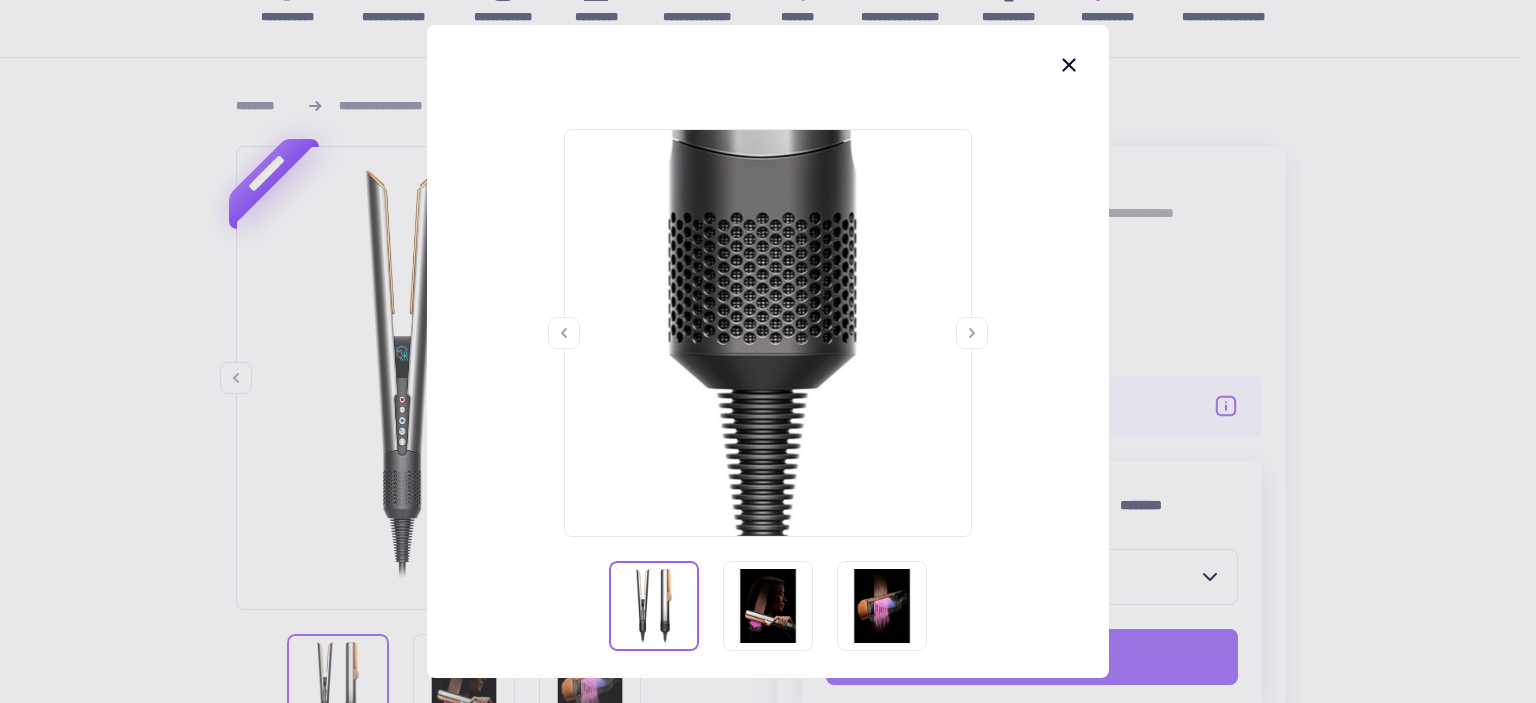 click at bounding box center [768, 333] 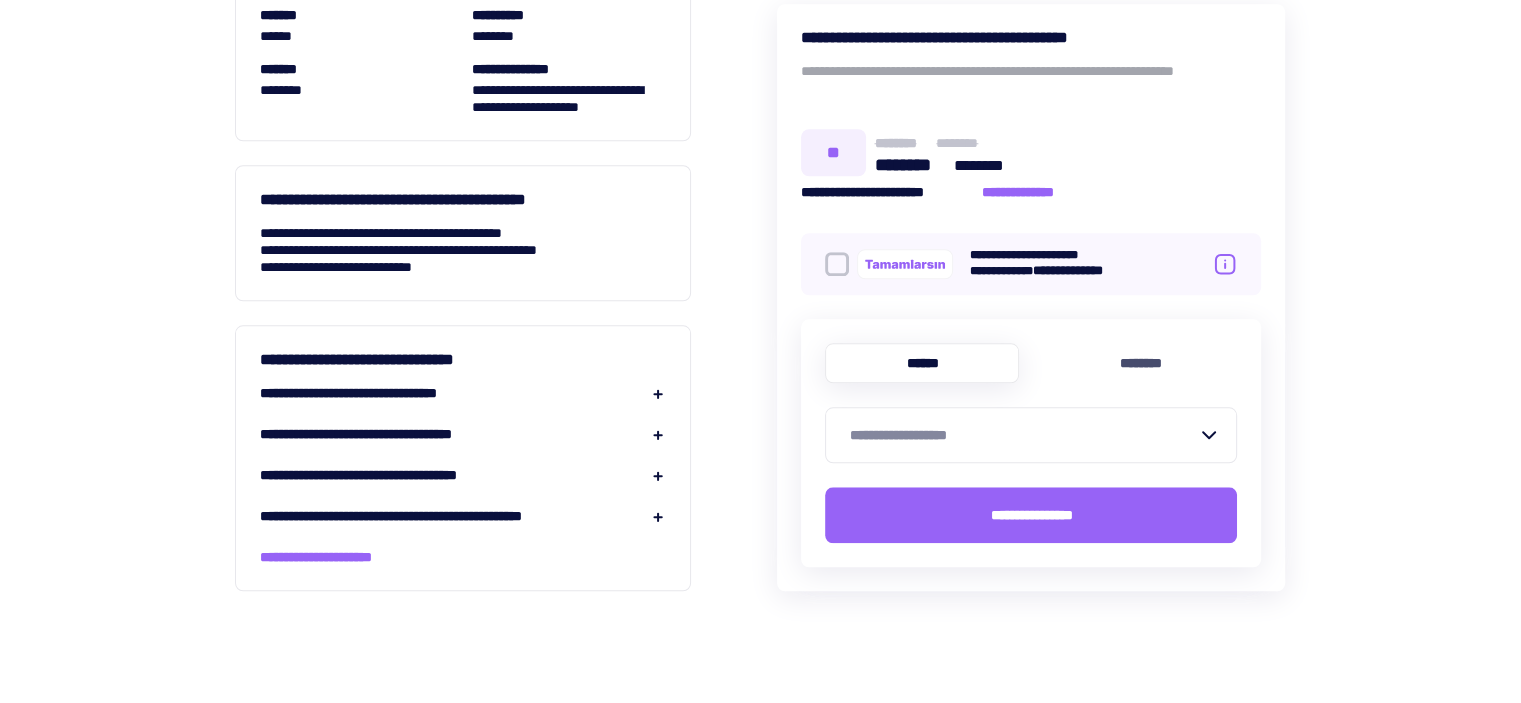 scroll, scrollTop: 1900, scrollLeft: 0, axis: vertical 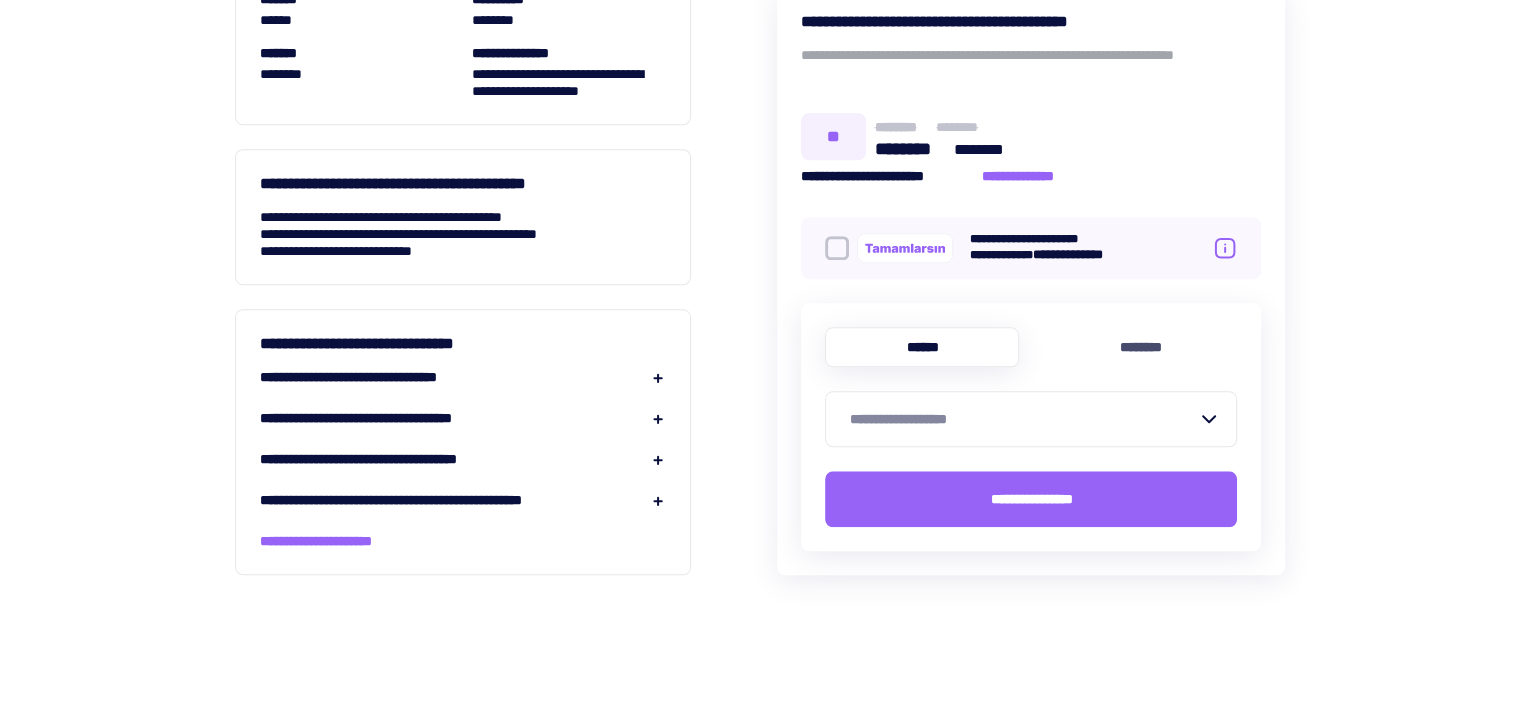 click on "**********" at bounding box center (378, 377) 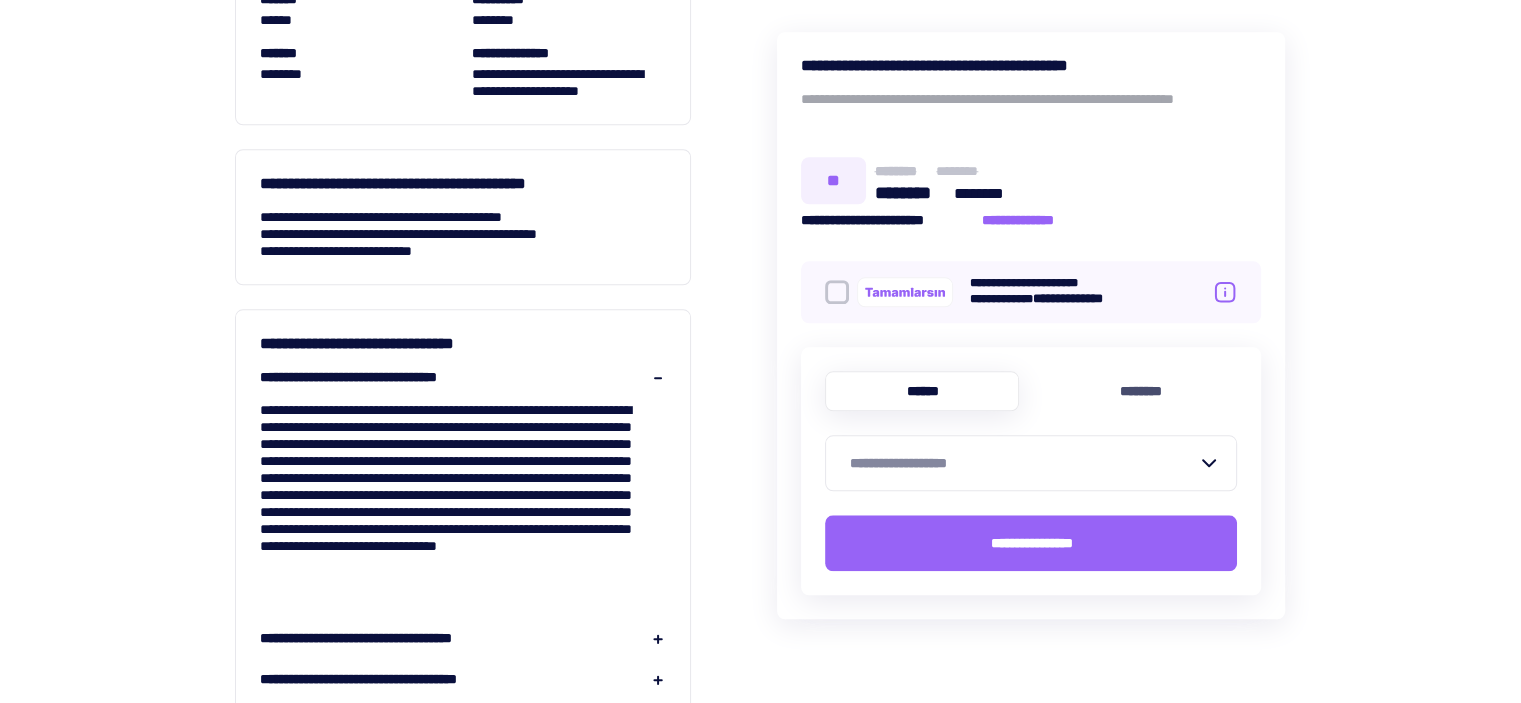 click on "**********" at bounding box center [378, 377] 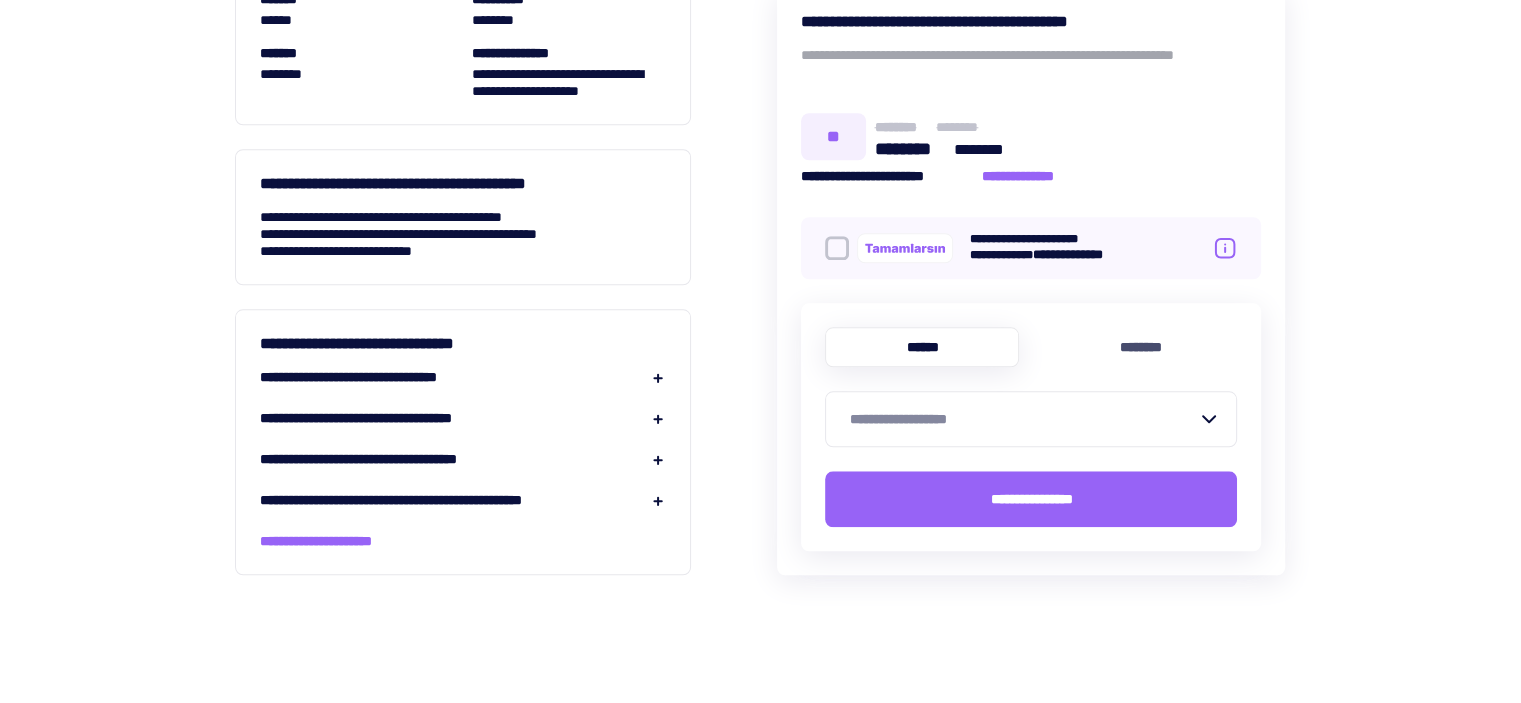 click on "**********" at bounding box center [463, 343] 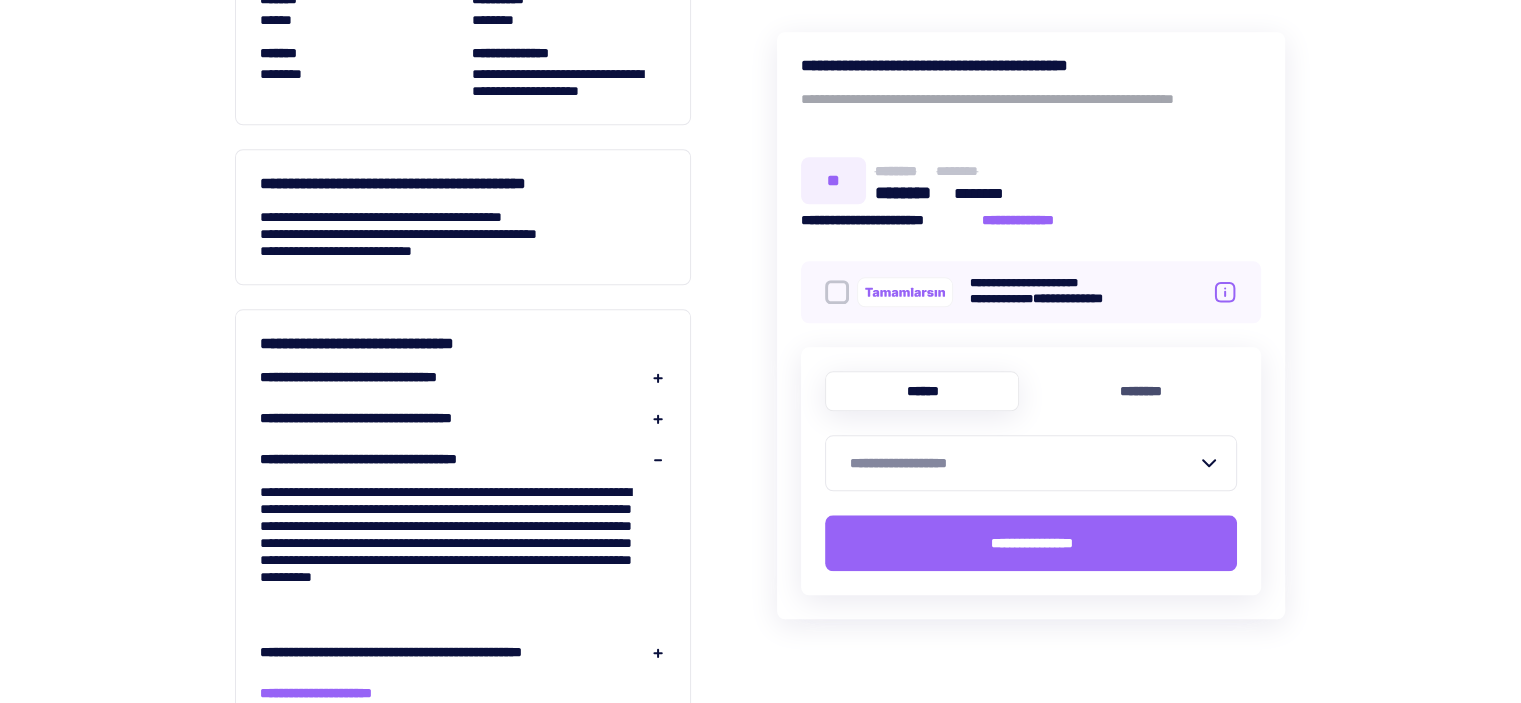 click on "**********" at bounding box center [389, 459] 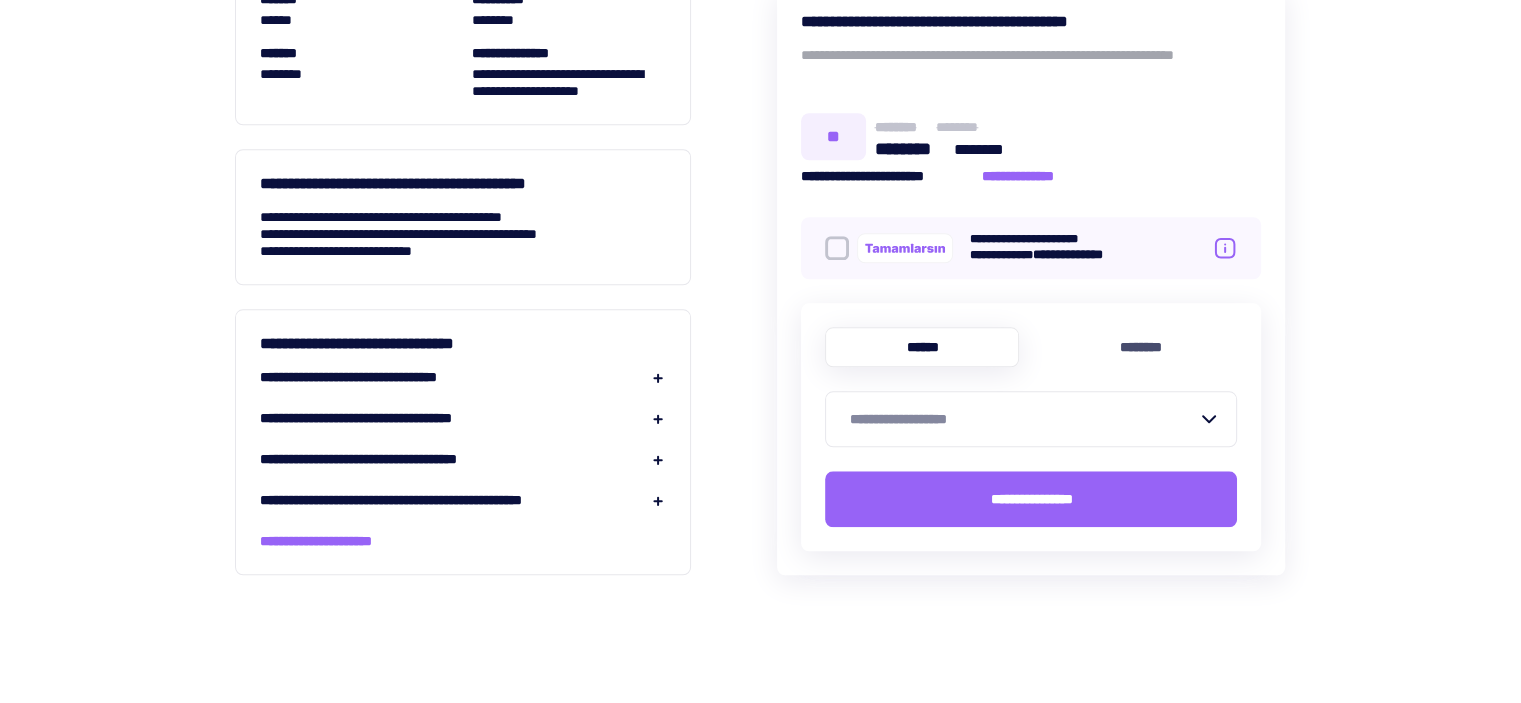 click on "**********" at bounding box center [445, 500] 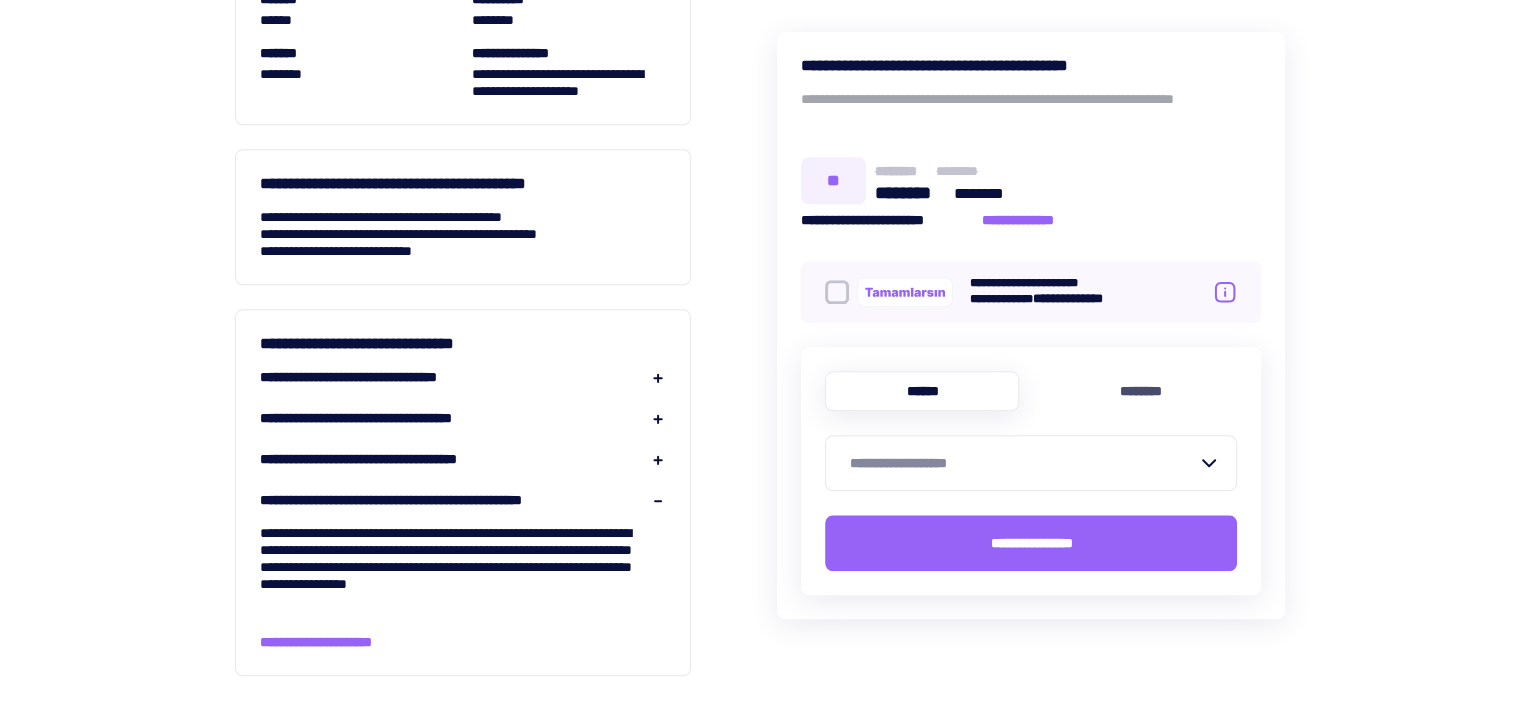 click on "**********" at bounding box center (445, 500) 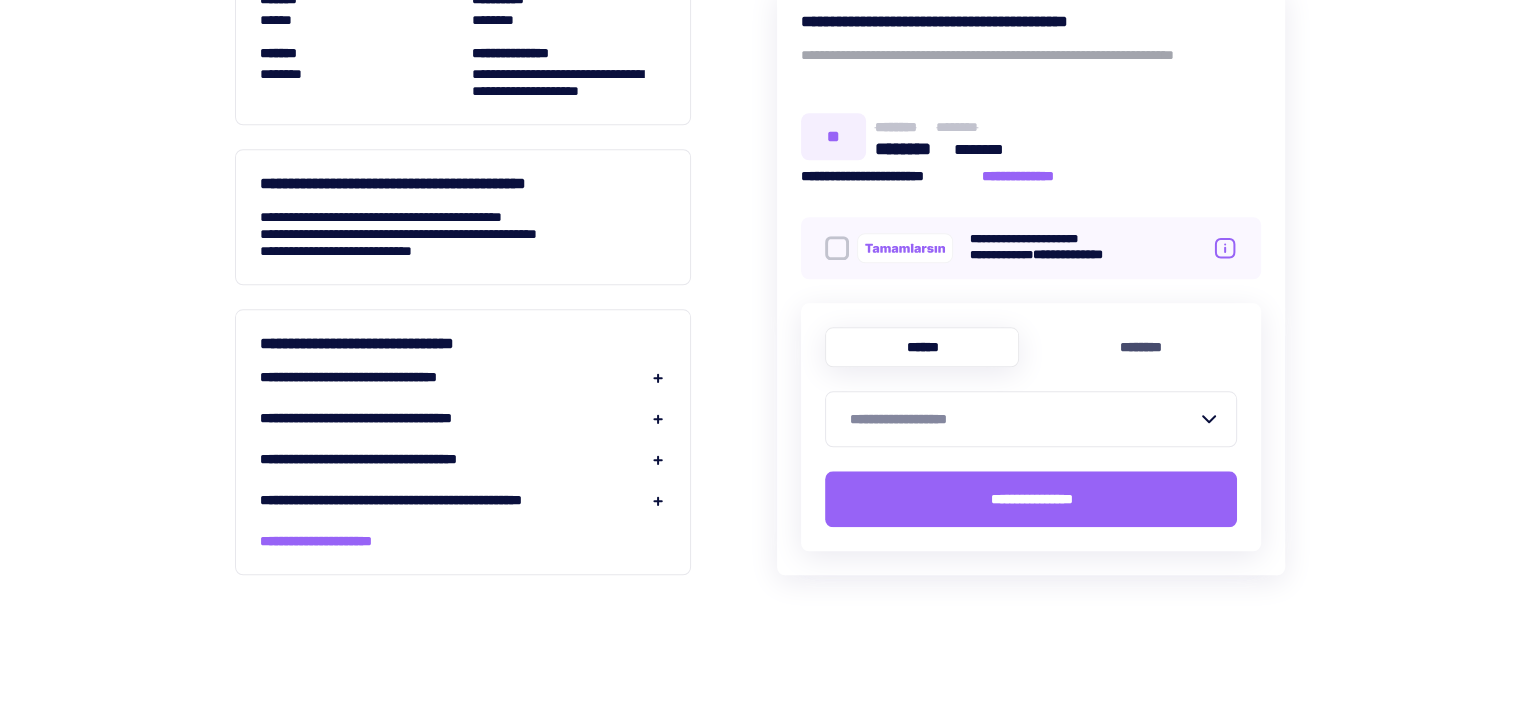click on "**********" at bounding box center (463, 442) 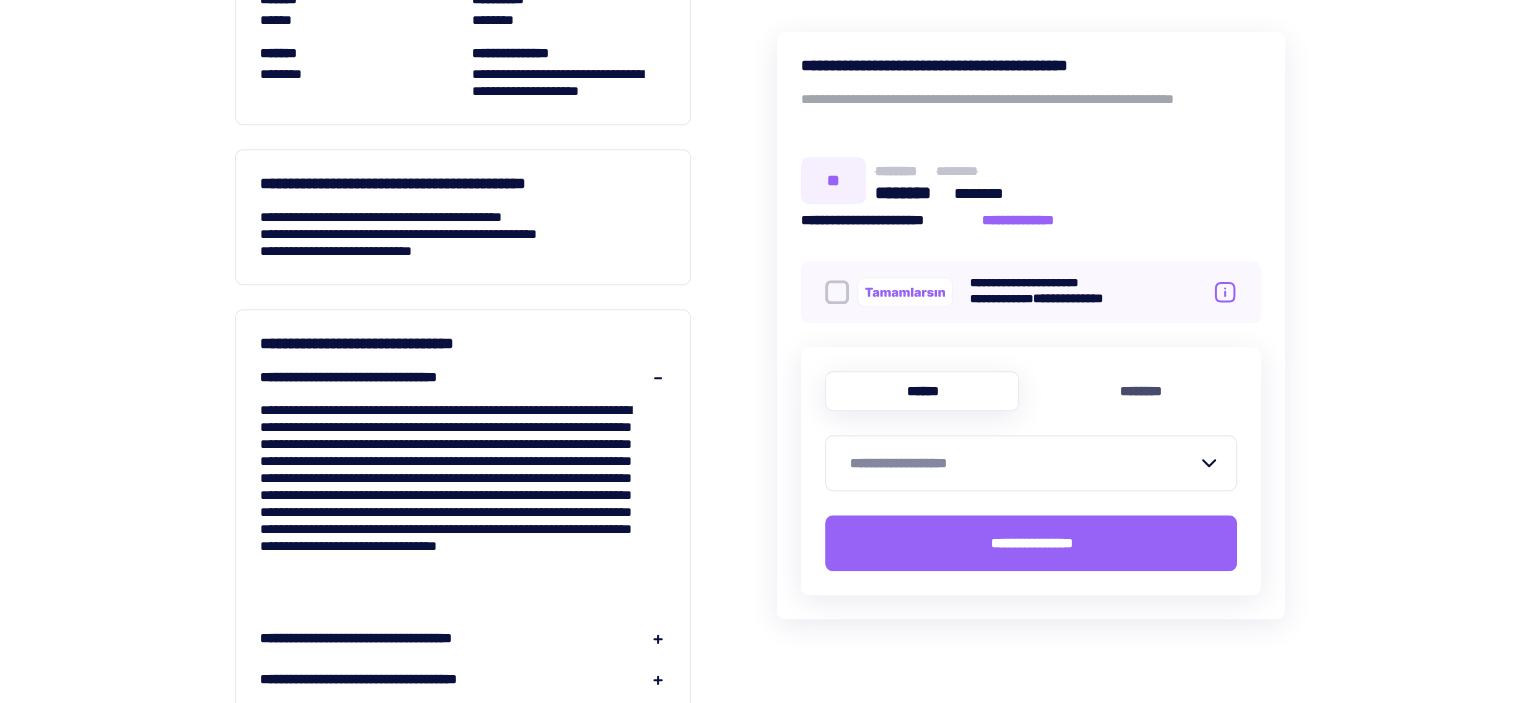 click on "**********" at bounding box center (378, 377) 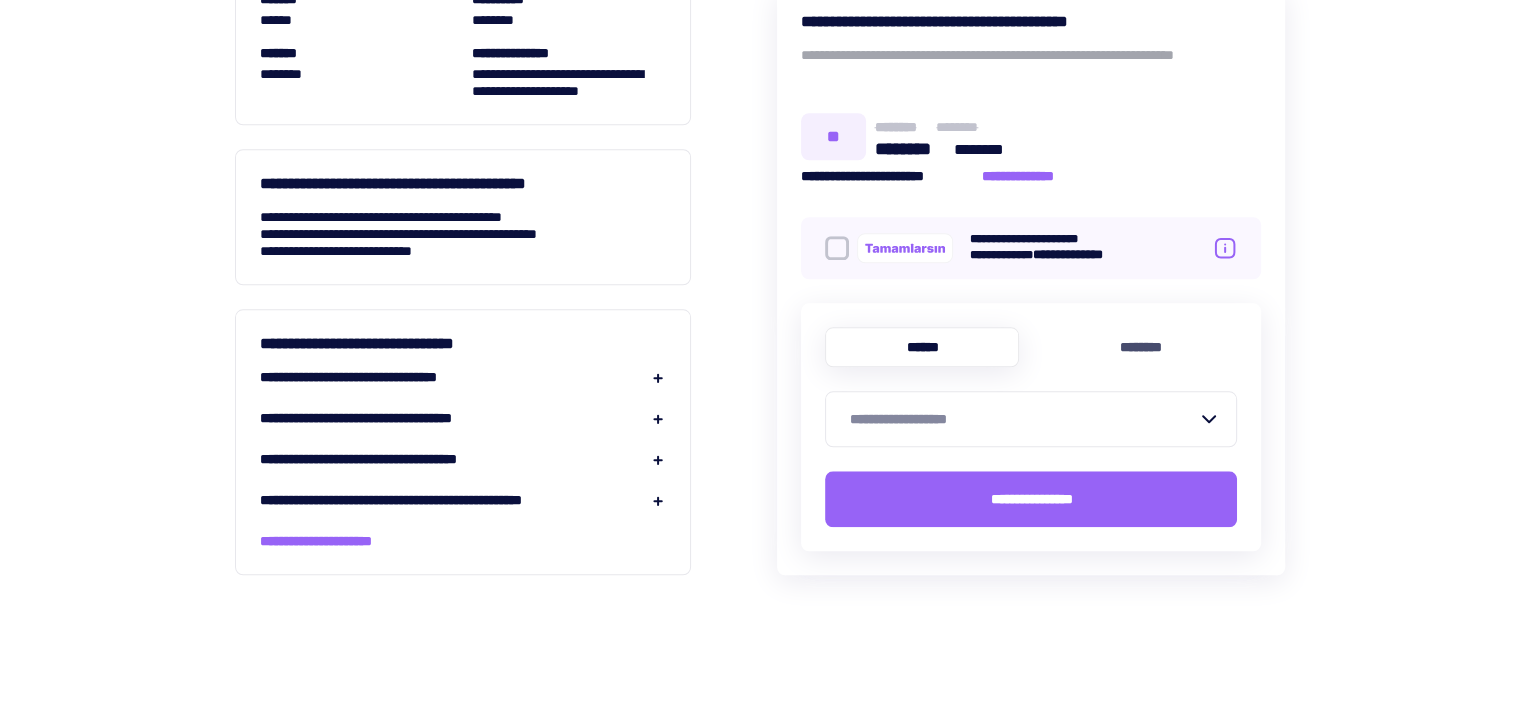 click on "**********" at bounding box center (463, 439) 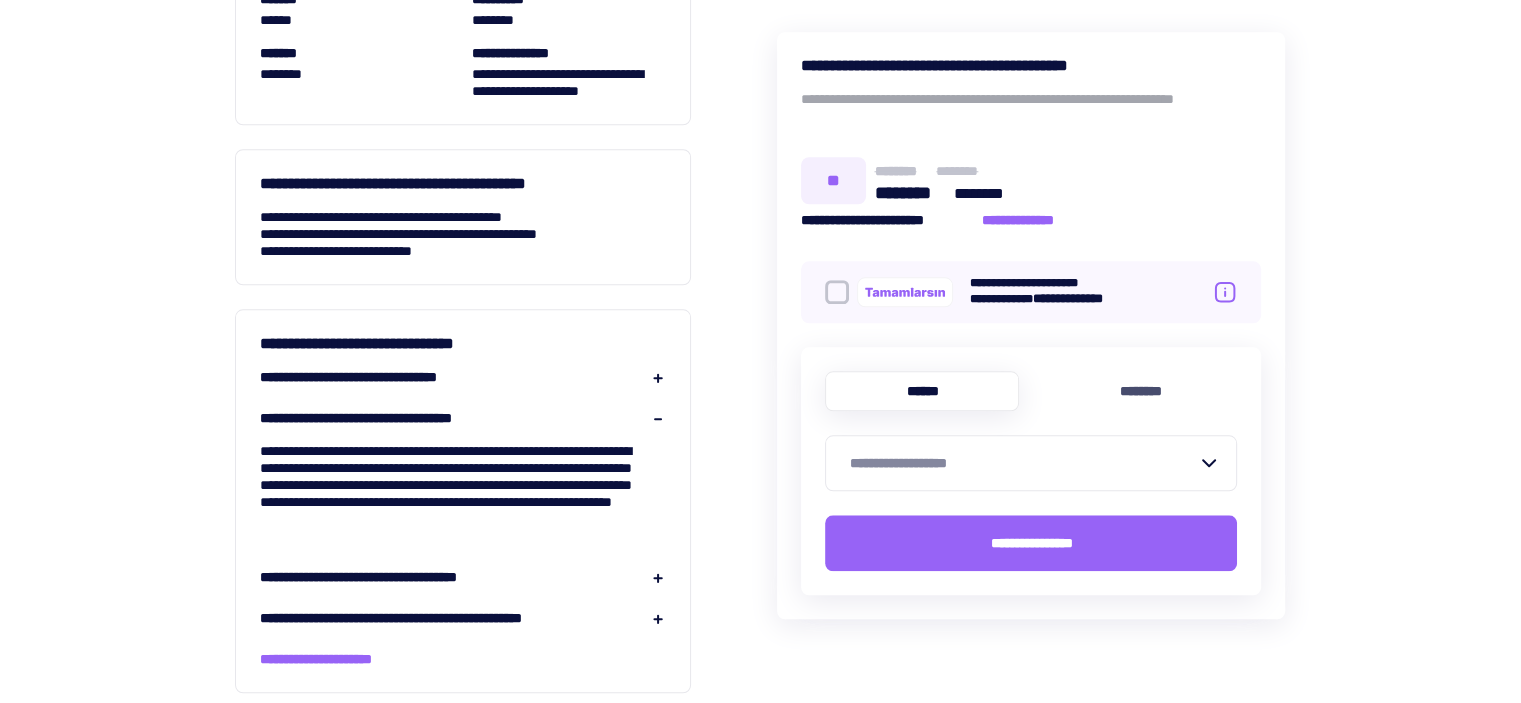 click on "**********" at bounding box center [391, 418] 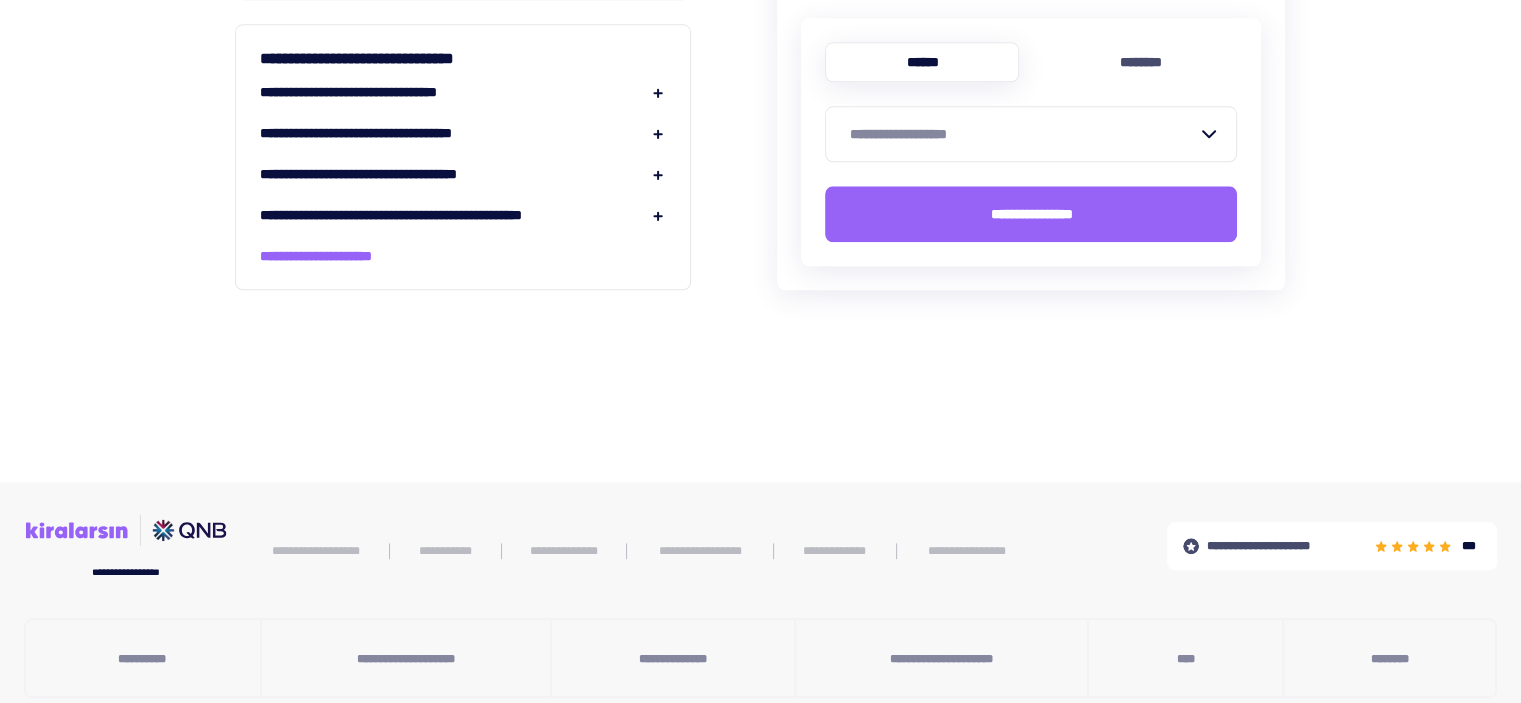 scroll, scrollTop: 2200, scrollLeft: 0, axis: vertical 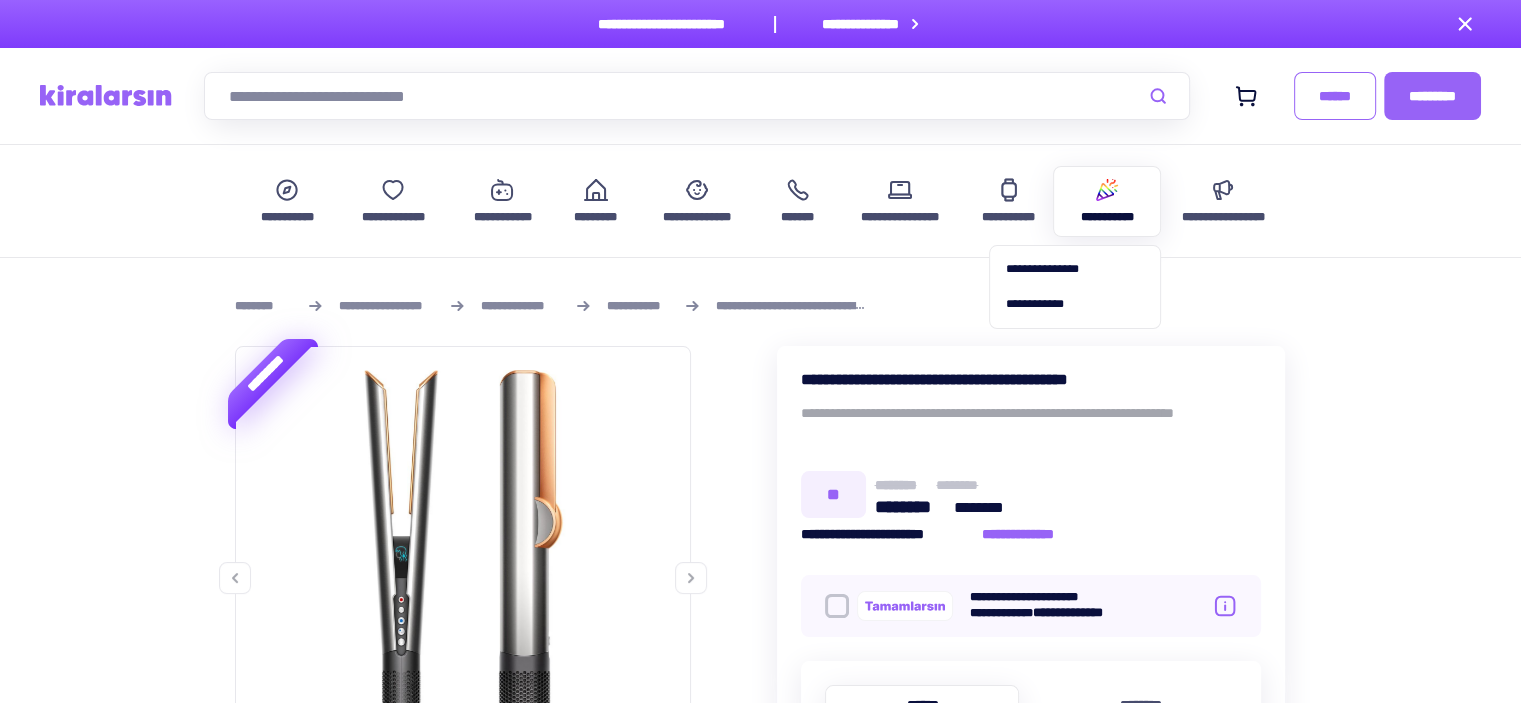 click on "**********" at bounding box center [1107, 201] 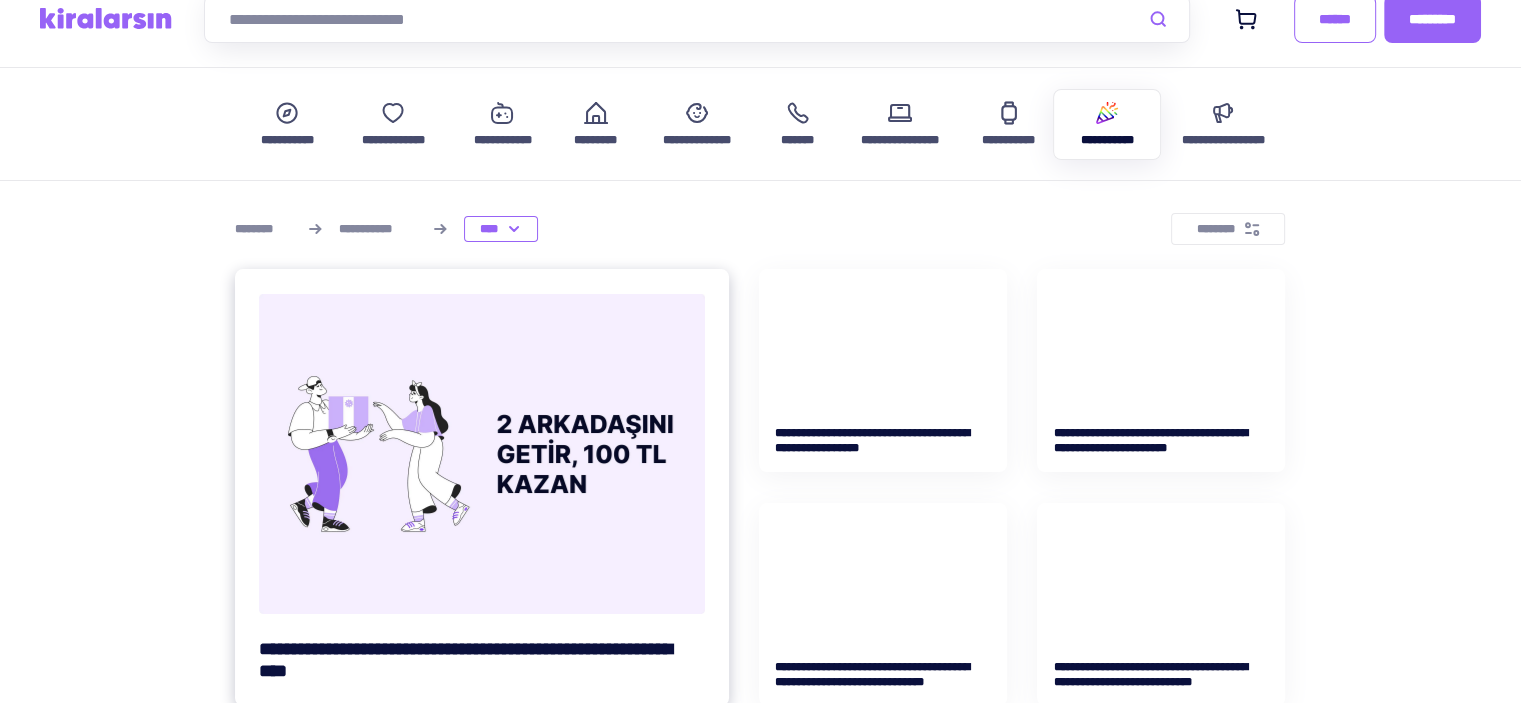 scroll, scrollTop: 200, scrollLeft: 0, axis: vertical 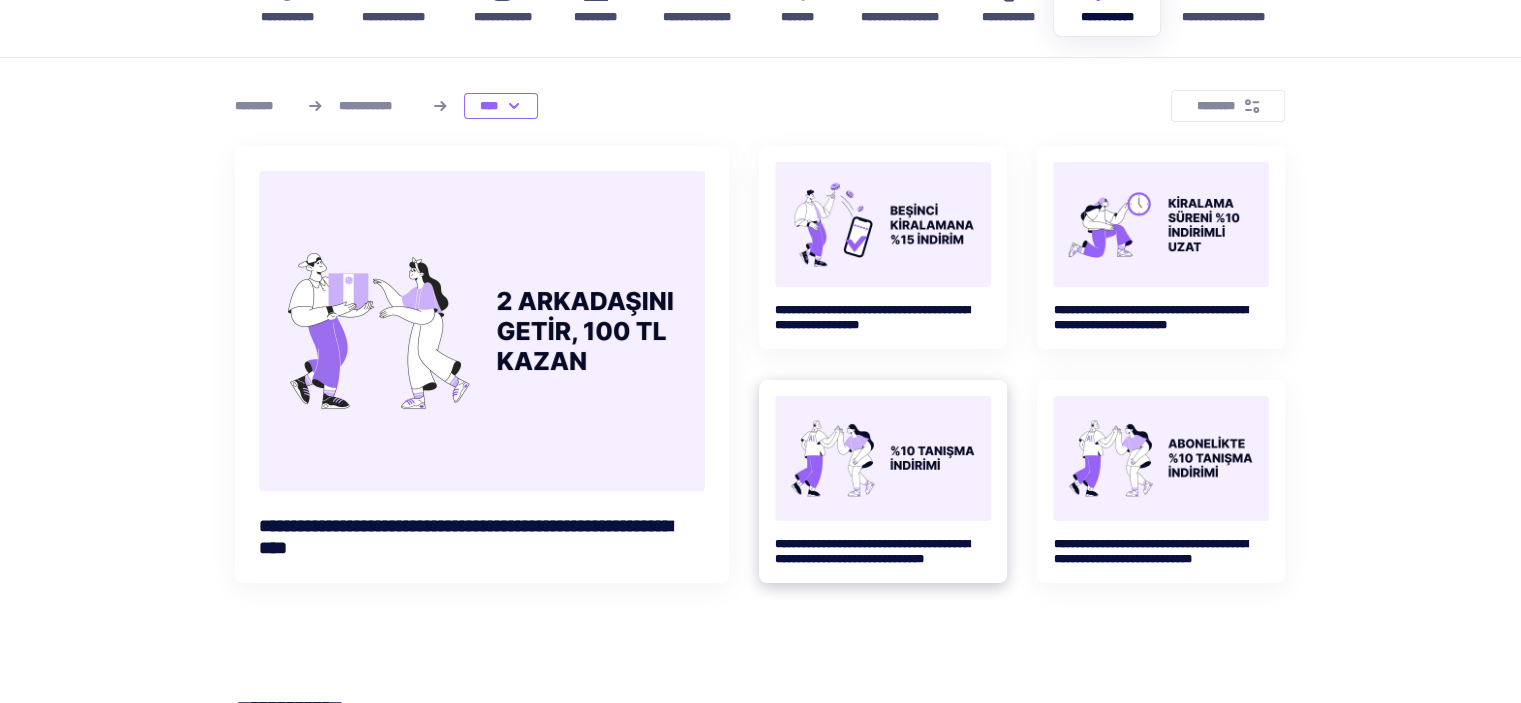 click at bounding box center [883, 458] 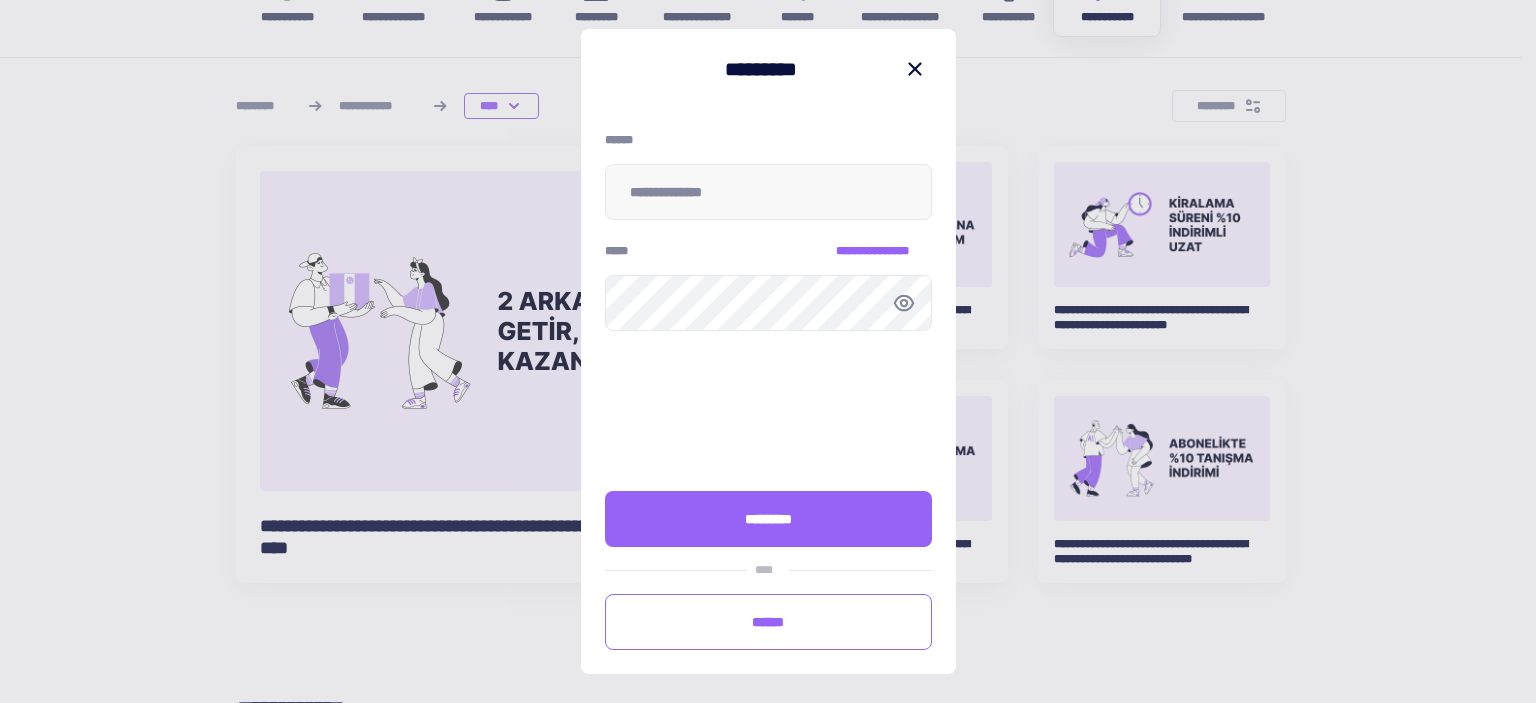click on "*********" at bounding box center (768, 69) 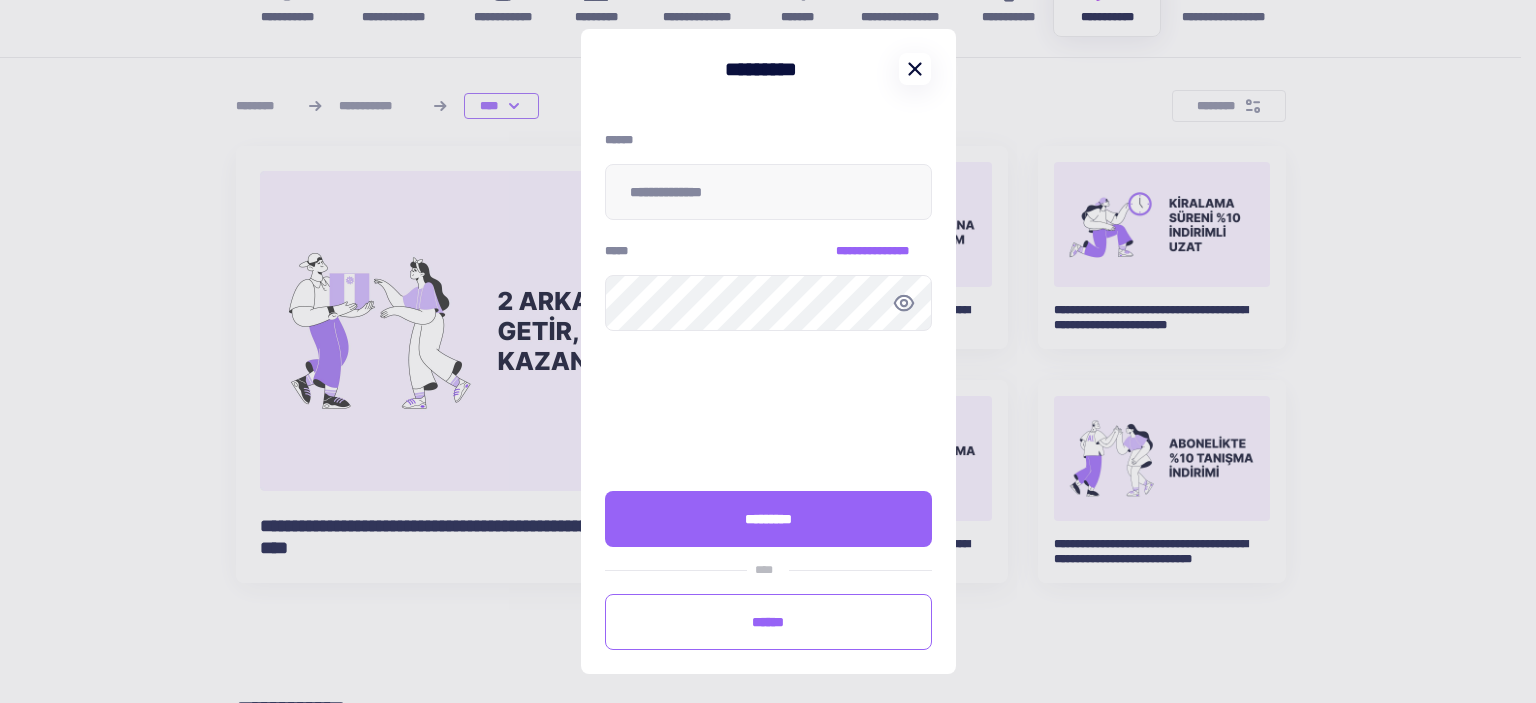 click 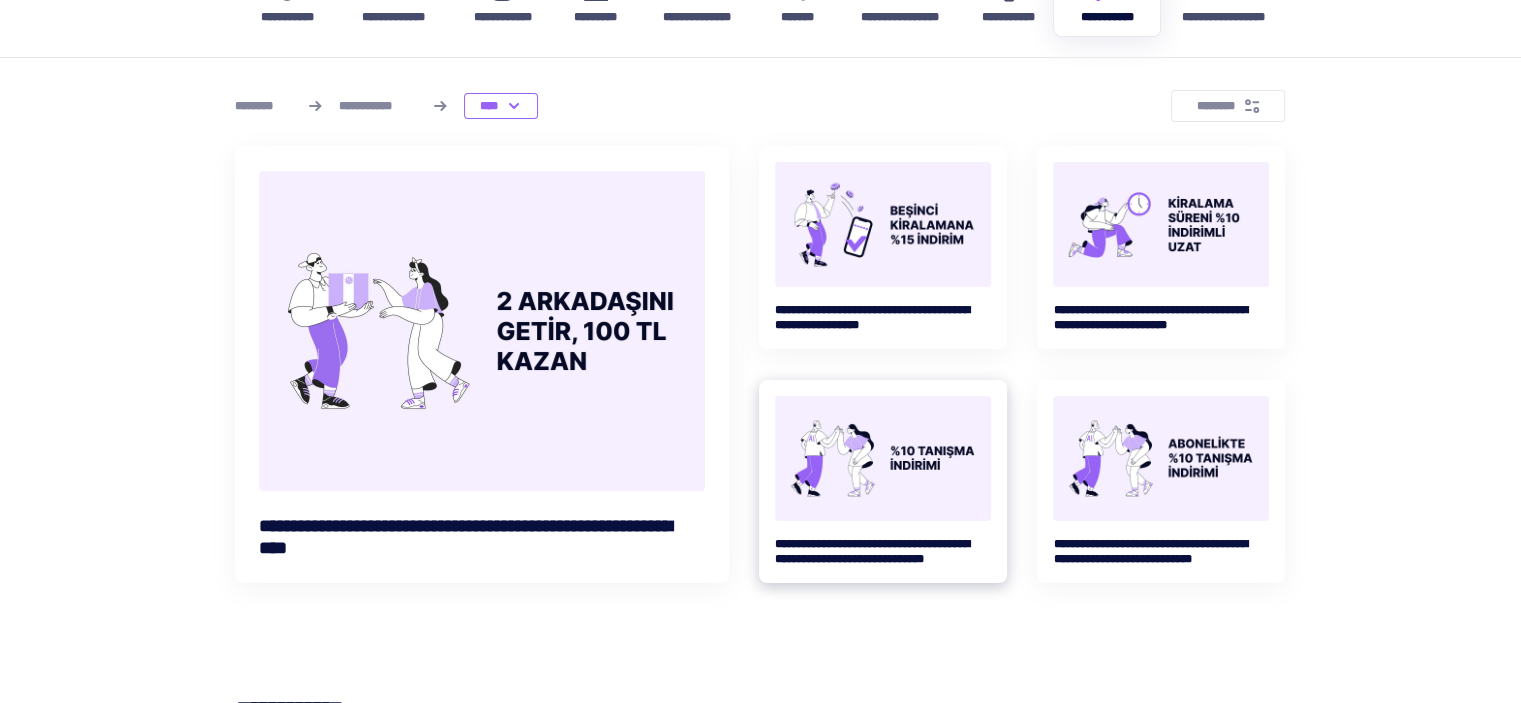 click on "**********" at bounding box center [883, 552] 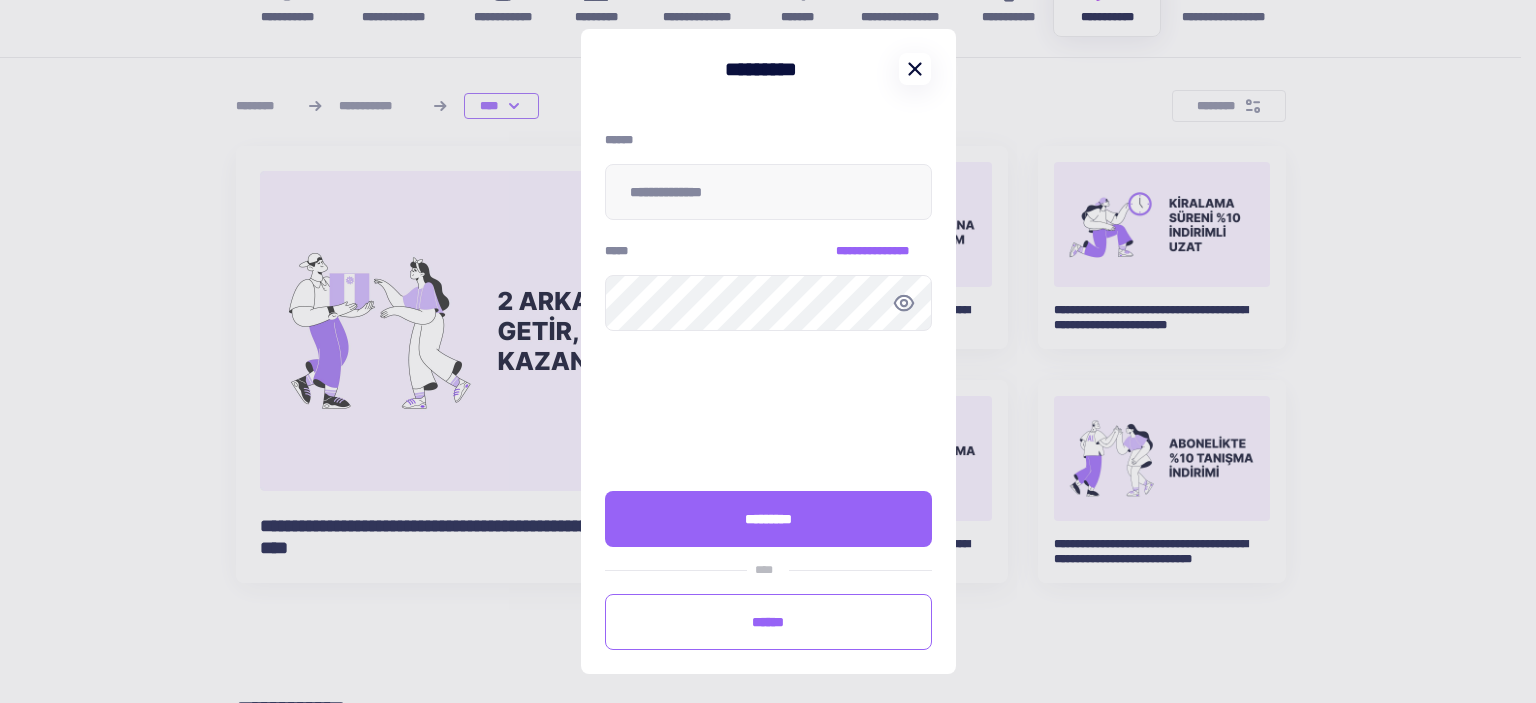 click 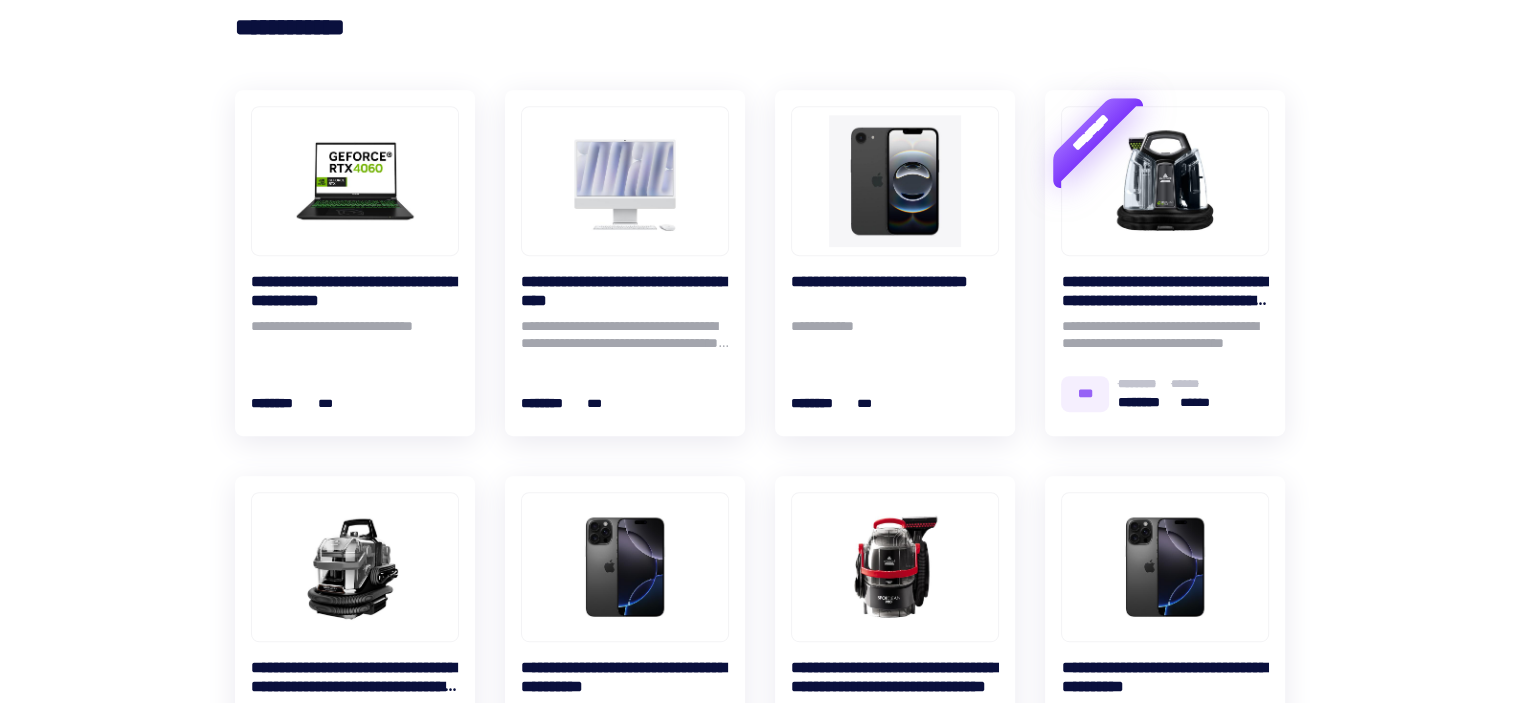 scroll, scrollTop: 0, scrollLeft: 0, axis: both 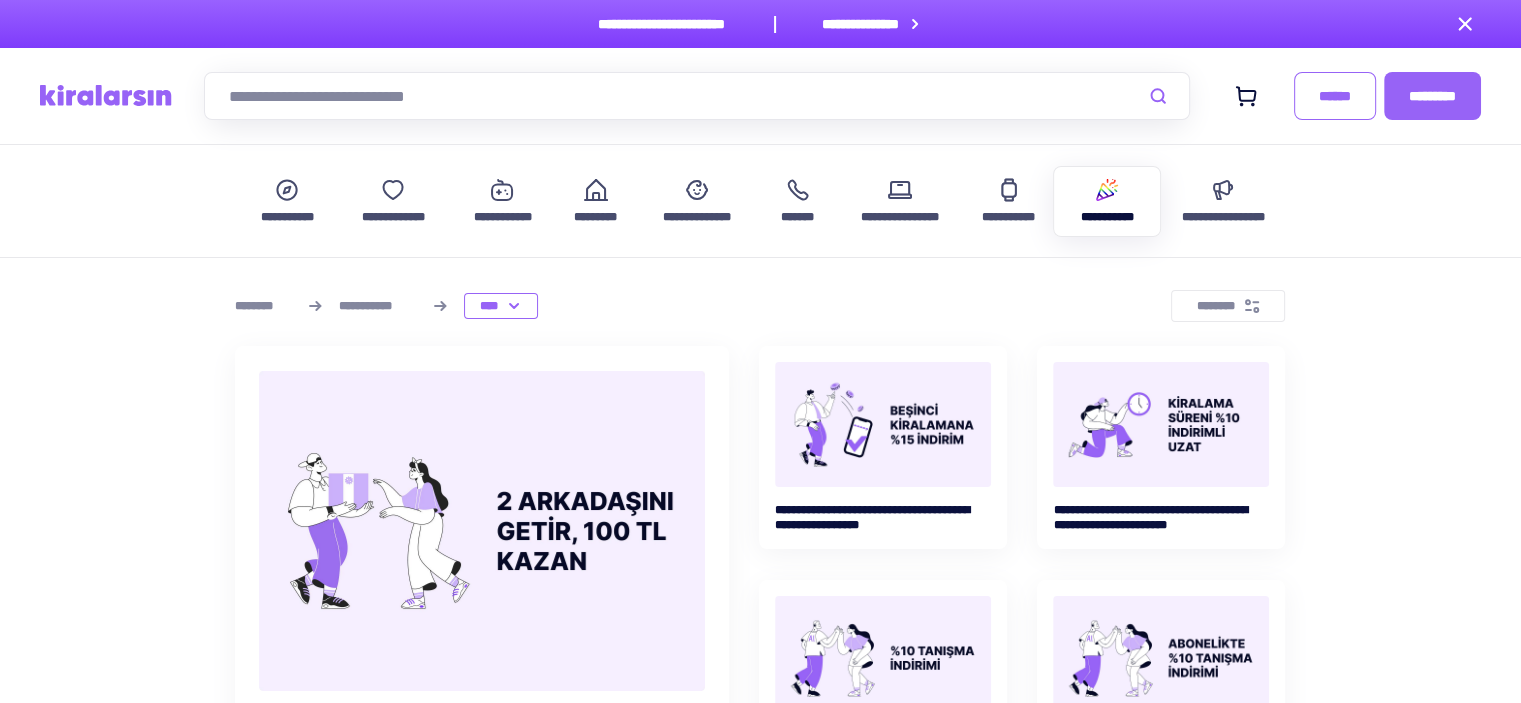 drag, startPoint x: 1375, startPoint y: 251, endPoint x: 1159, endPoint y: -121, distance: 430.16275 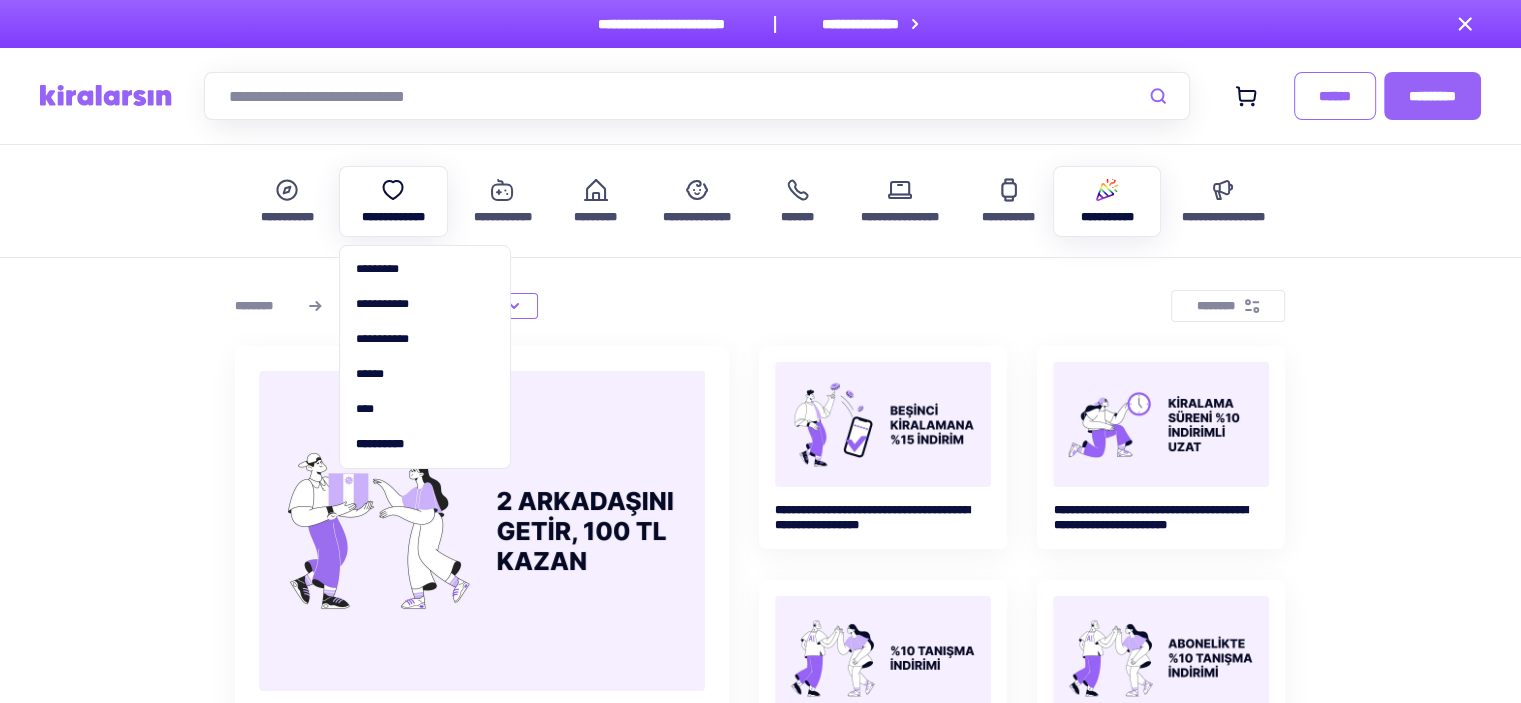click 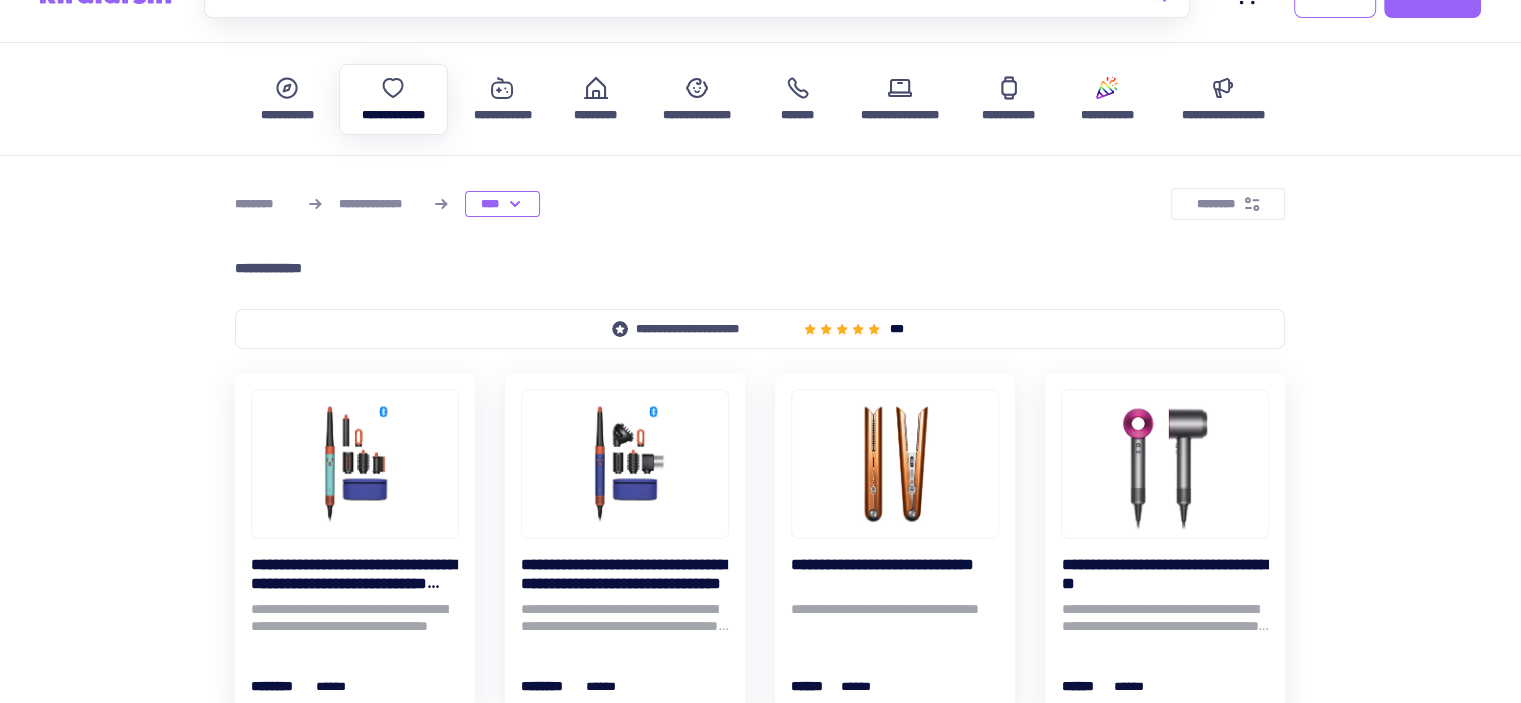 scroll, scrollTop: 100, scrollLeft: 0, axis: vertical 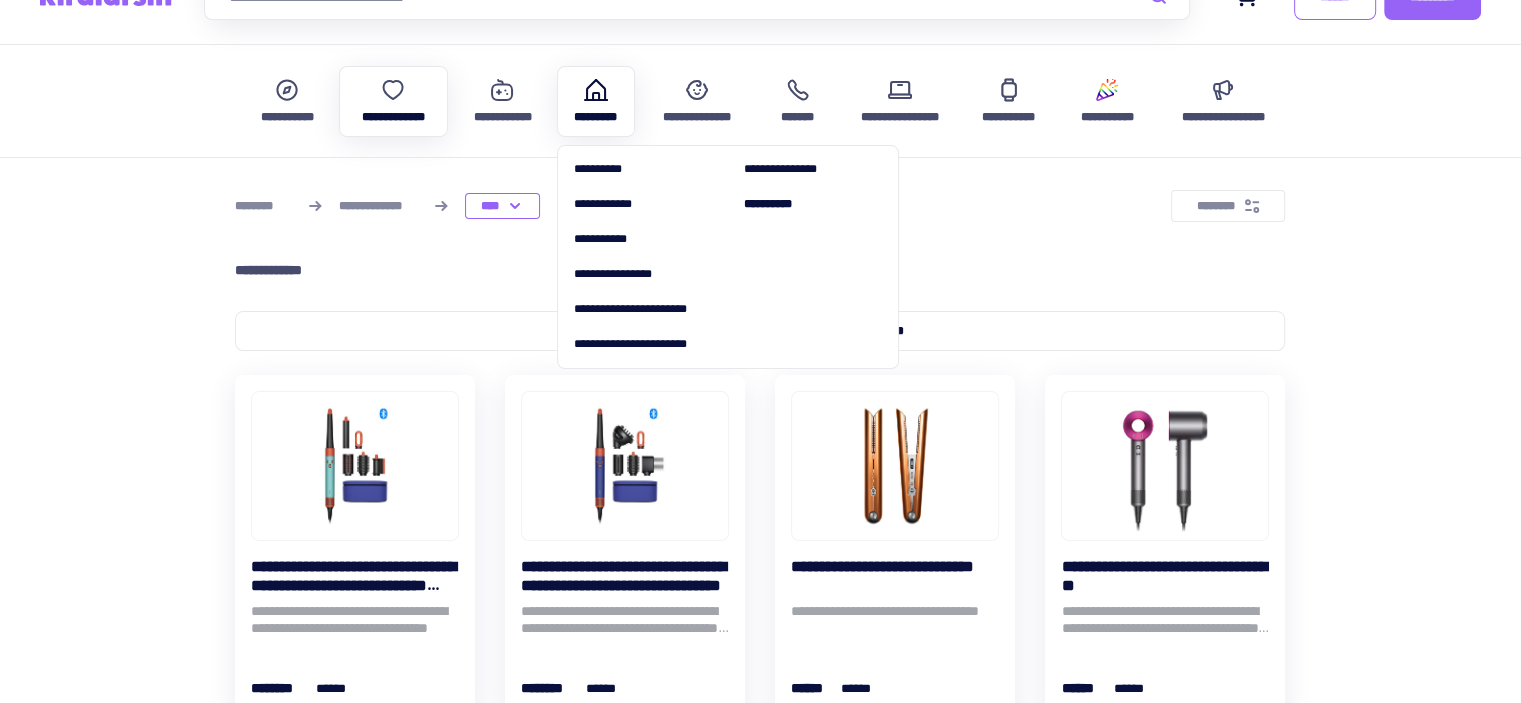 click on "*********" at bounding box center [595, 117] 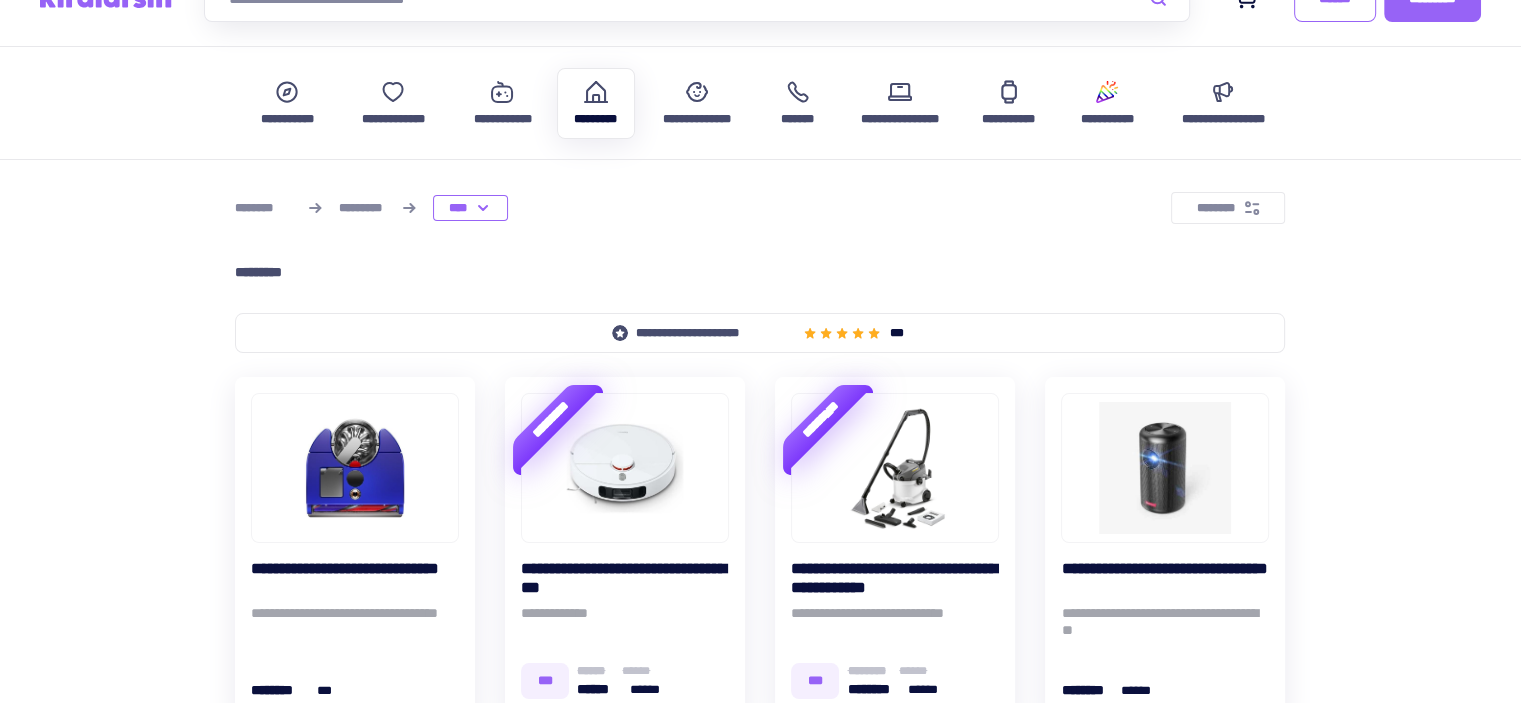 scroll, scrollTop: 0, scrollLeft: 0, axis: both 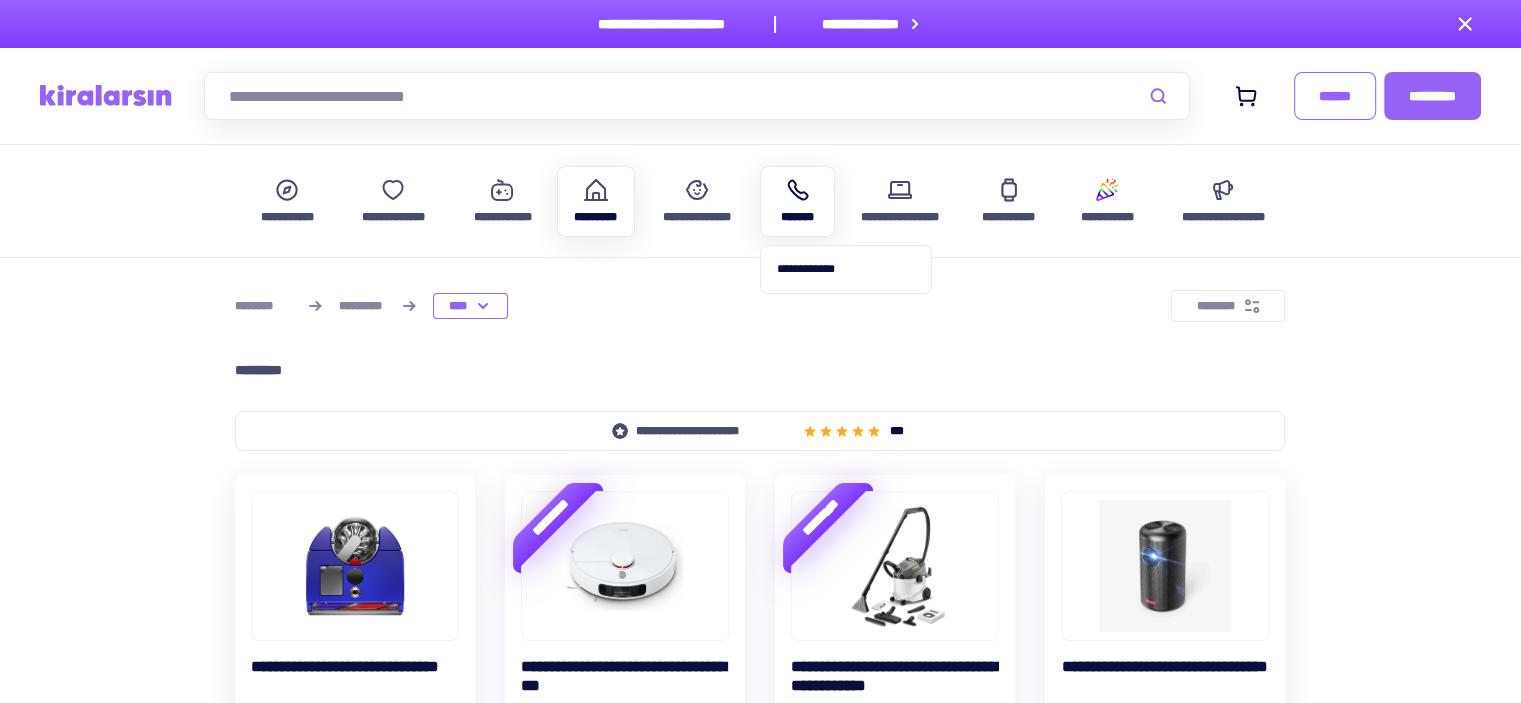 click on "*******" at bounding box center [797, 217] 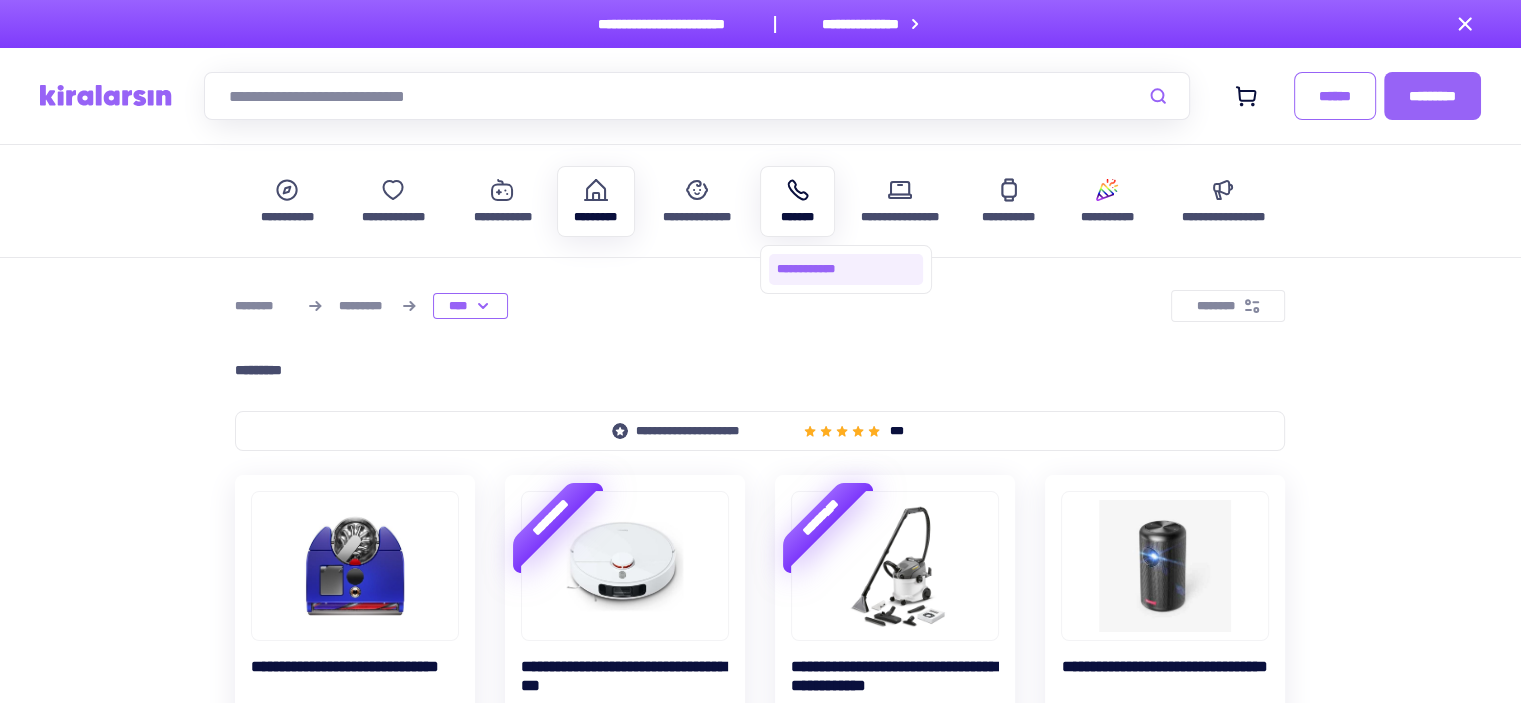 click on "**********" at bounding box center (846, 269) 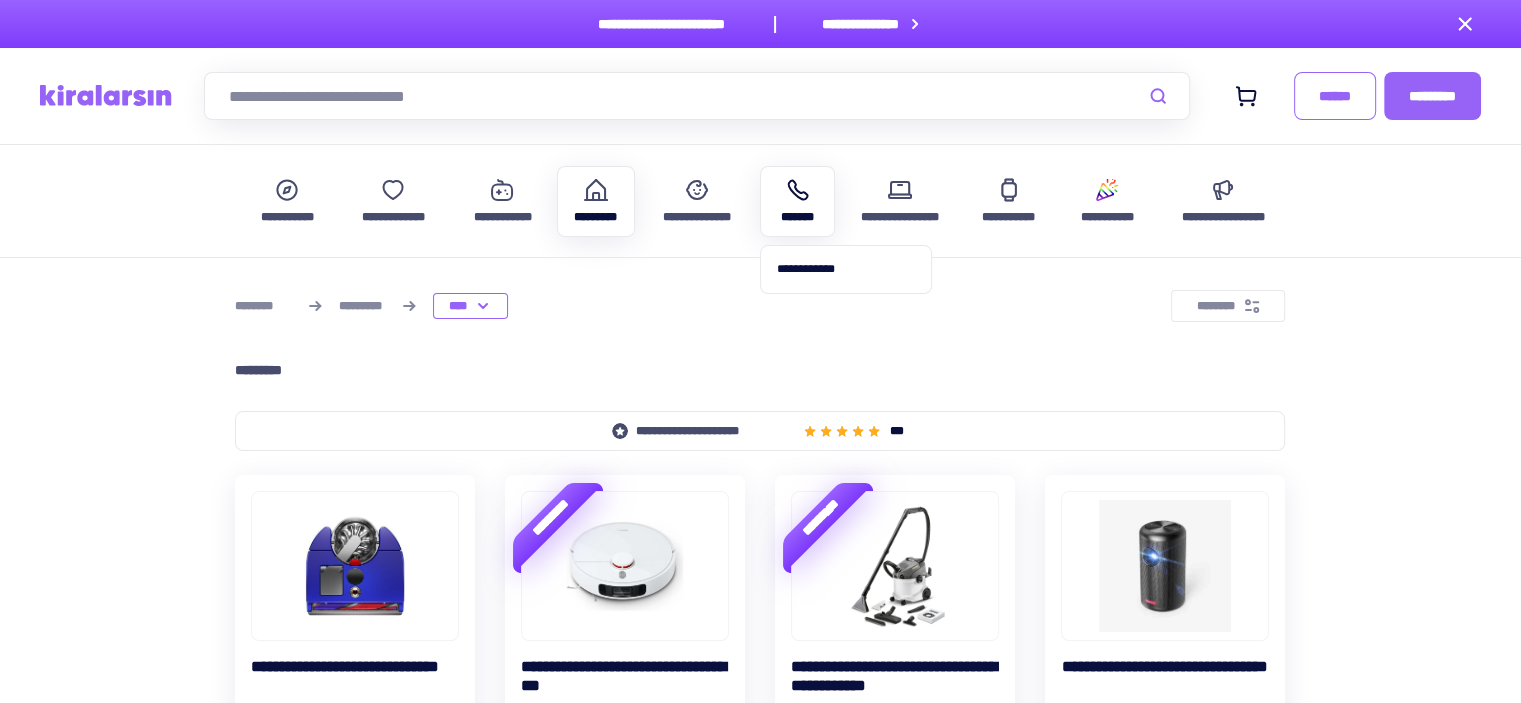 click on "*******" at bounding box center [797, 201] 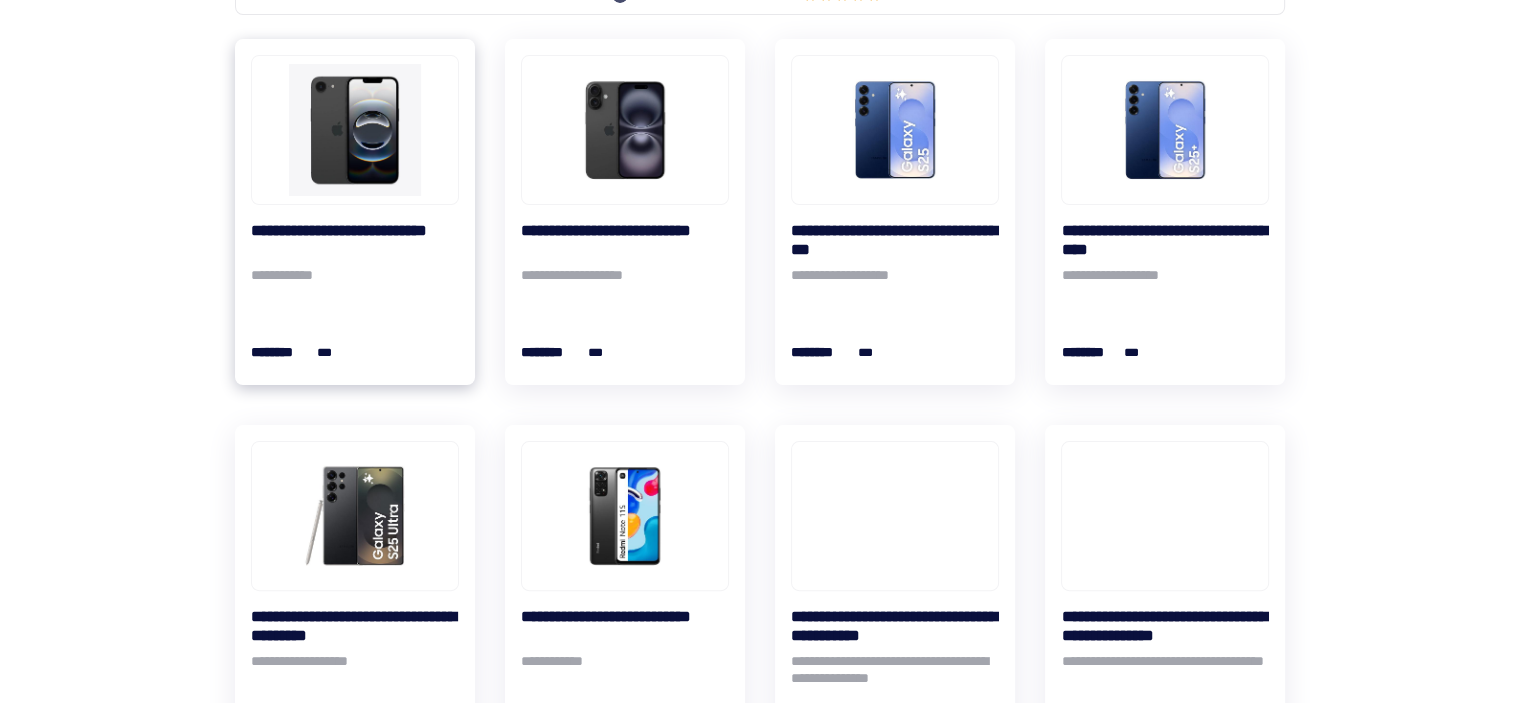 scroll, scrollTop: 700, scrollLeft: 0, axis: vertical 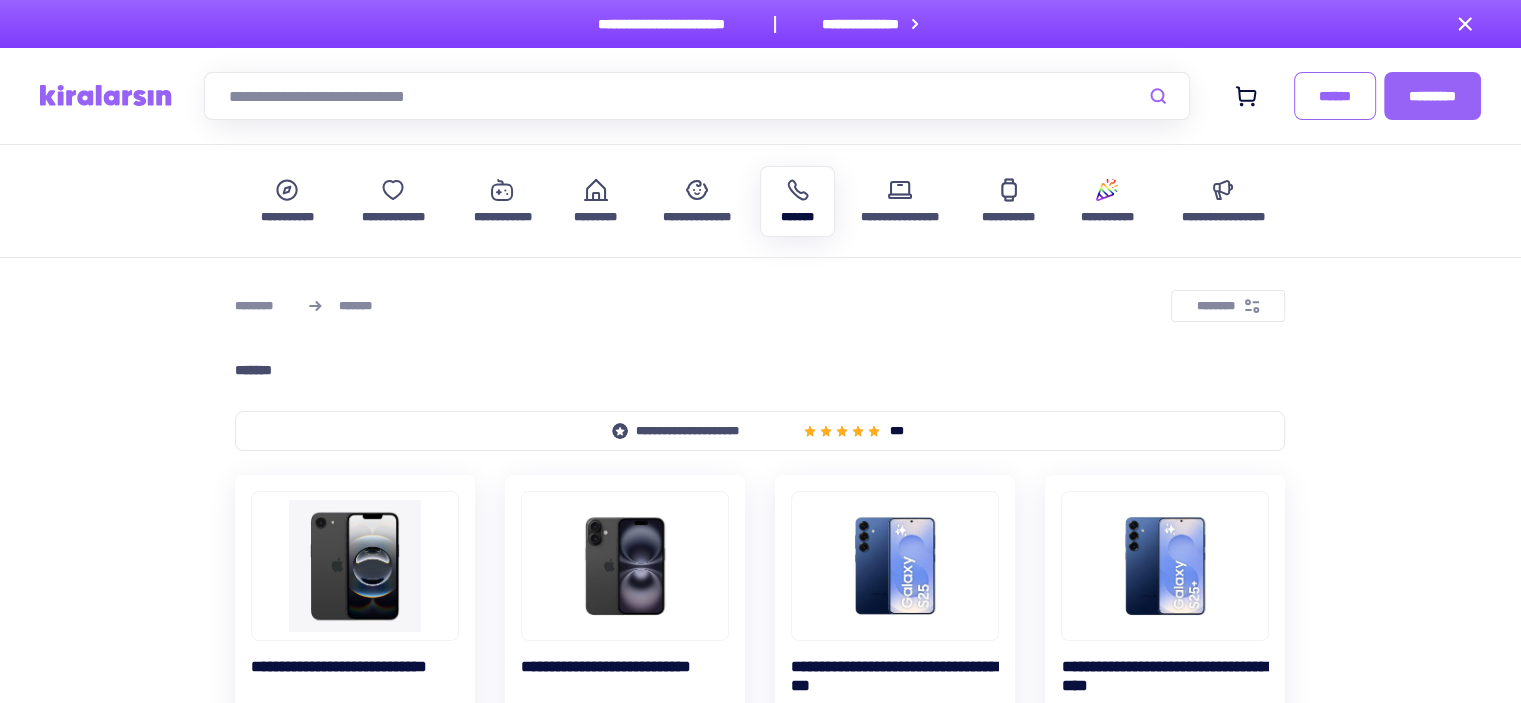 drag, startPoint x: 1306, startPoint y: 71, endPoint x: 1270, endPoint y: -44, distance: 120.50311 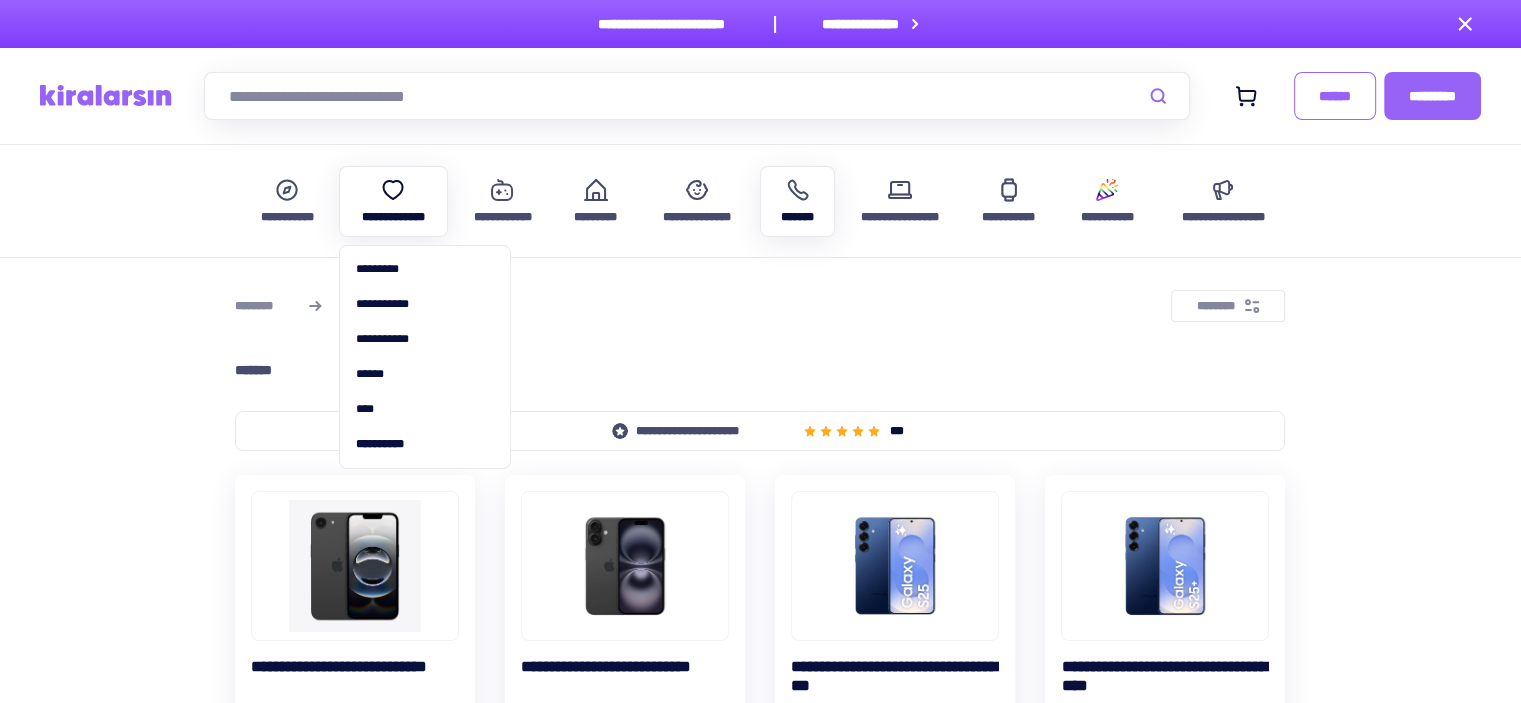 click on "**********" at bounding box center (393, 201) 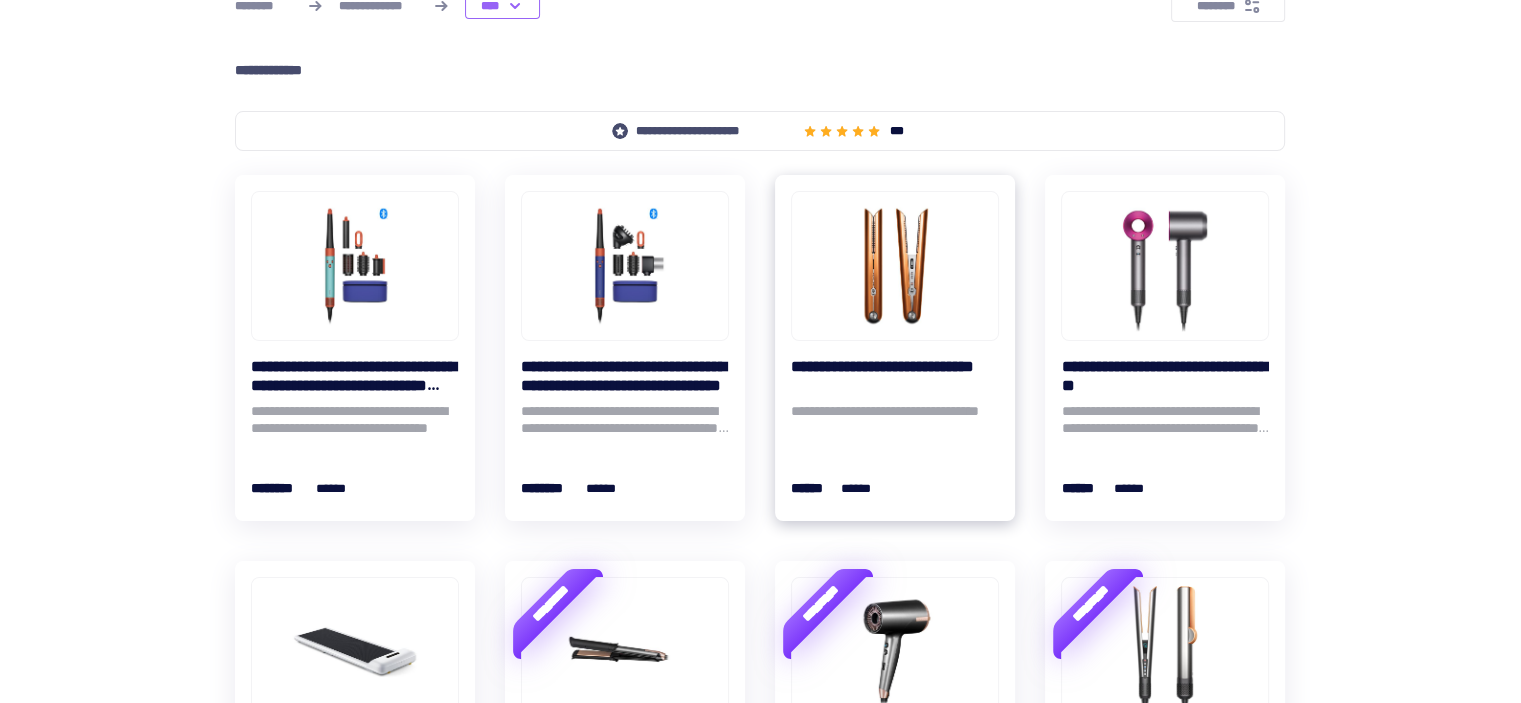 scroll, scrollTop: 800, scrollLeft: 0, axis: vertical 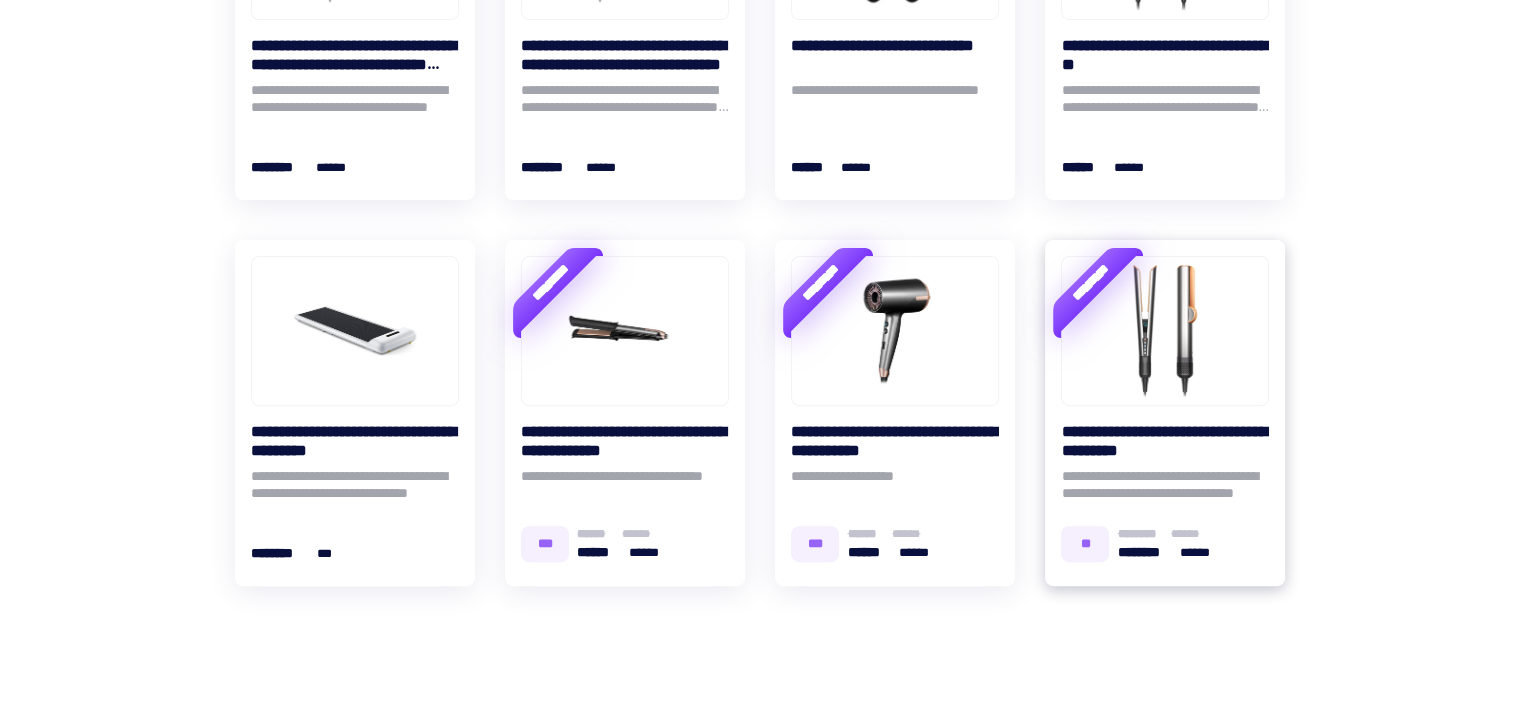 click at bounding box center [1165, 331] 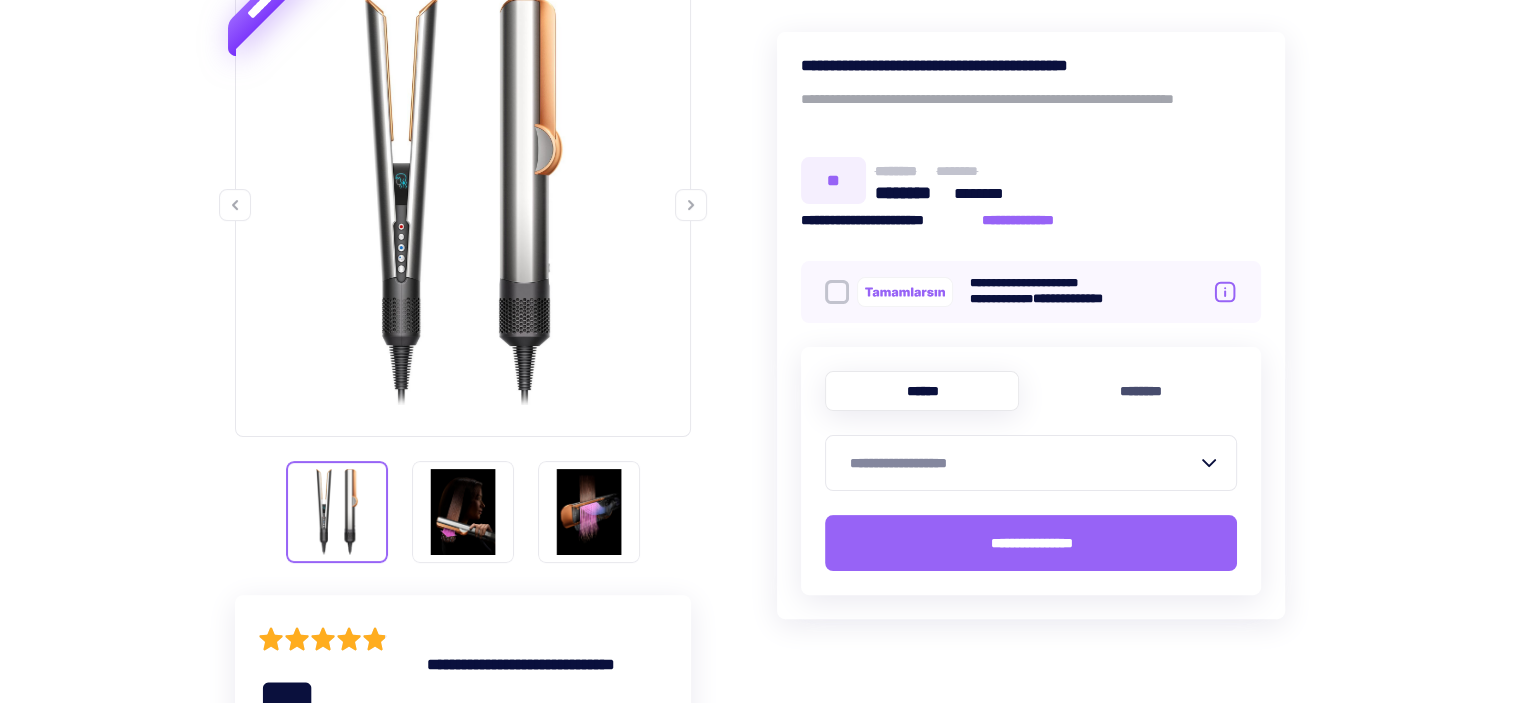 scroll, scrollTop: 400, scrollLeft: 0, axis: vertical 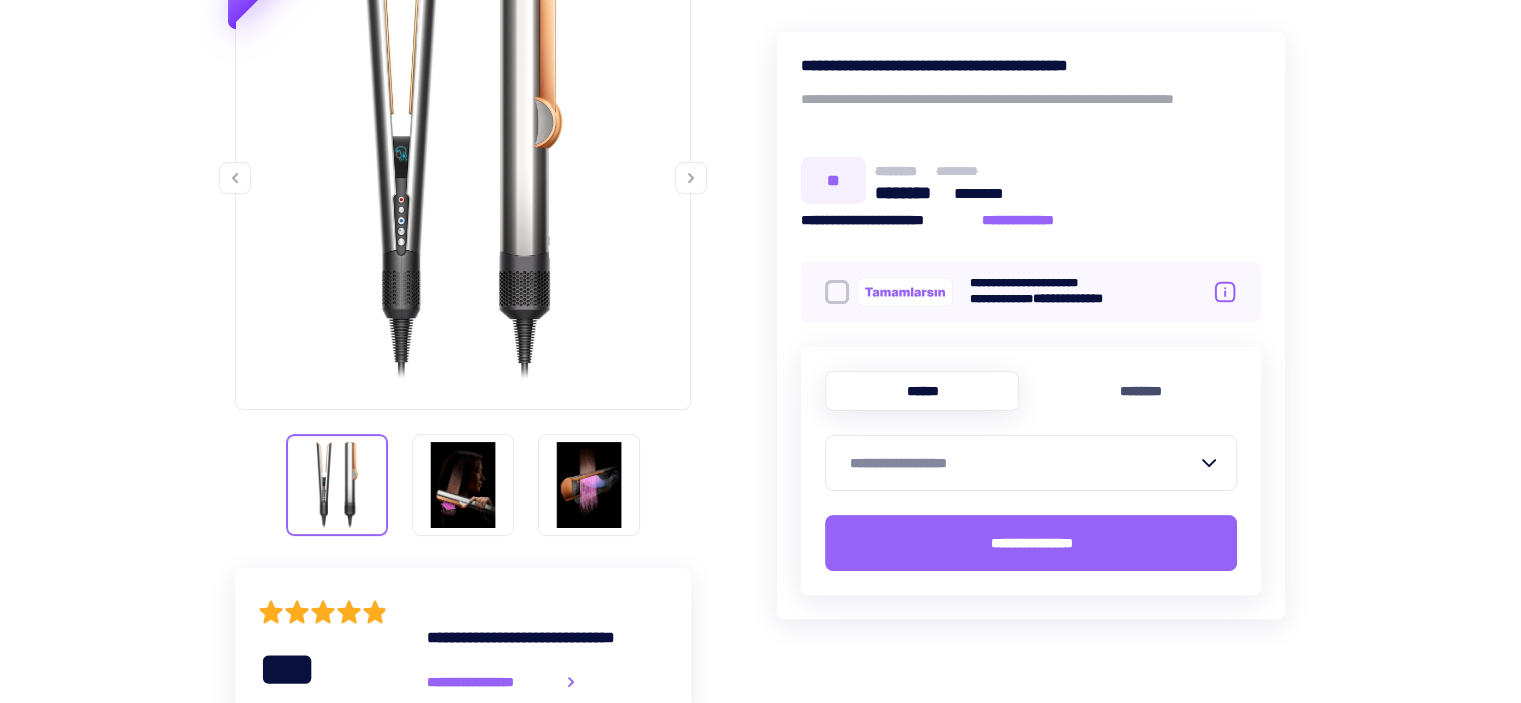 click 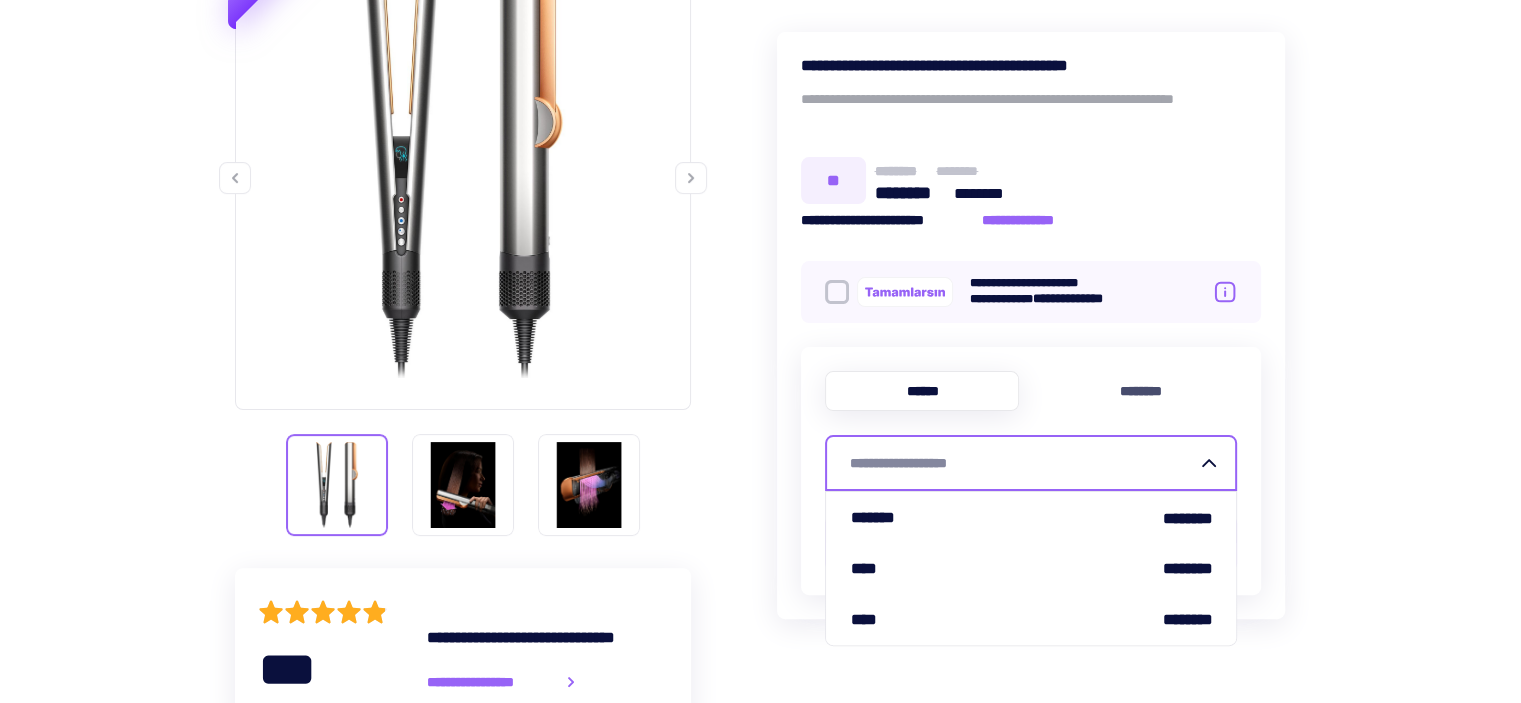 click on "**********" at bounding box center (1023, 463) 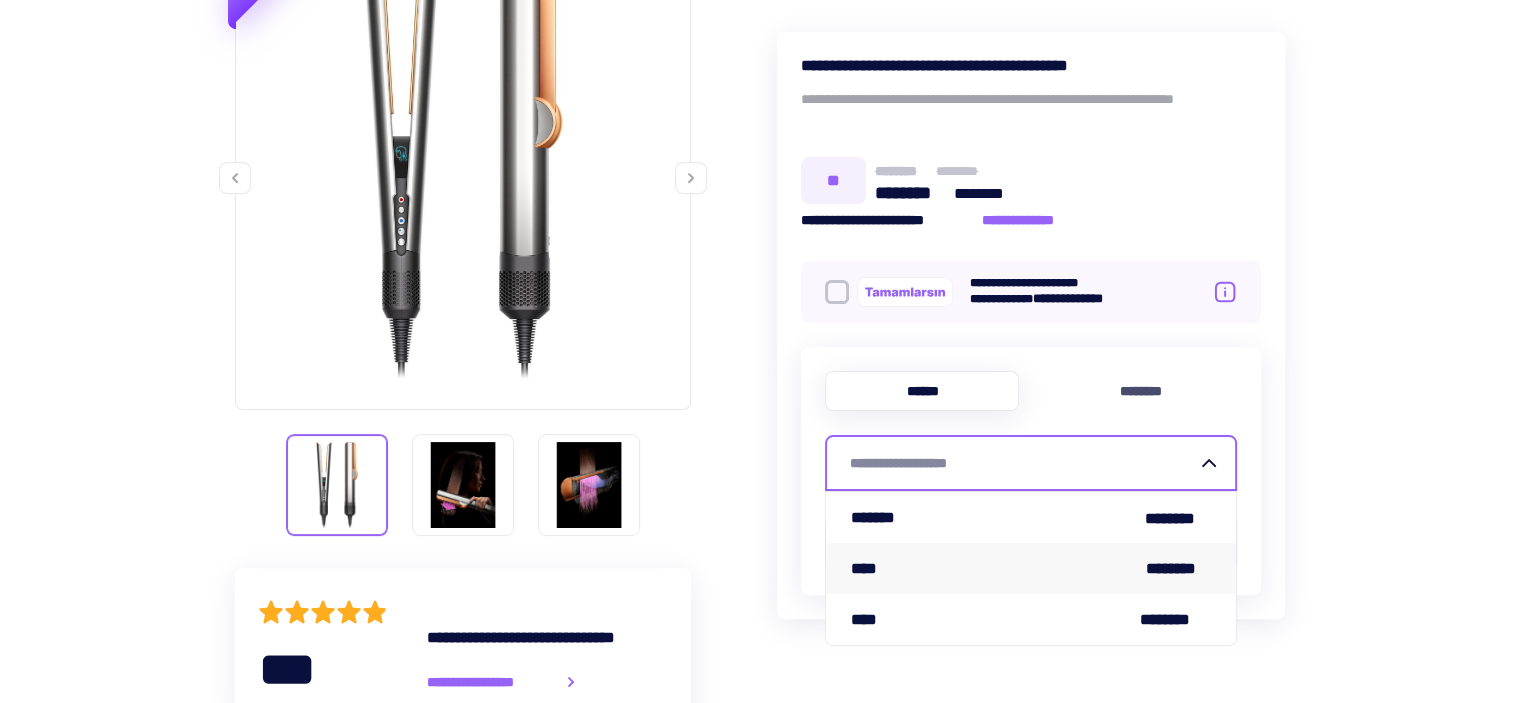 click on "**** ********" at bounding box center [1031, 568] 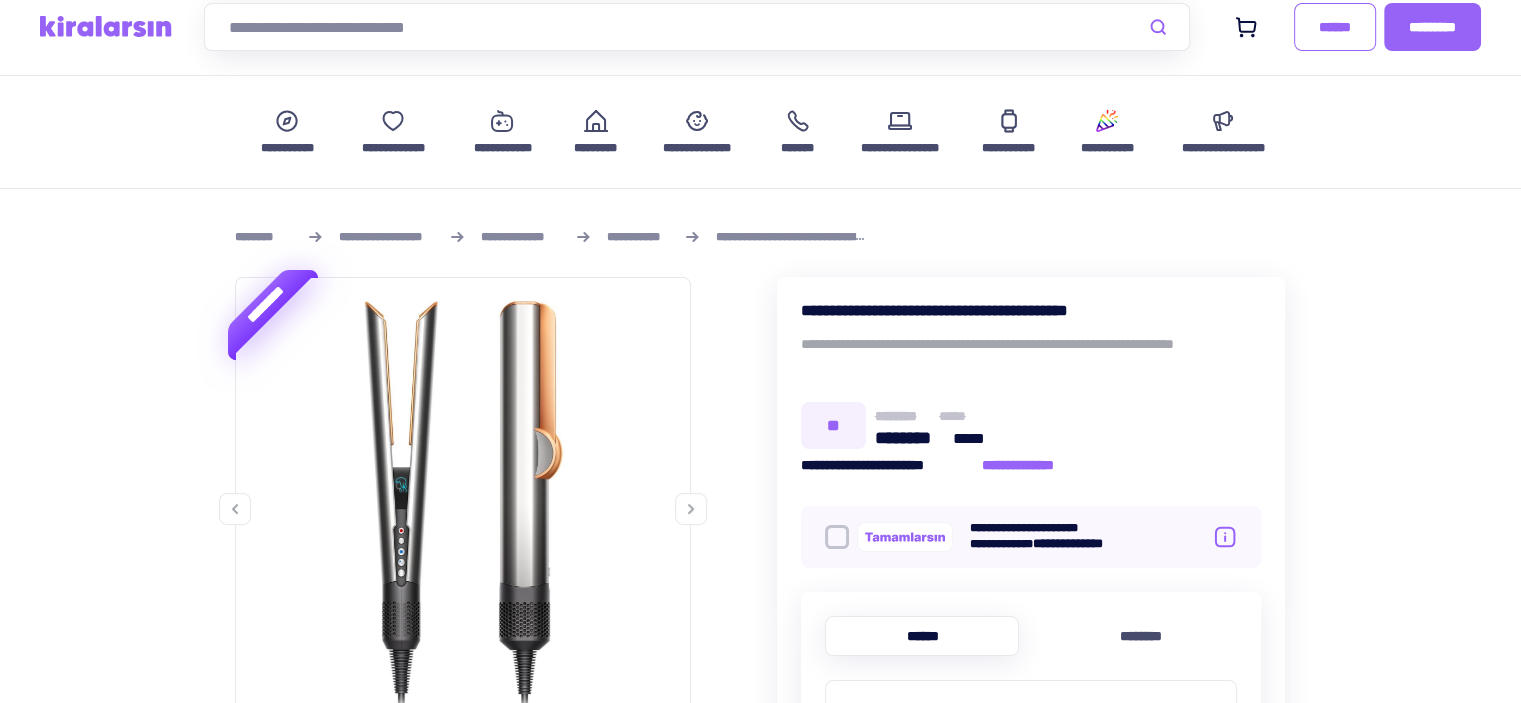 scroll, scrollTop: 0, scrollLeft: 0, axis: both 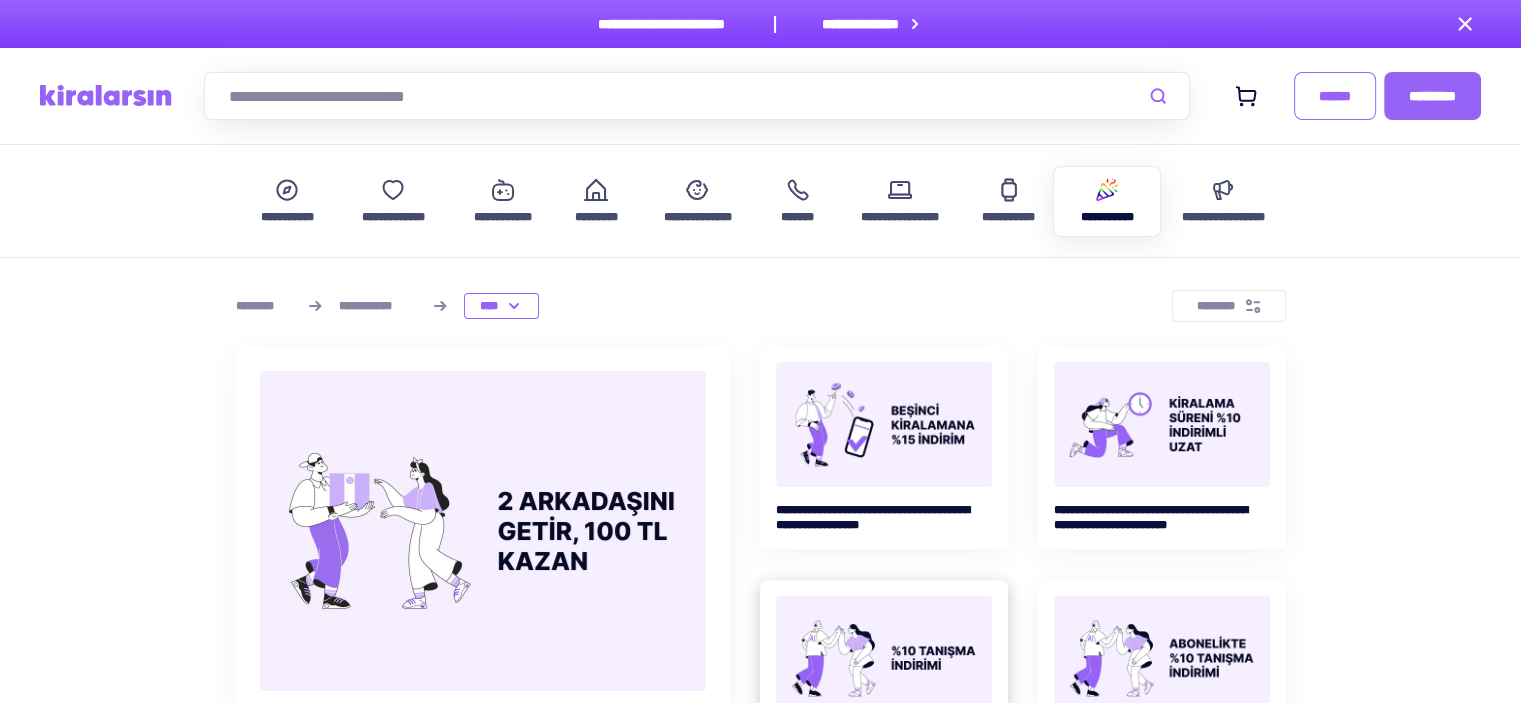 click on "**********" at bounding box center (884, 681) 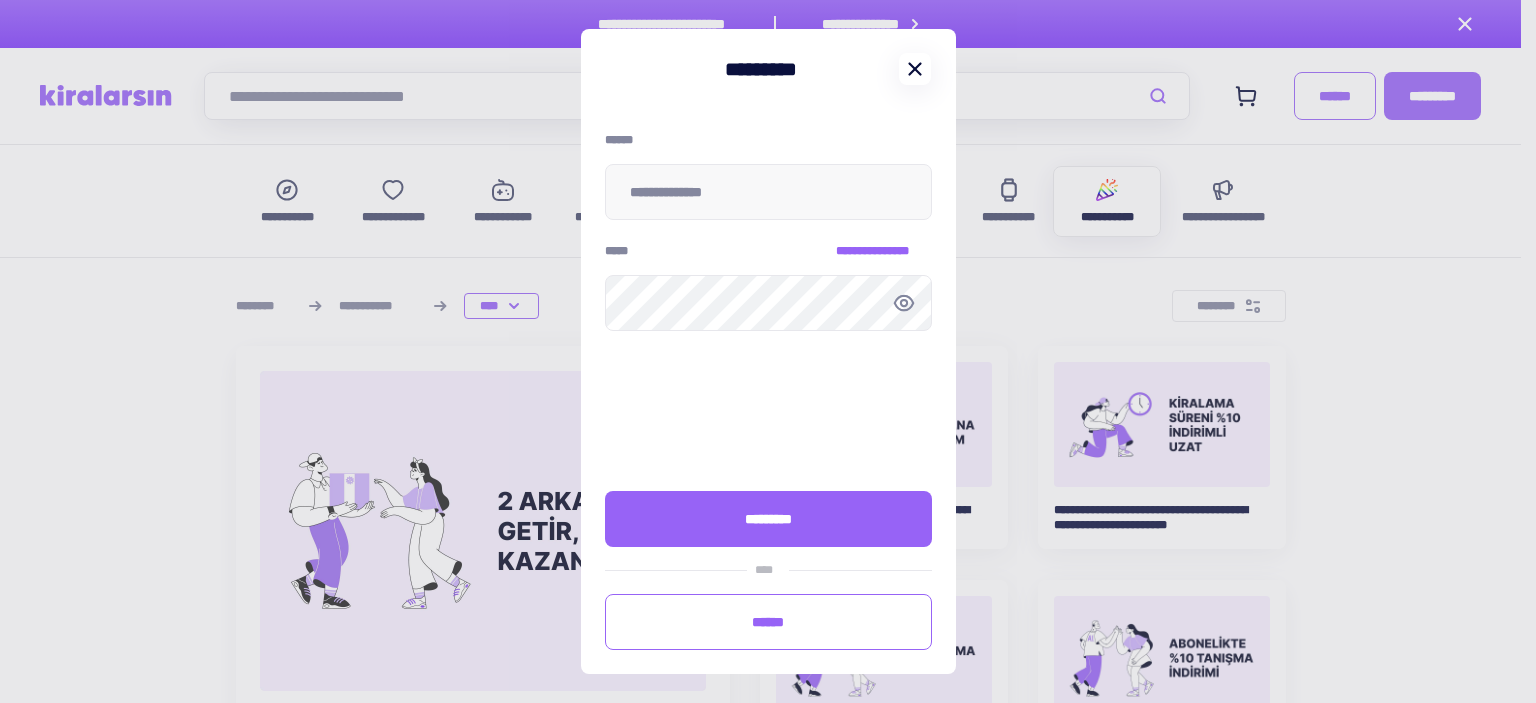 click 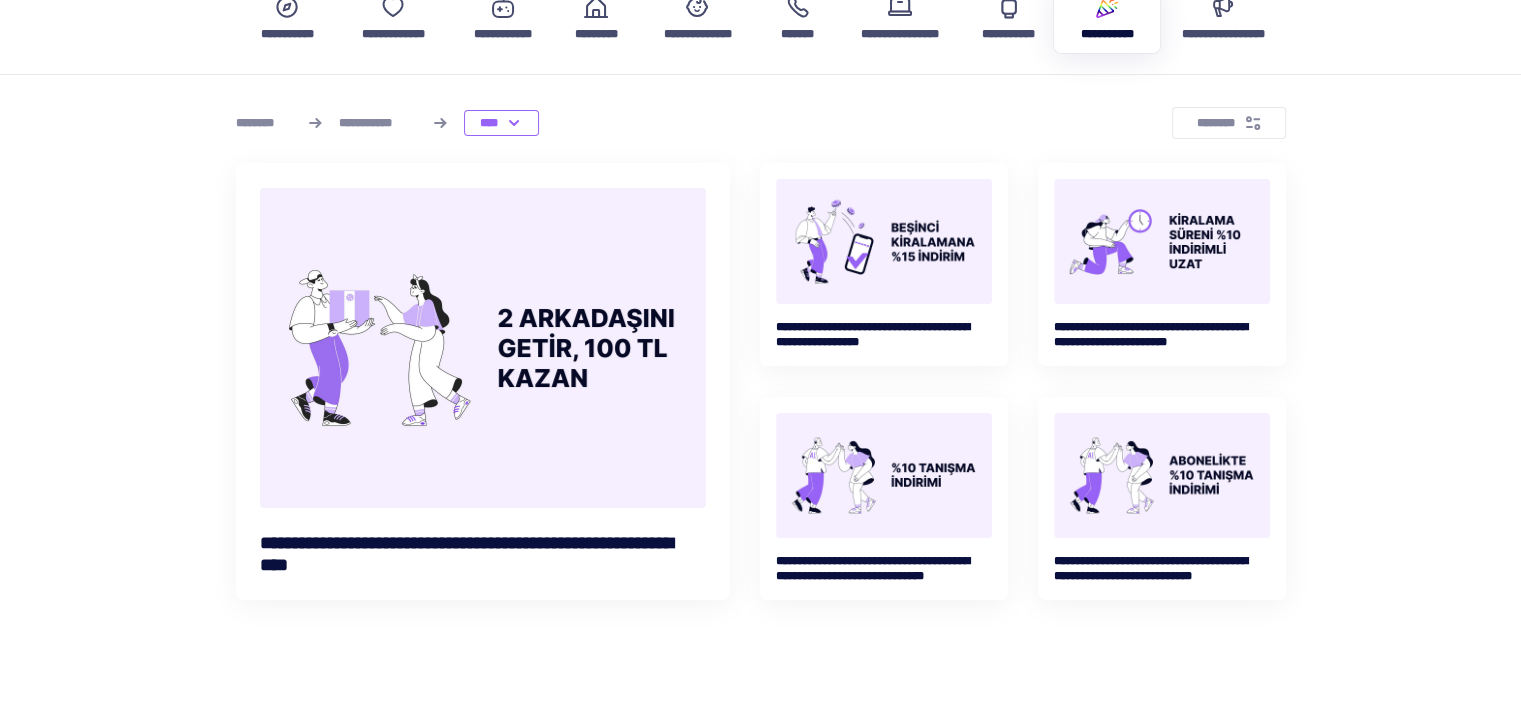 scroll, scrollTop: 300, scrollLeft: 0, axis: vertical 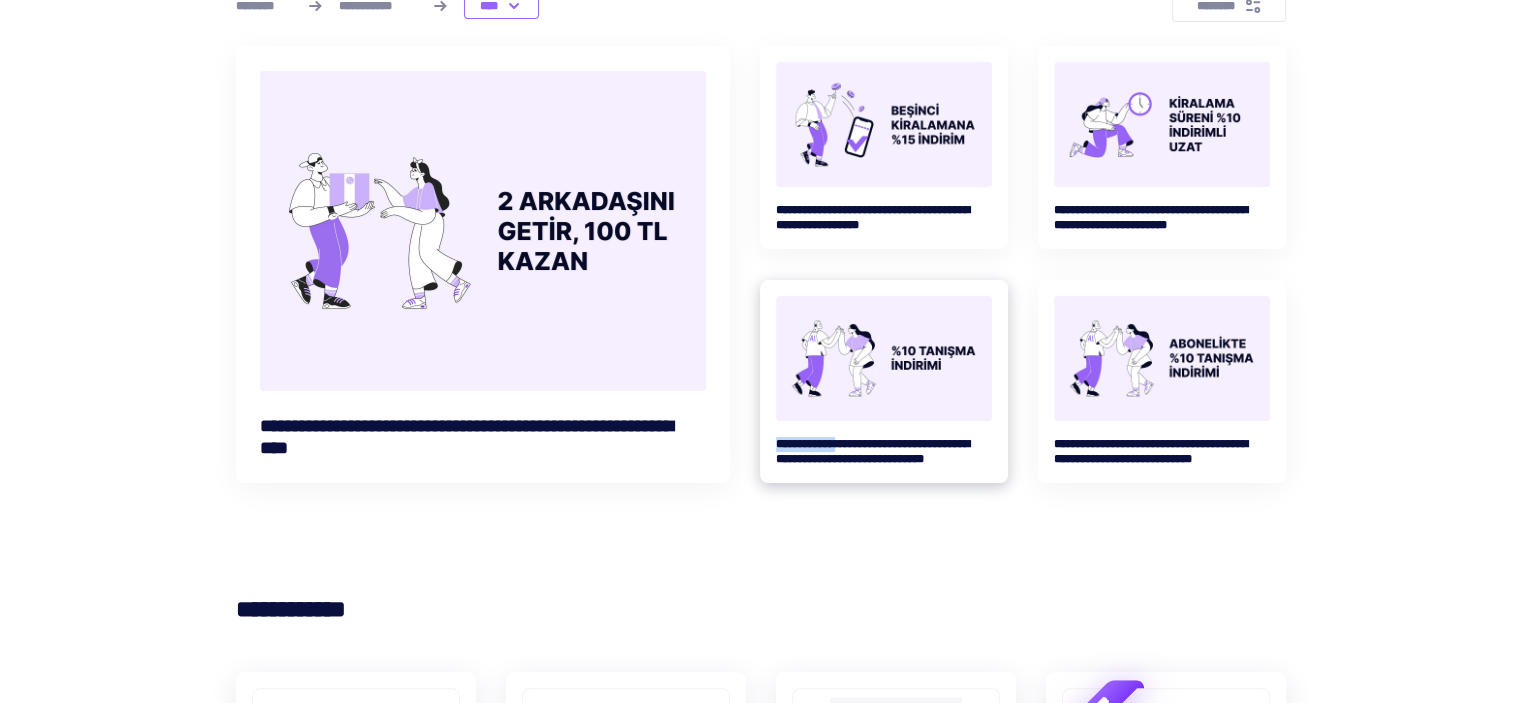 drag, startPoint x: 761, startPoint y: 443, endPoint x: 858, endPoint y: 451, distance: 97.32934 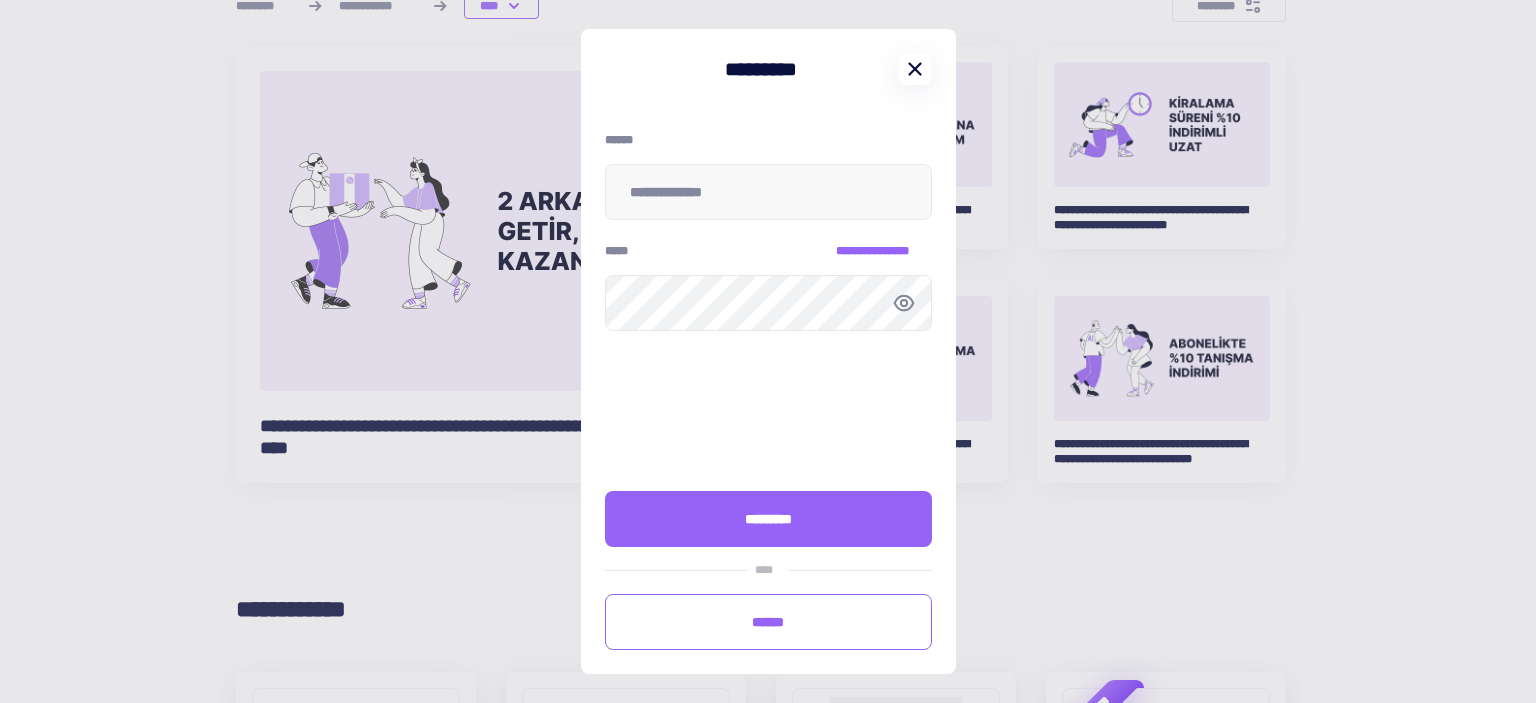 click 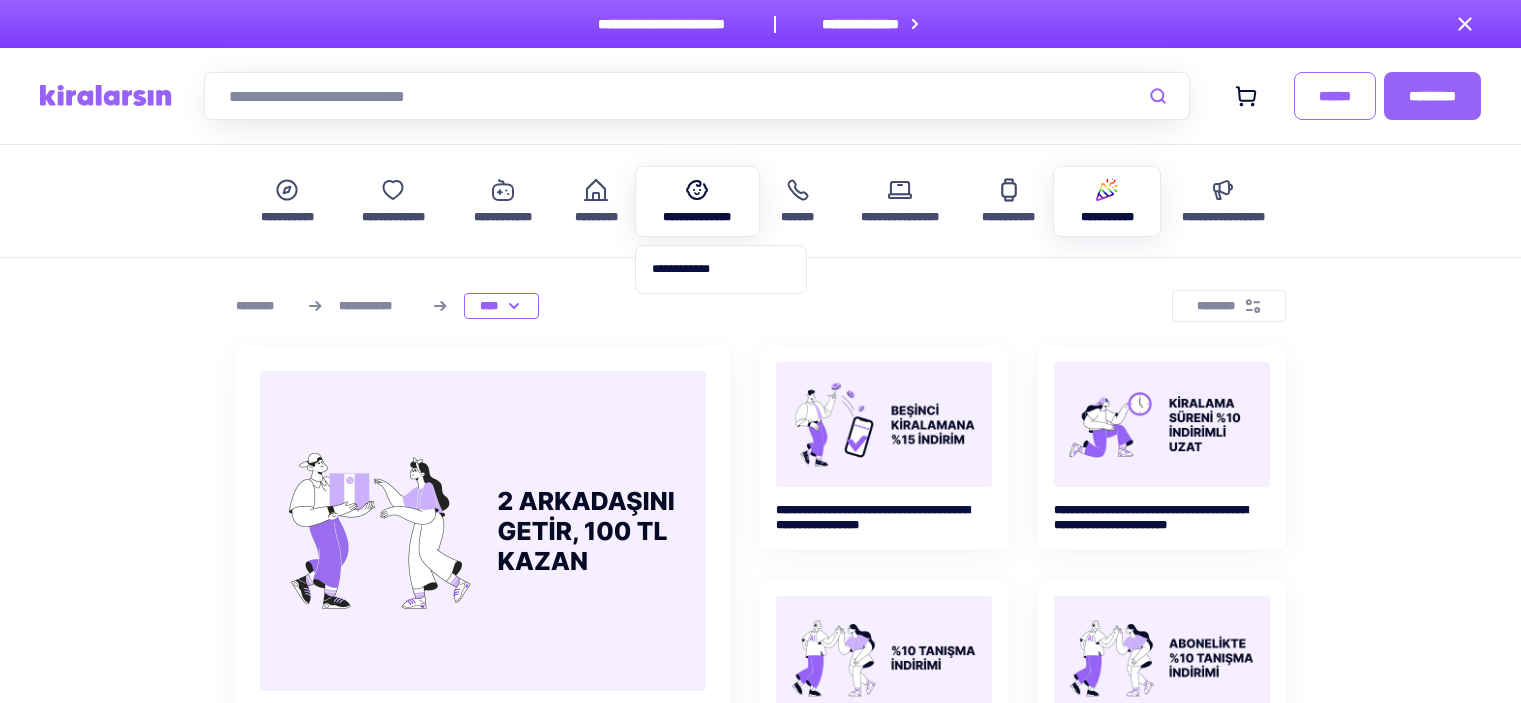 scroll, scrollTop: 0, scrollLeft: 0, axis: both 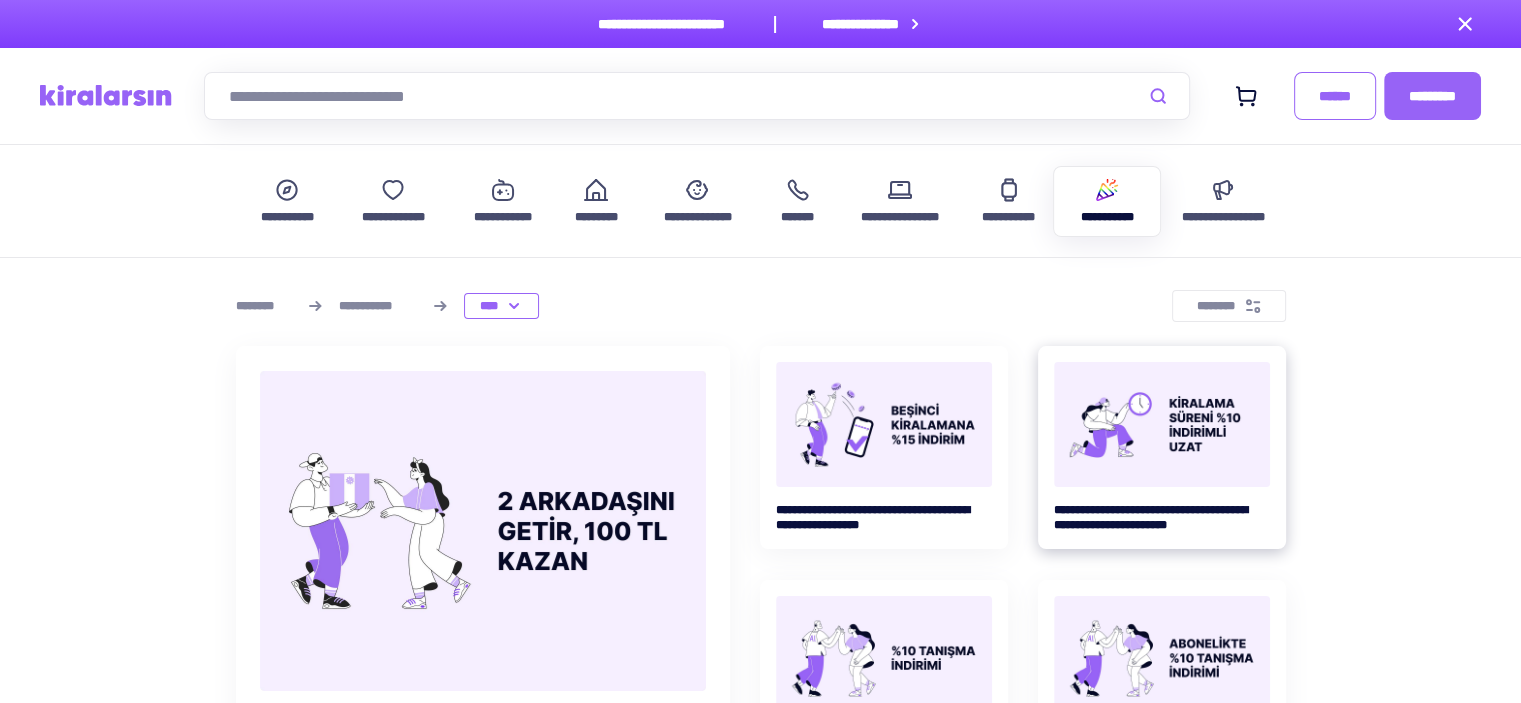 drag, startPoint x: 1503, startPoint y: 385, endPoint x: 1271, endPoint y: 399, distance: 232.42203 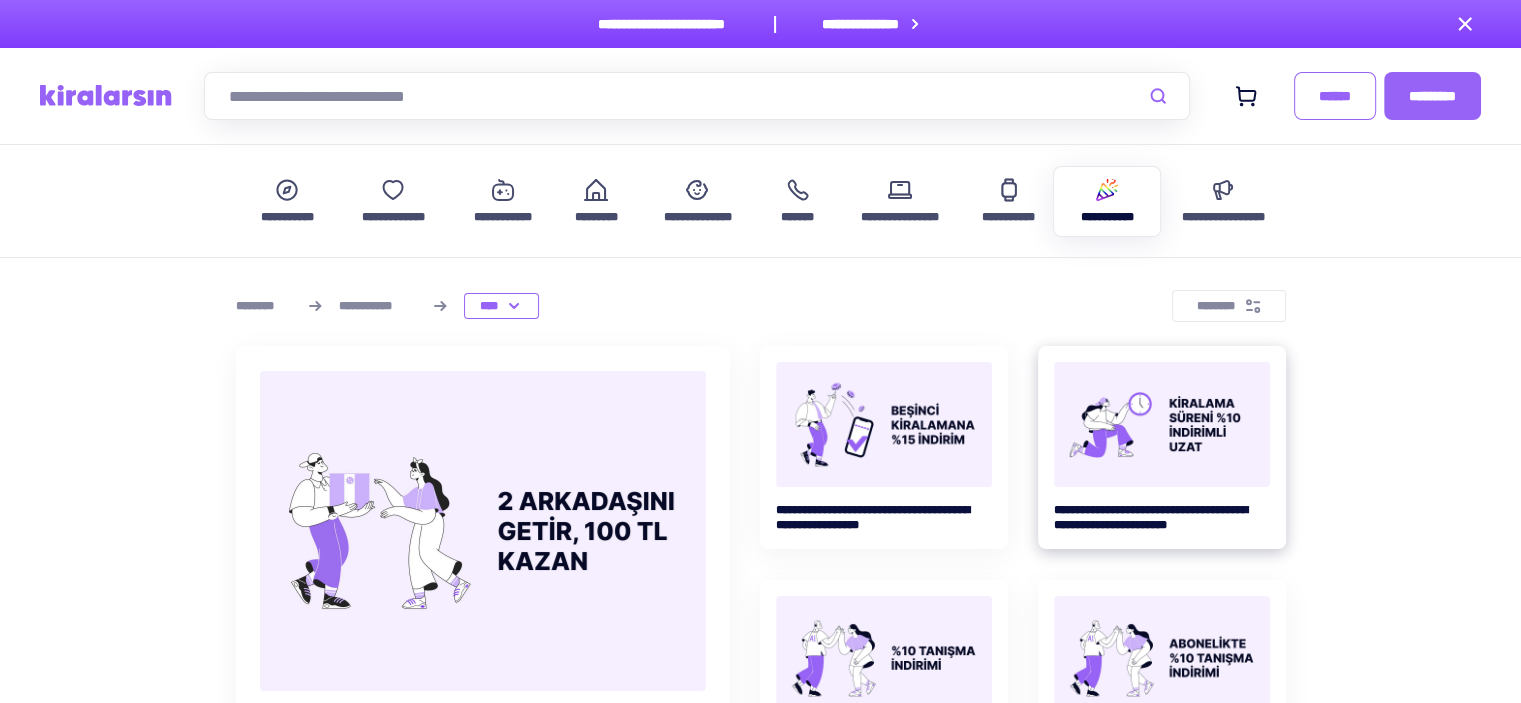 click on "[FIRST] [LAST] [STREET] [CITY], [STATE] [ZIP]" at bounding box center [760, 1604] 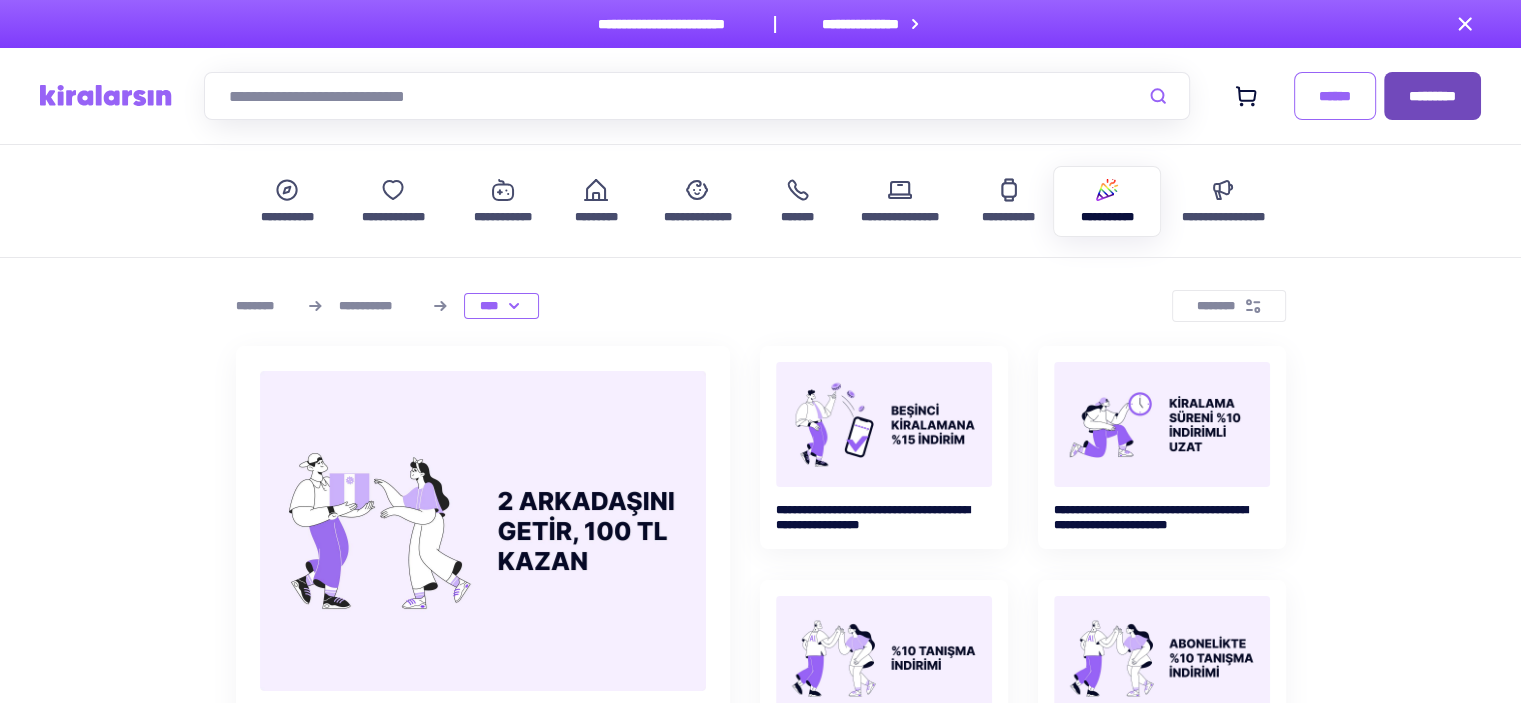 click on "*********" at bounding box center [1432, 96] 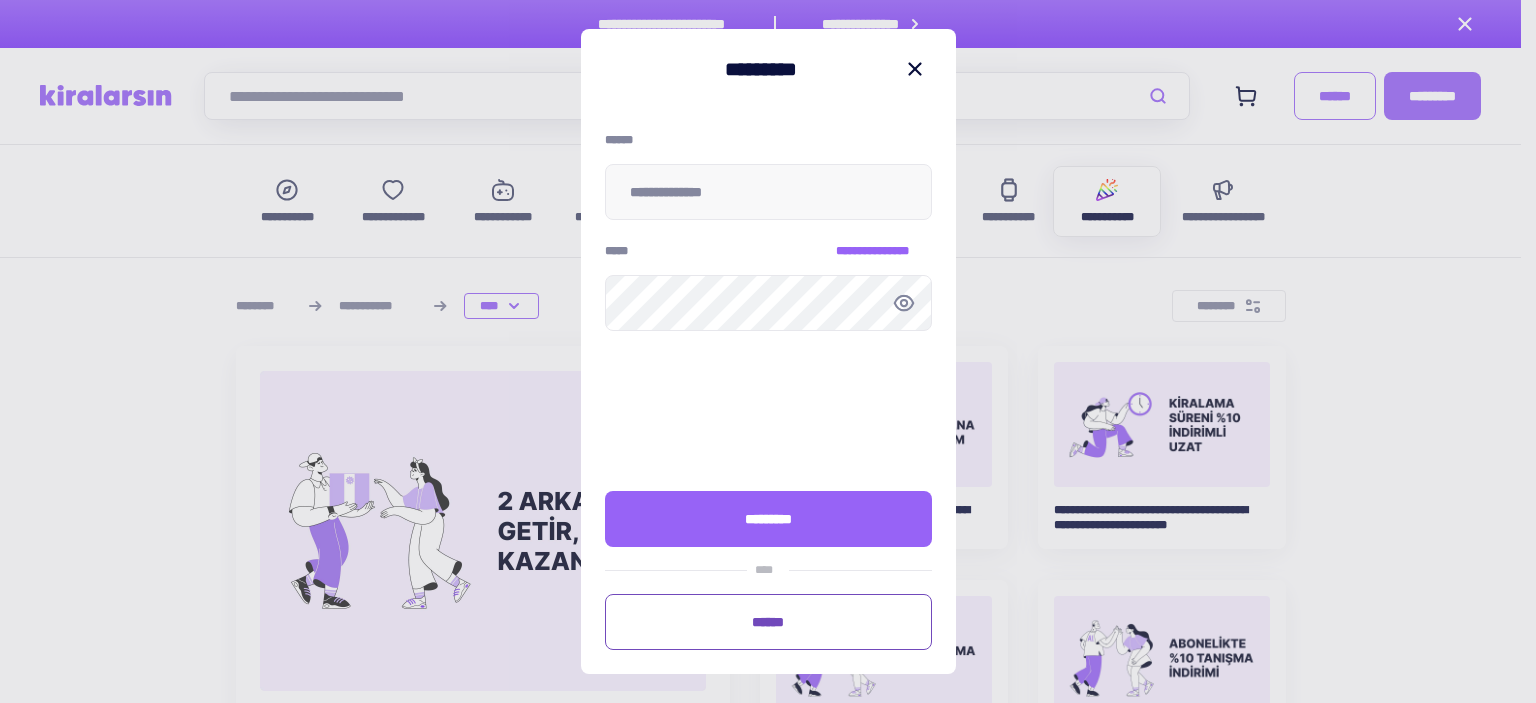 click on "******" at bounding box center (768, 622) 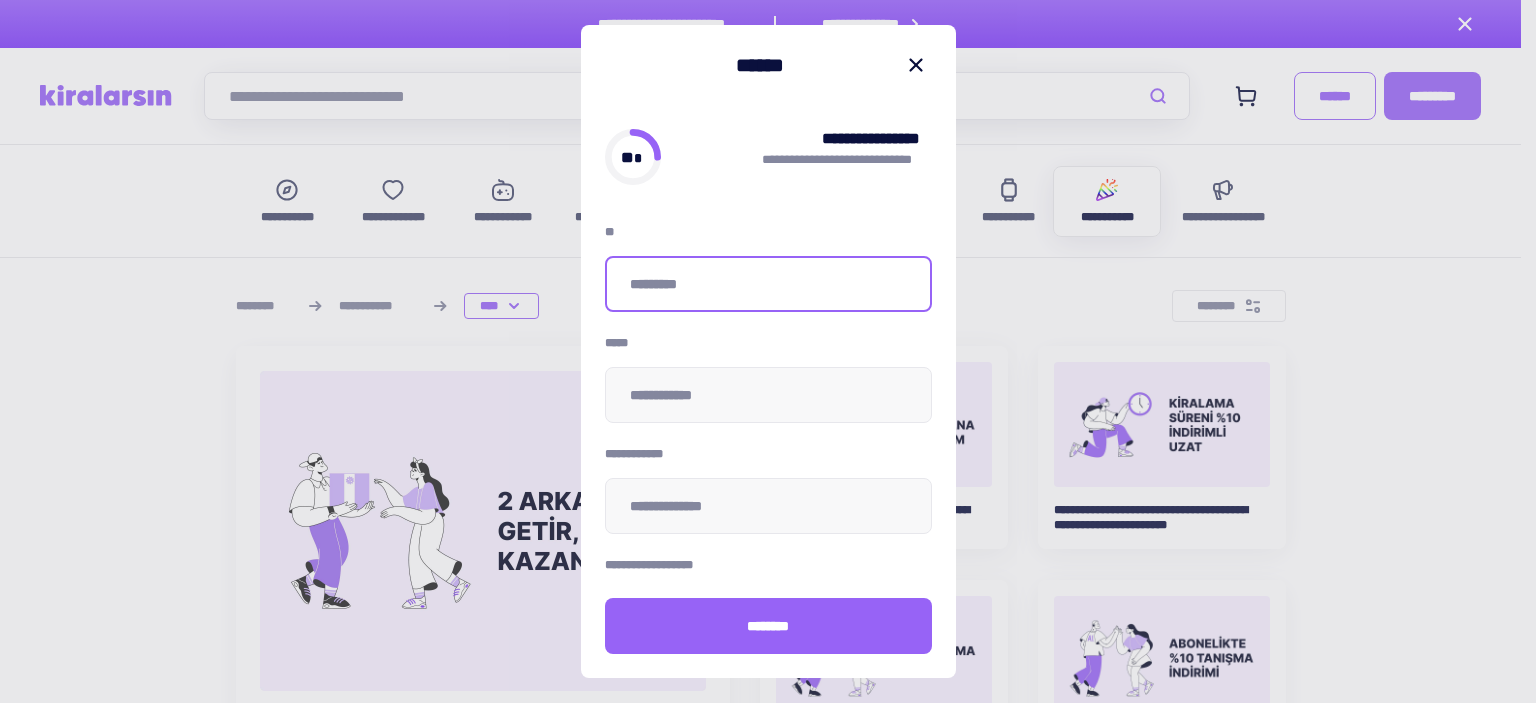click at bounding box center [768, 284] 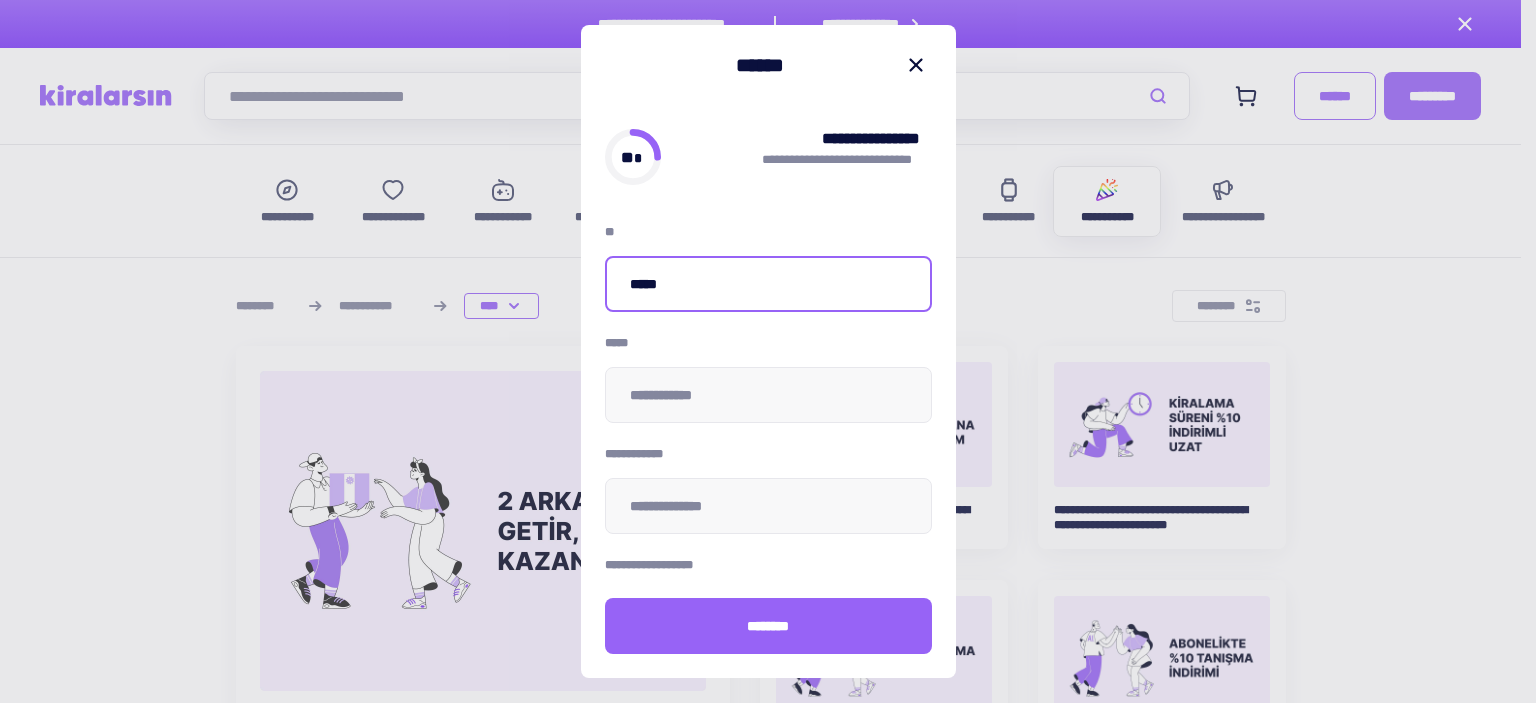 type on "******" 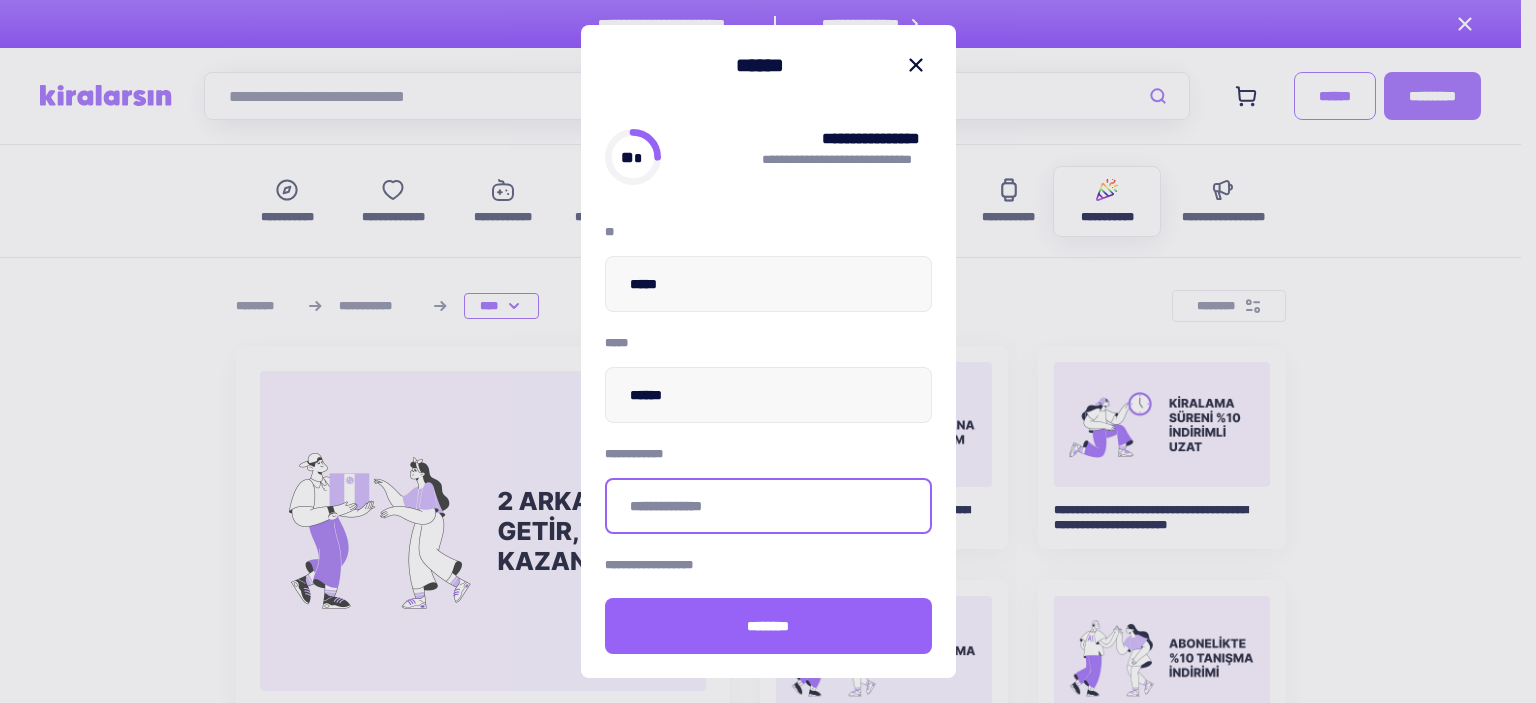 click at bounding box center [768, 506] 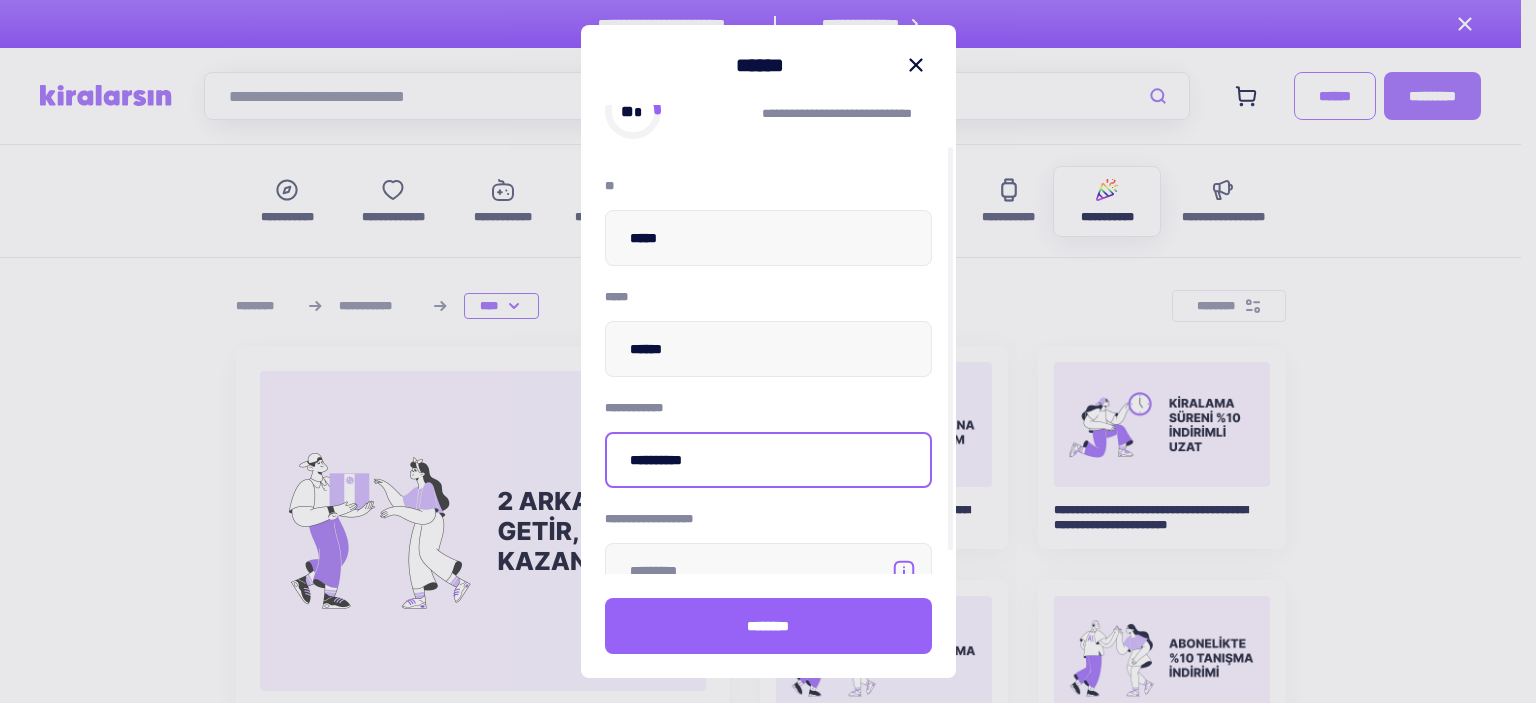 scroll, scrollTop: 70, scrollLeft: 0, axis: vertical 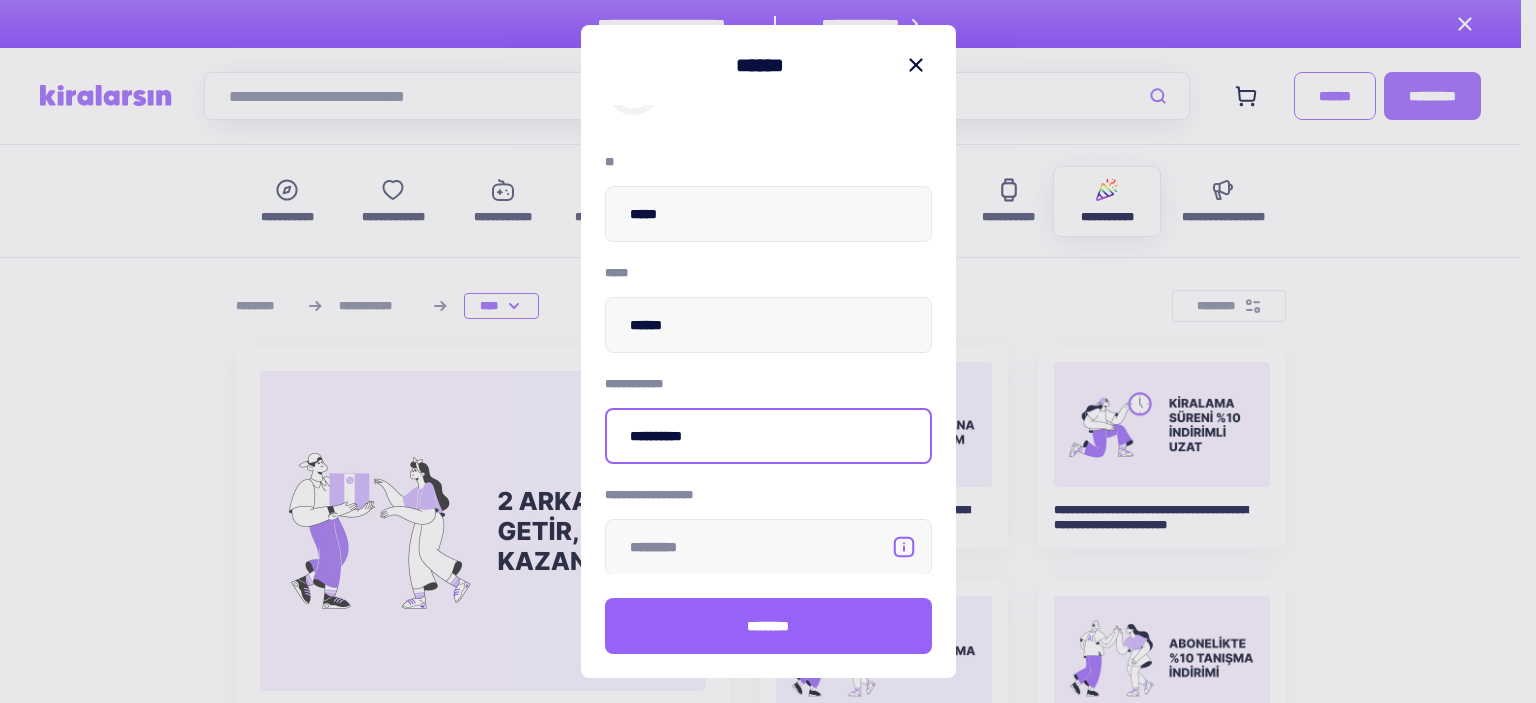 type on "**********" 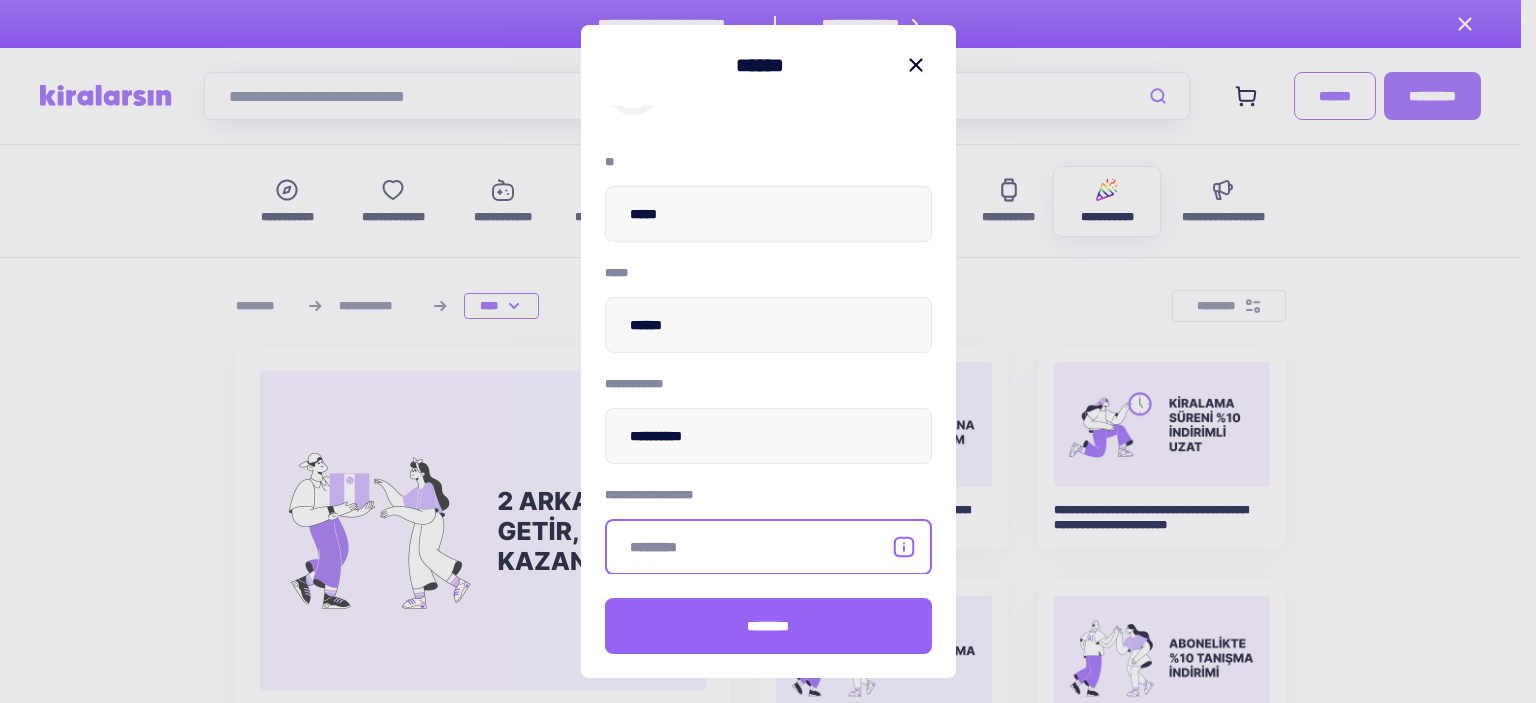 click at bounding box center (768, 547) 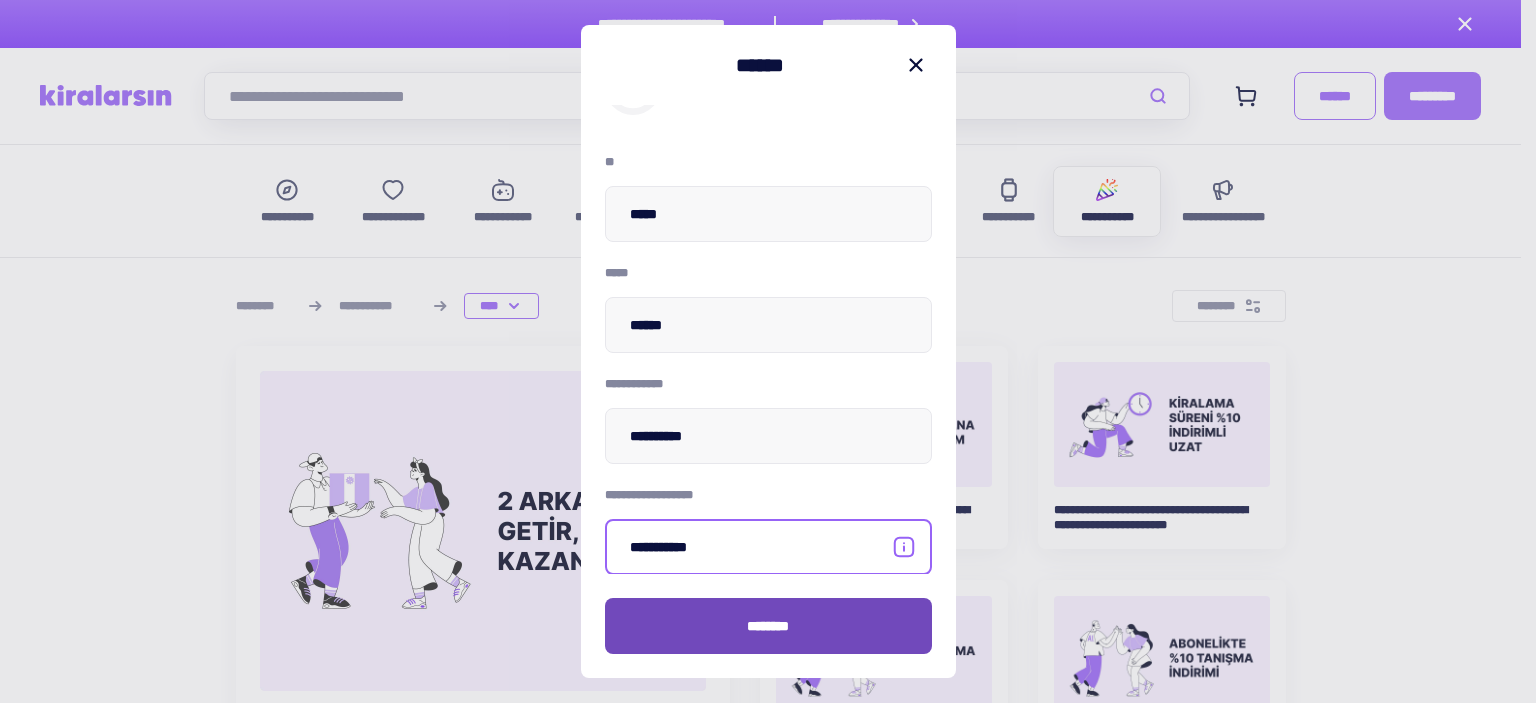 type on "**********" 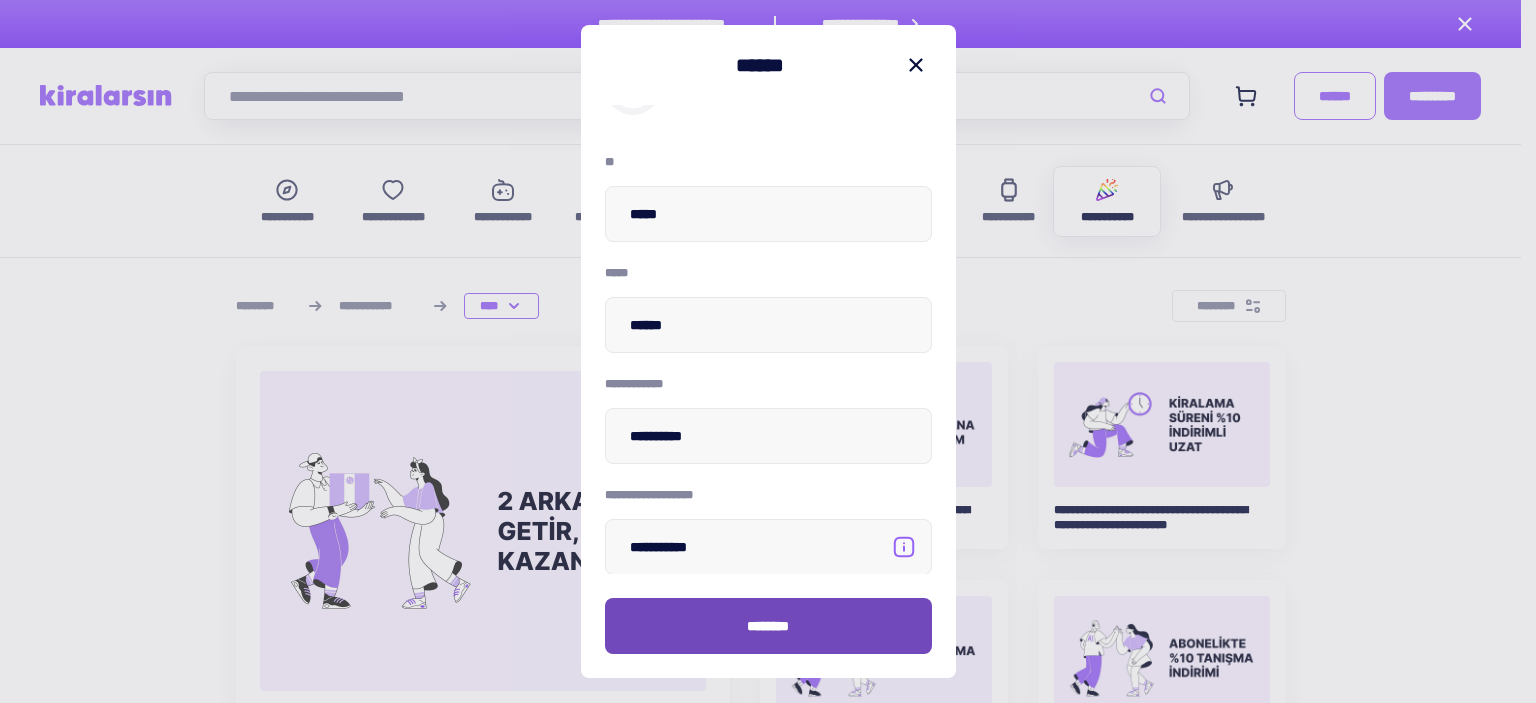 click on "********" at bounding box center (768, 626) 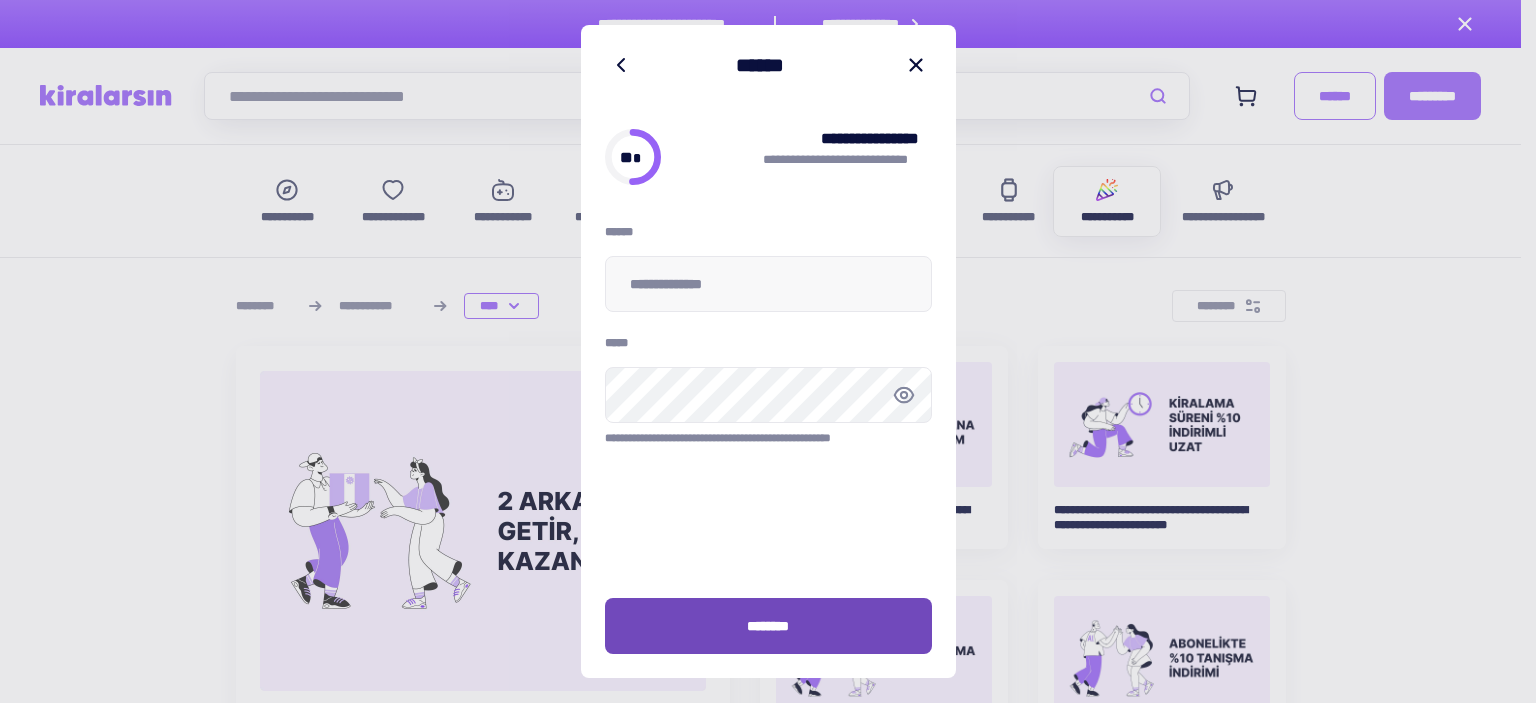 scroll, scrollTop: 0, scrollLeft: 0, axis: both 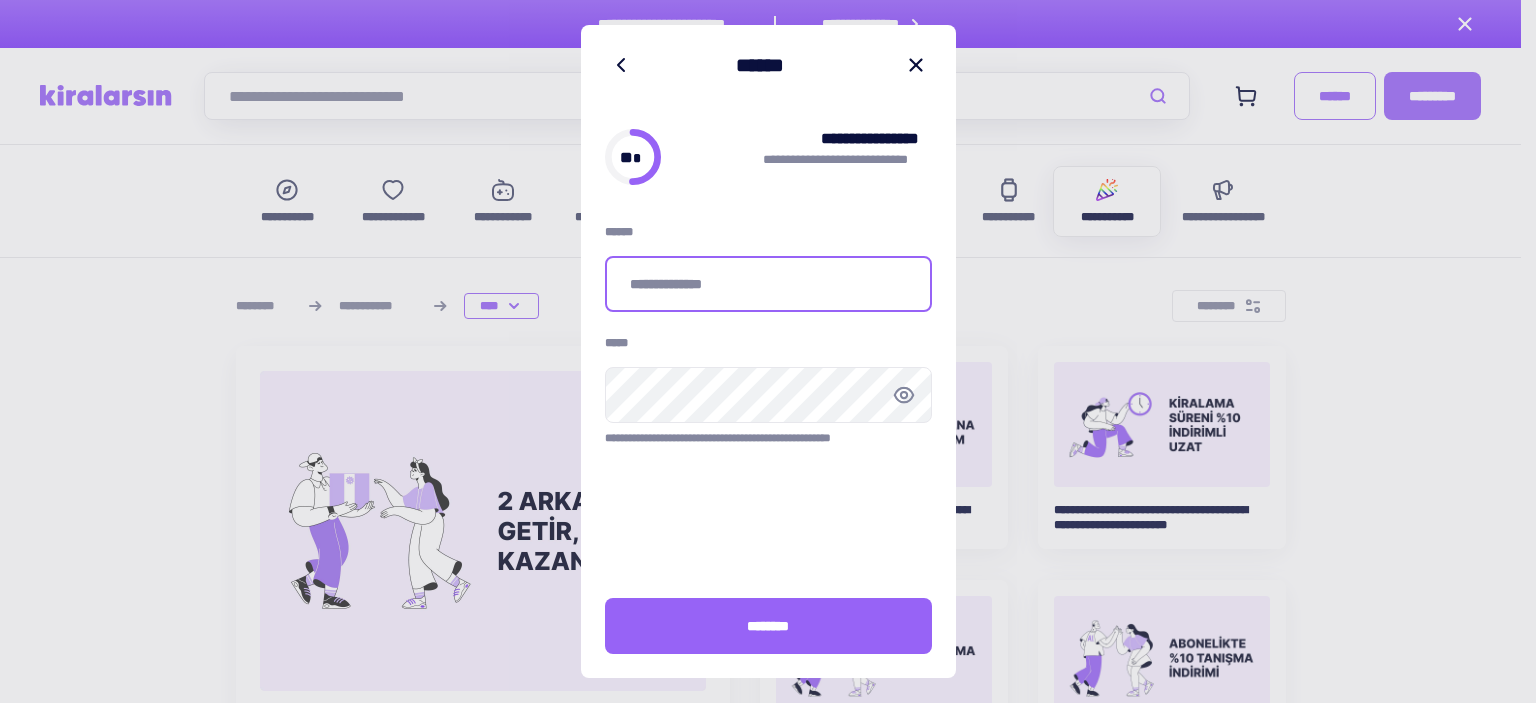 click at bounding box center [768, 284] 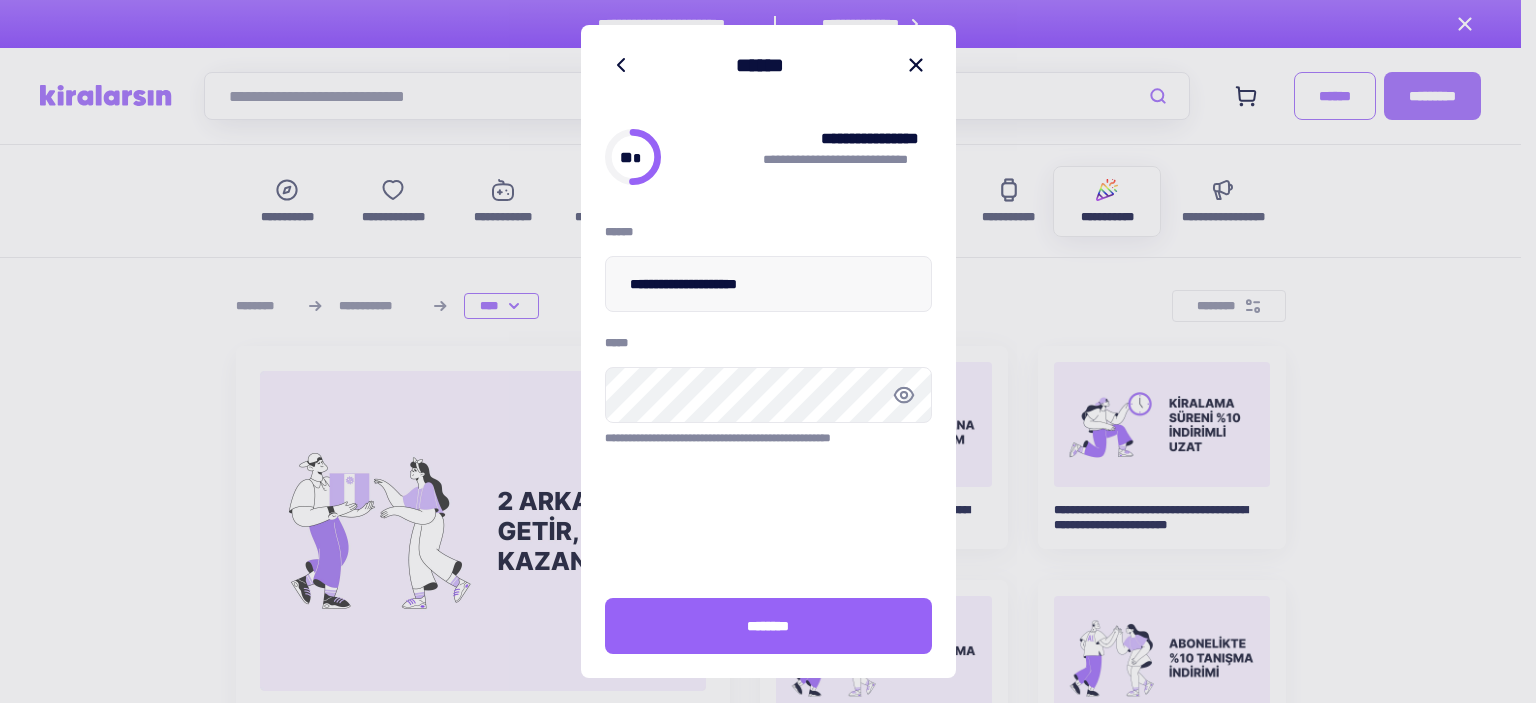 click 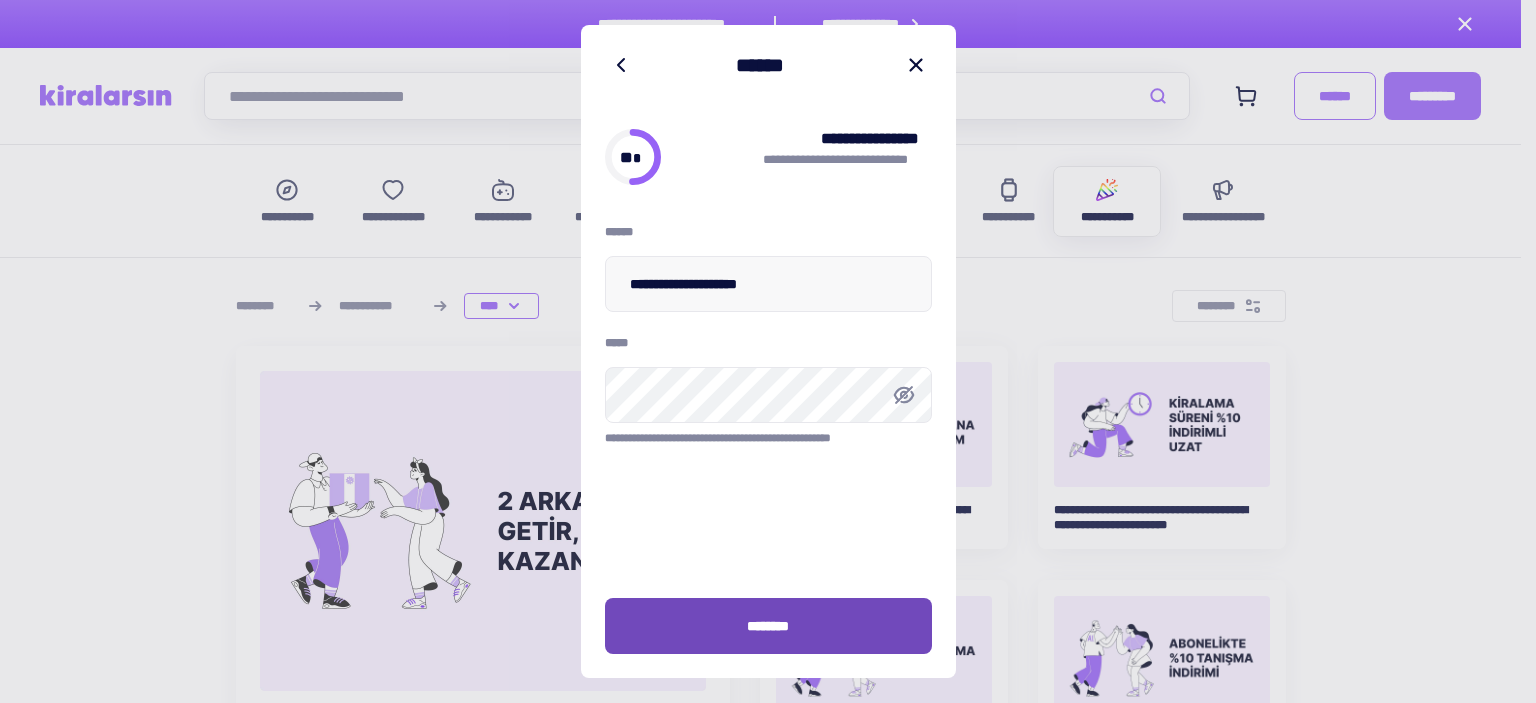 click on "********" at bounding box center [768, 626] 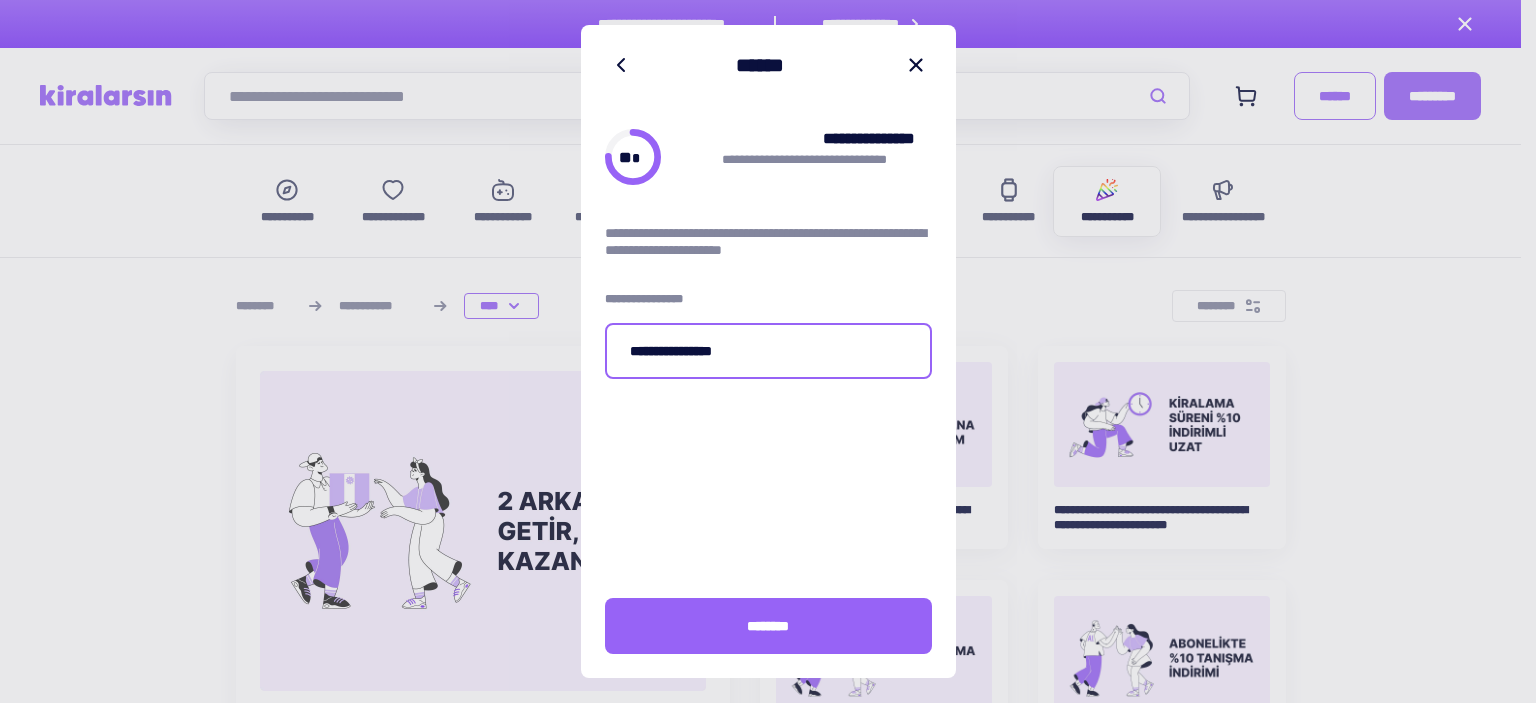 click on "**********" at bounding box center [768, 351] 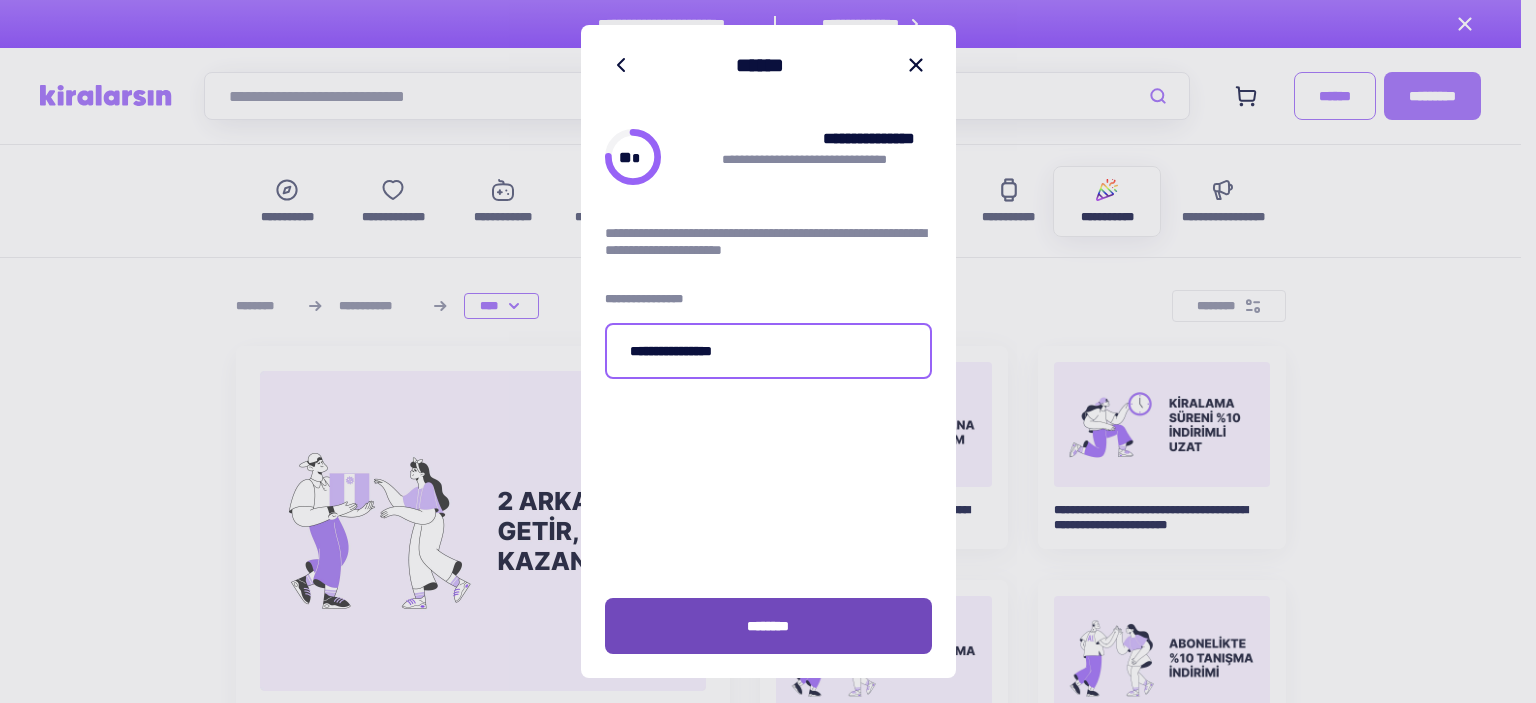 type on "**********" 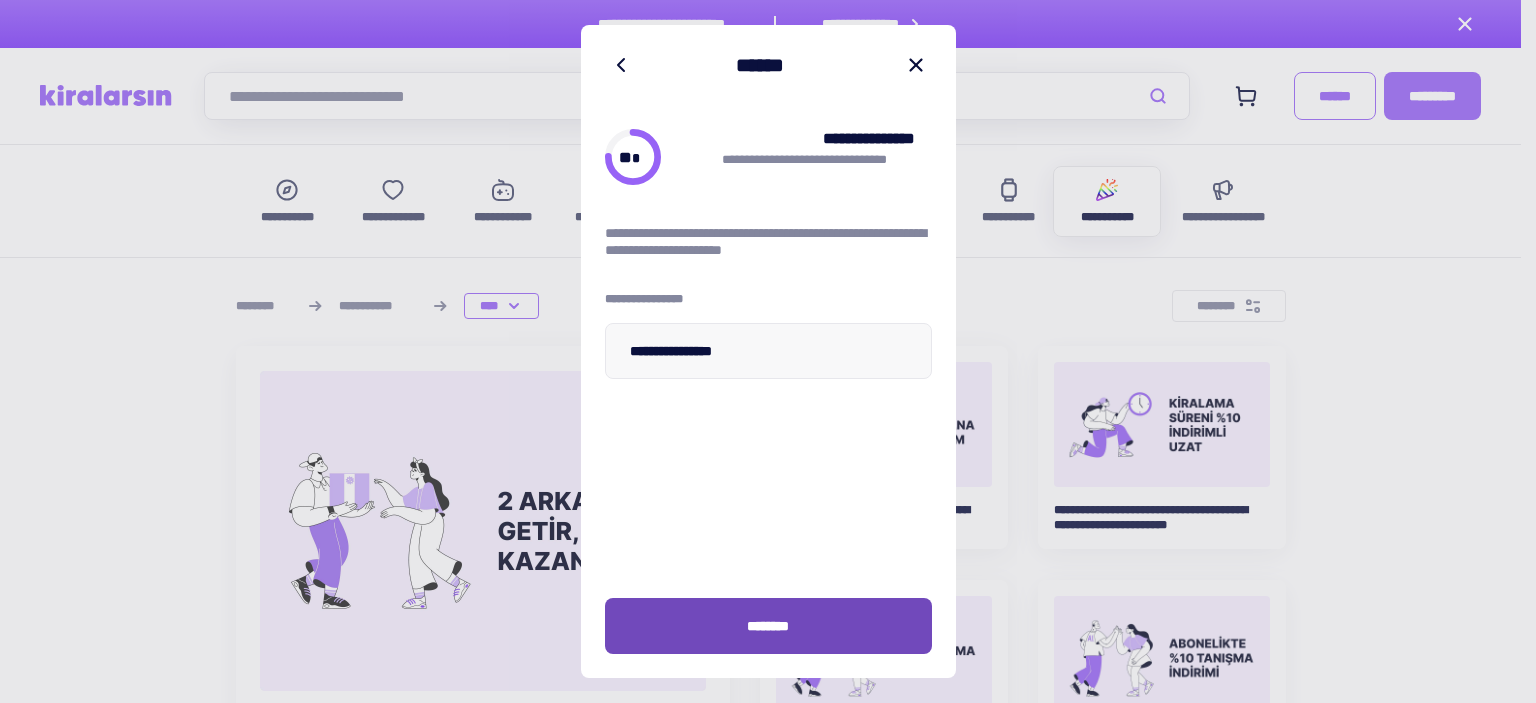 click on "********" at bounding box center [768, 626] 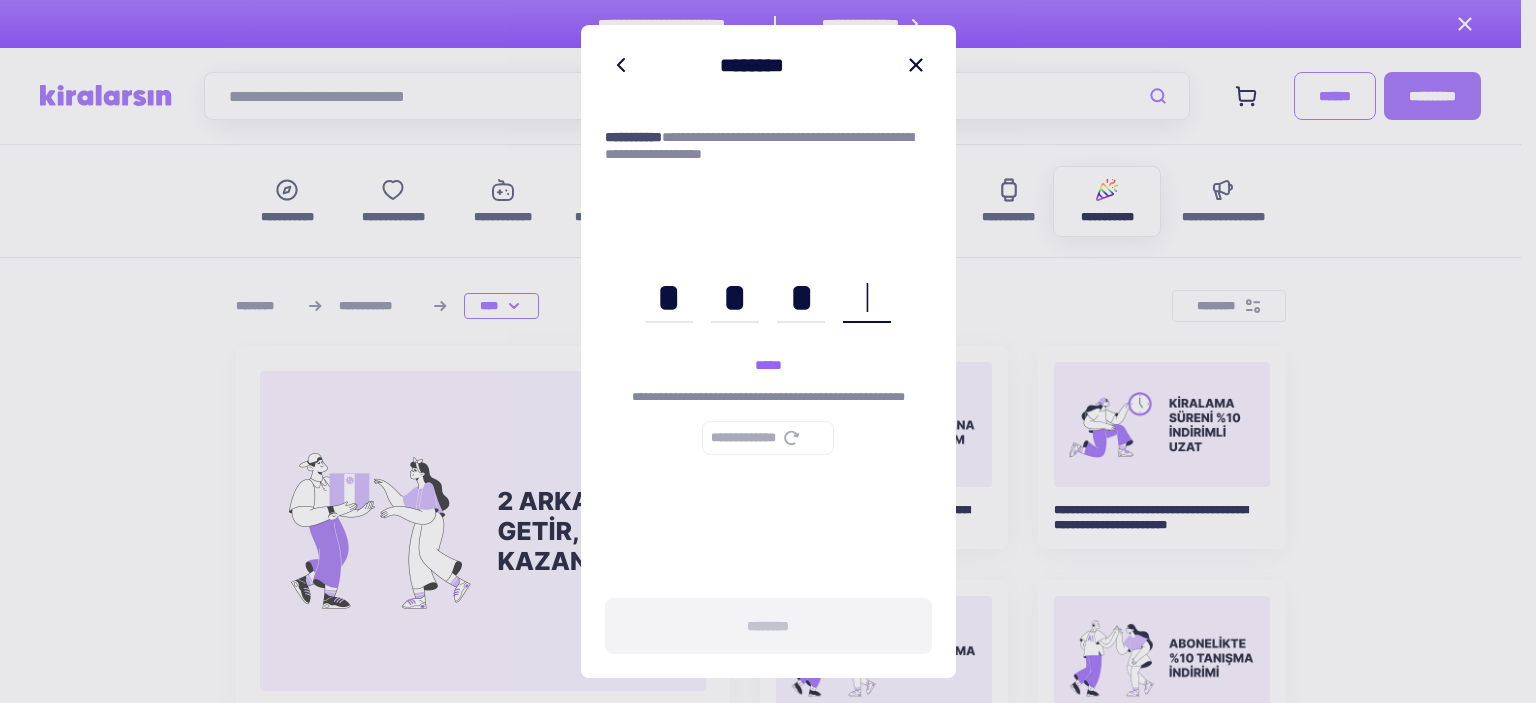 type on "****" 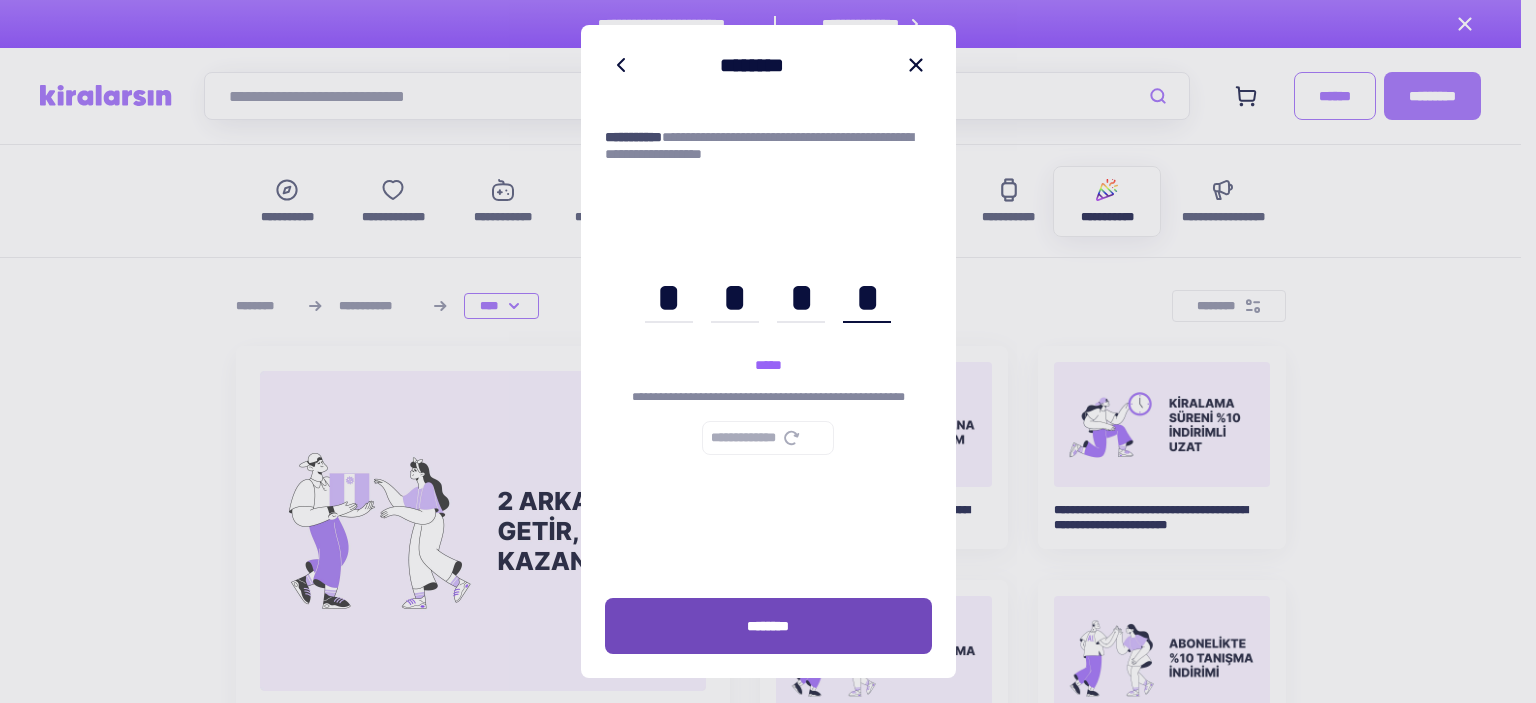 click on "********" at bounding box center [768, 626] 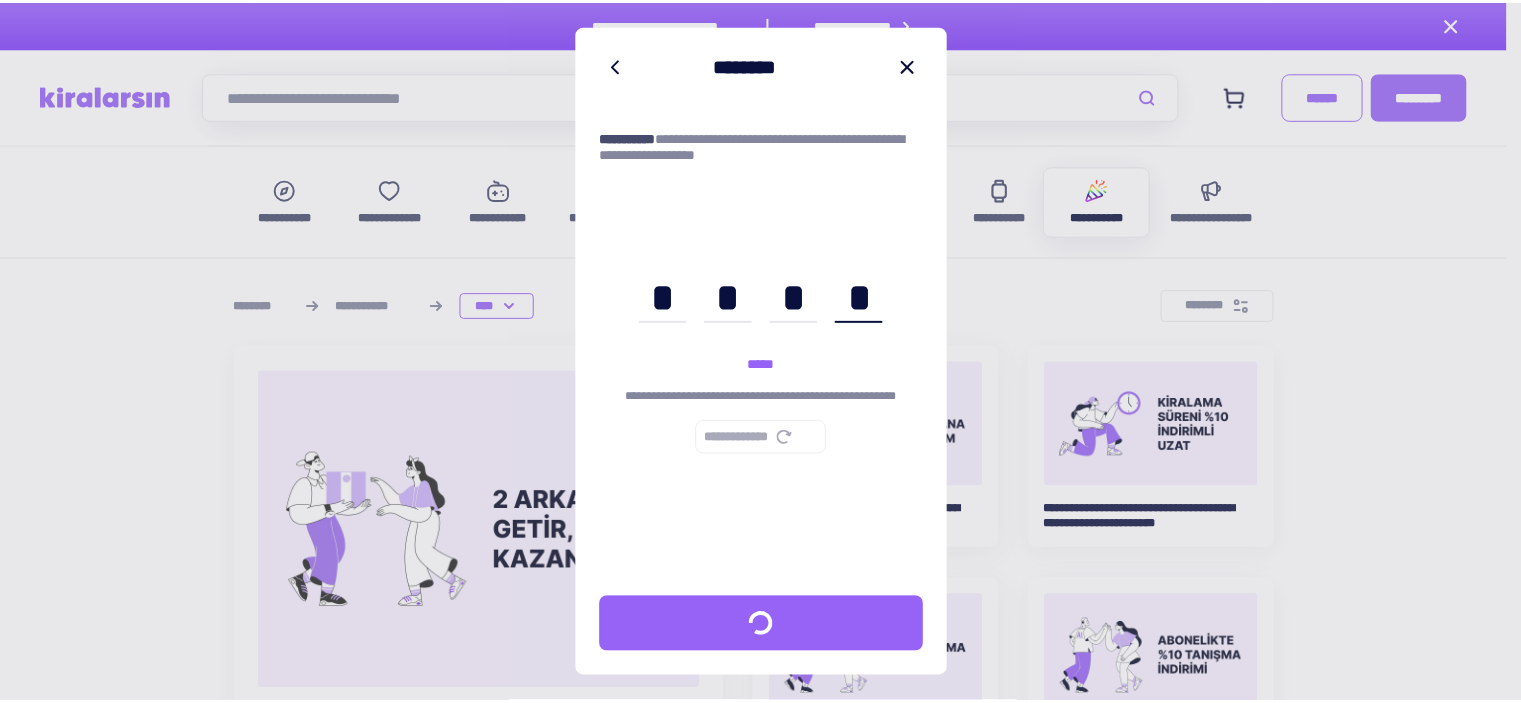 scroll, scrollTop: 0, scrollLeft: 0, axis: both 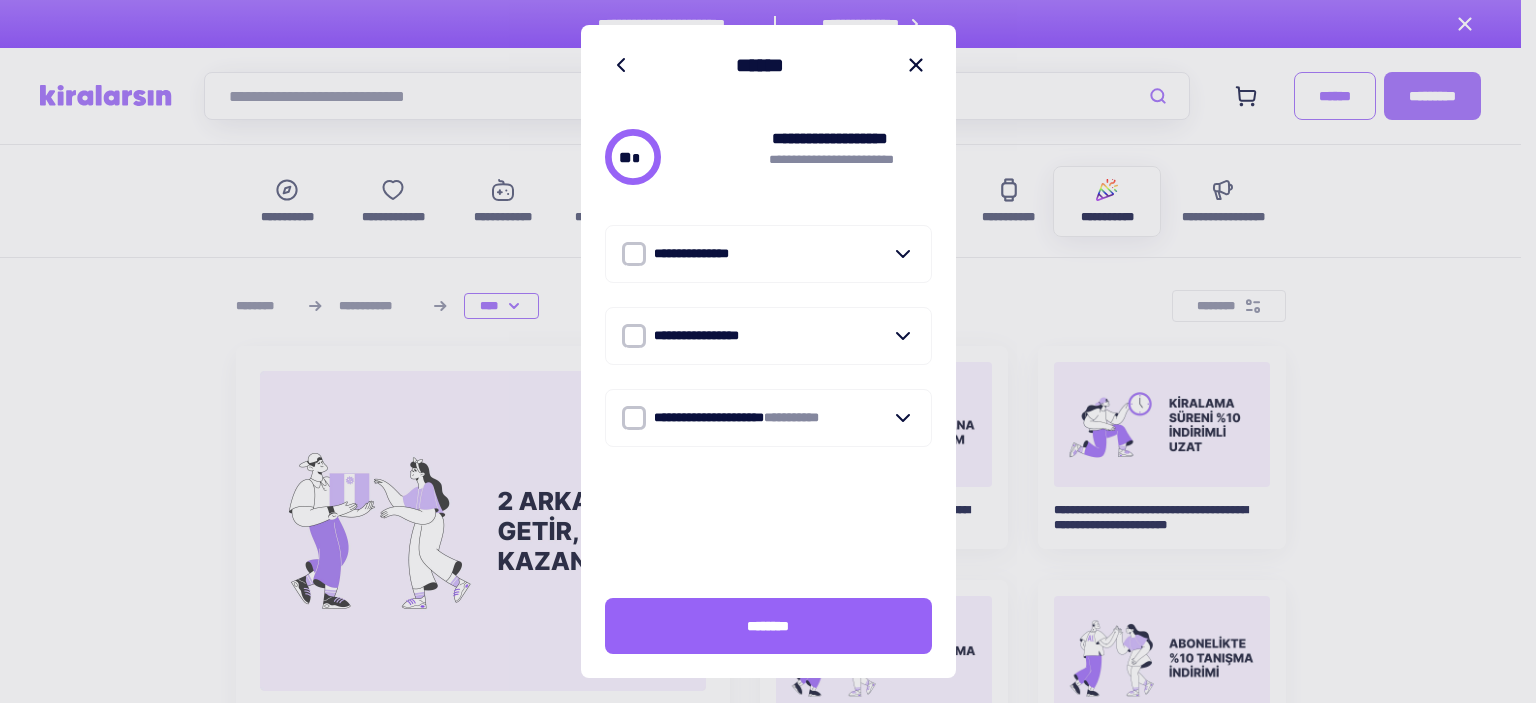 drag, startPoint x: 748, startPoint y: 252, endPoint x: 607, endPoint y: 289, distance: 145.7738 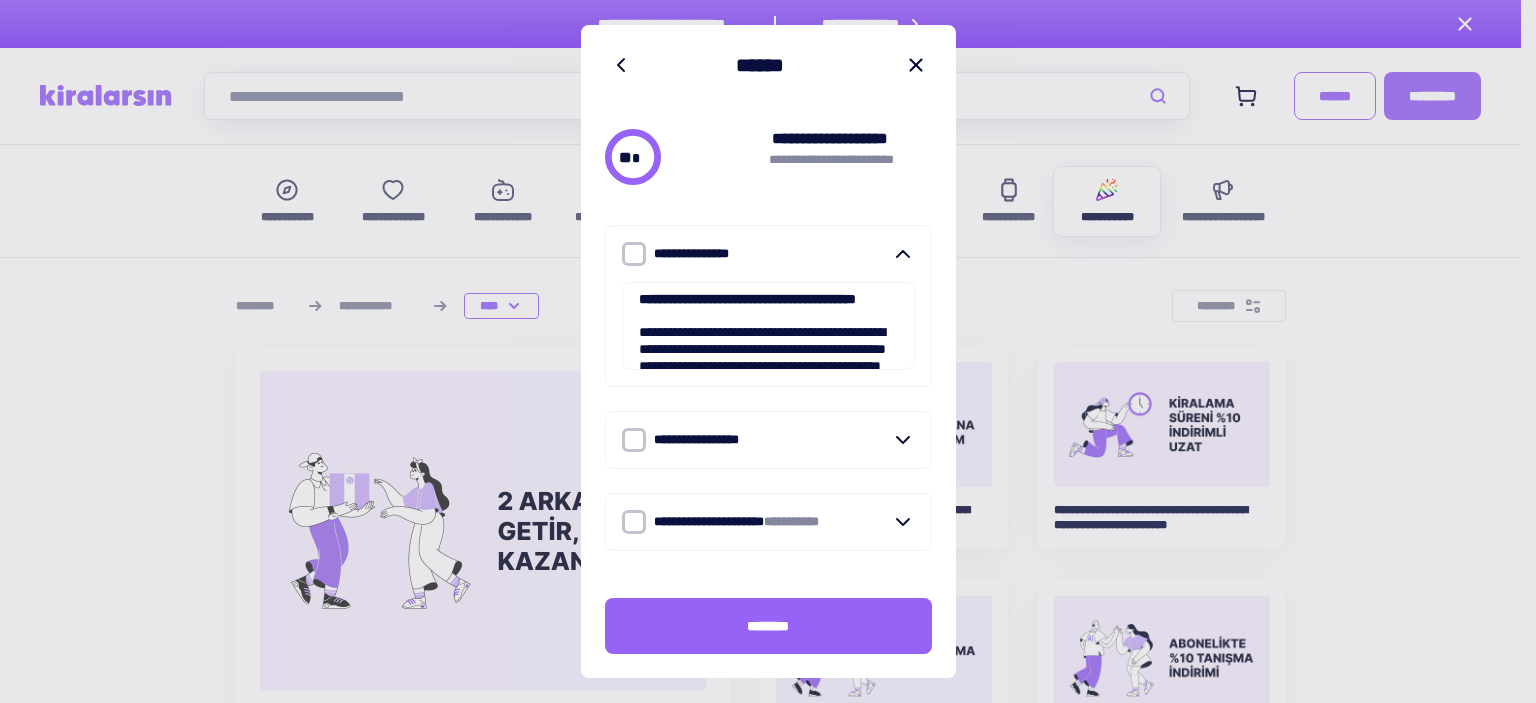 drag, startPoint x: 621, startPoint y: 419, endPoint x: 636, endPoint y: 453, distance: 37.161808 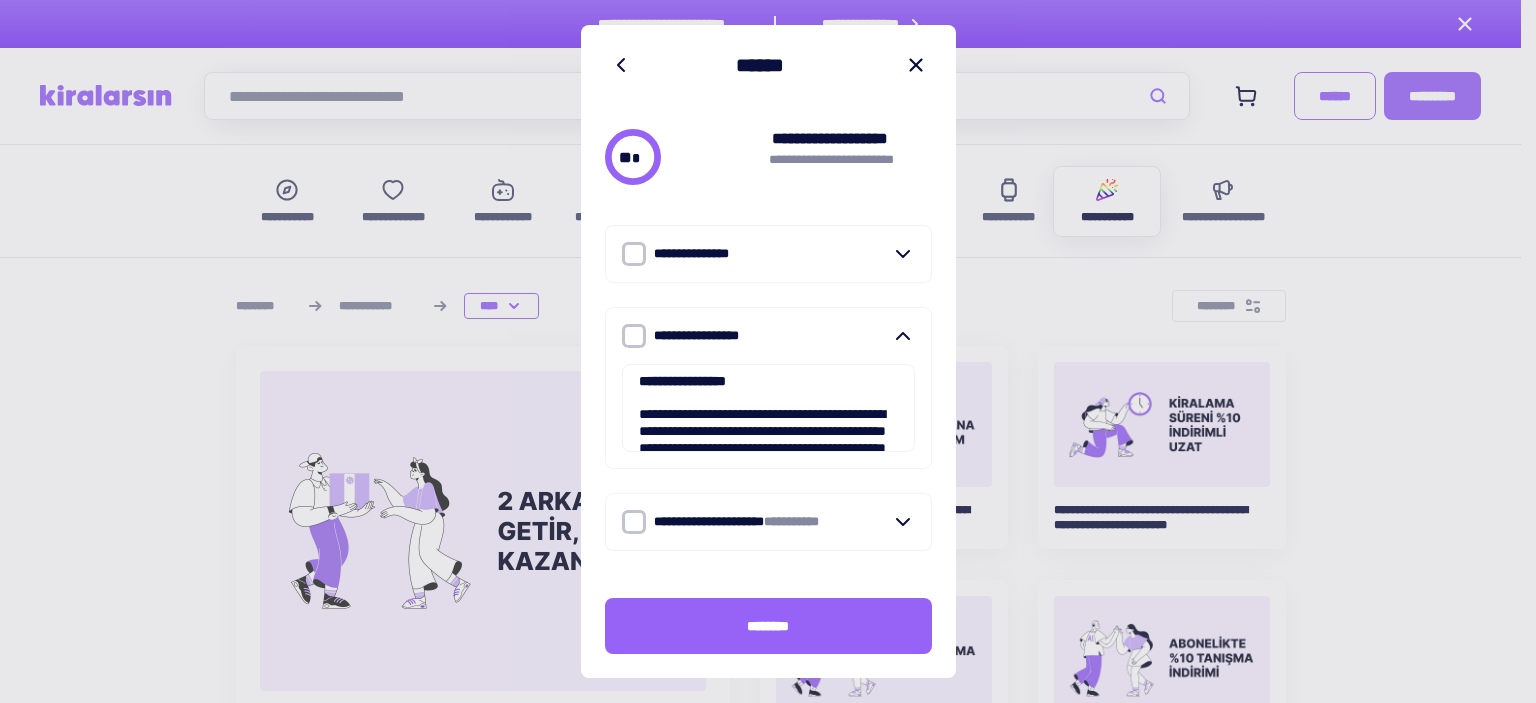 click at bounding box center [634, 522] 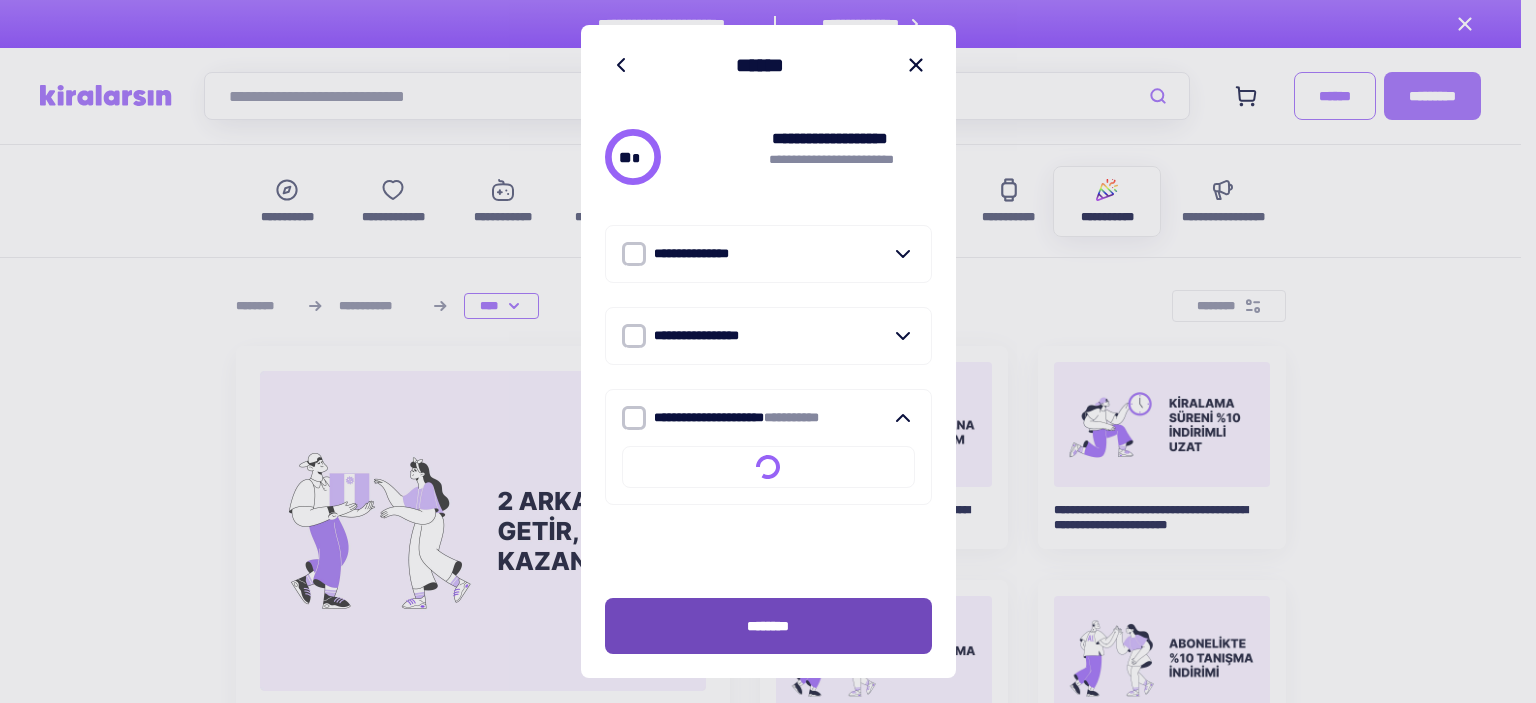 click on "********" at bounding box center (768, 626) 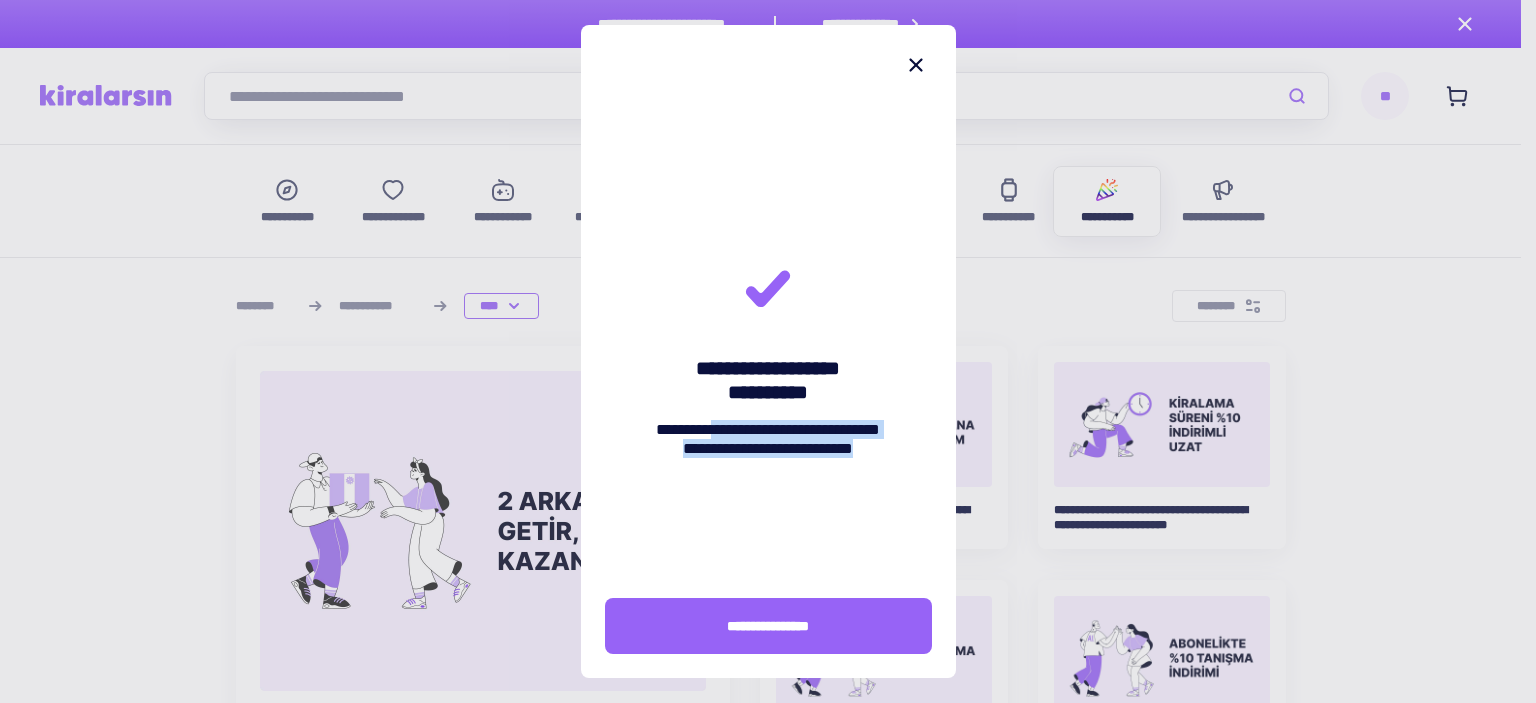 drag, startPoint x: 700, startPoint y: 427, endPoint x: 875, endPoint y: 475, distance: 181.4635 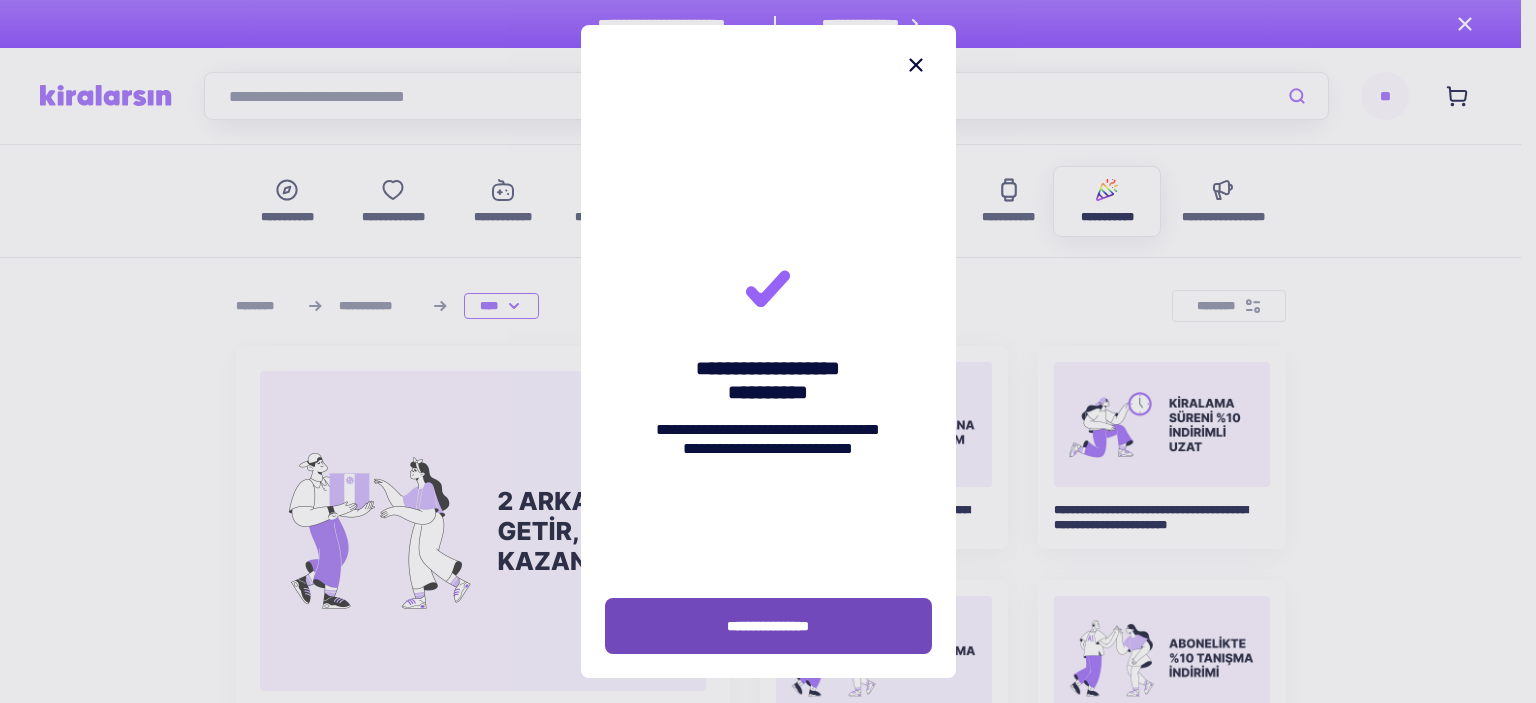 click on "**********" at bounding box center [768, 626] 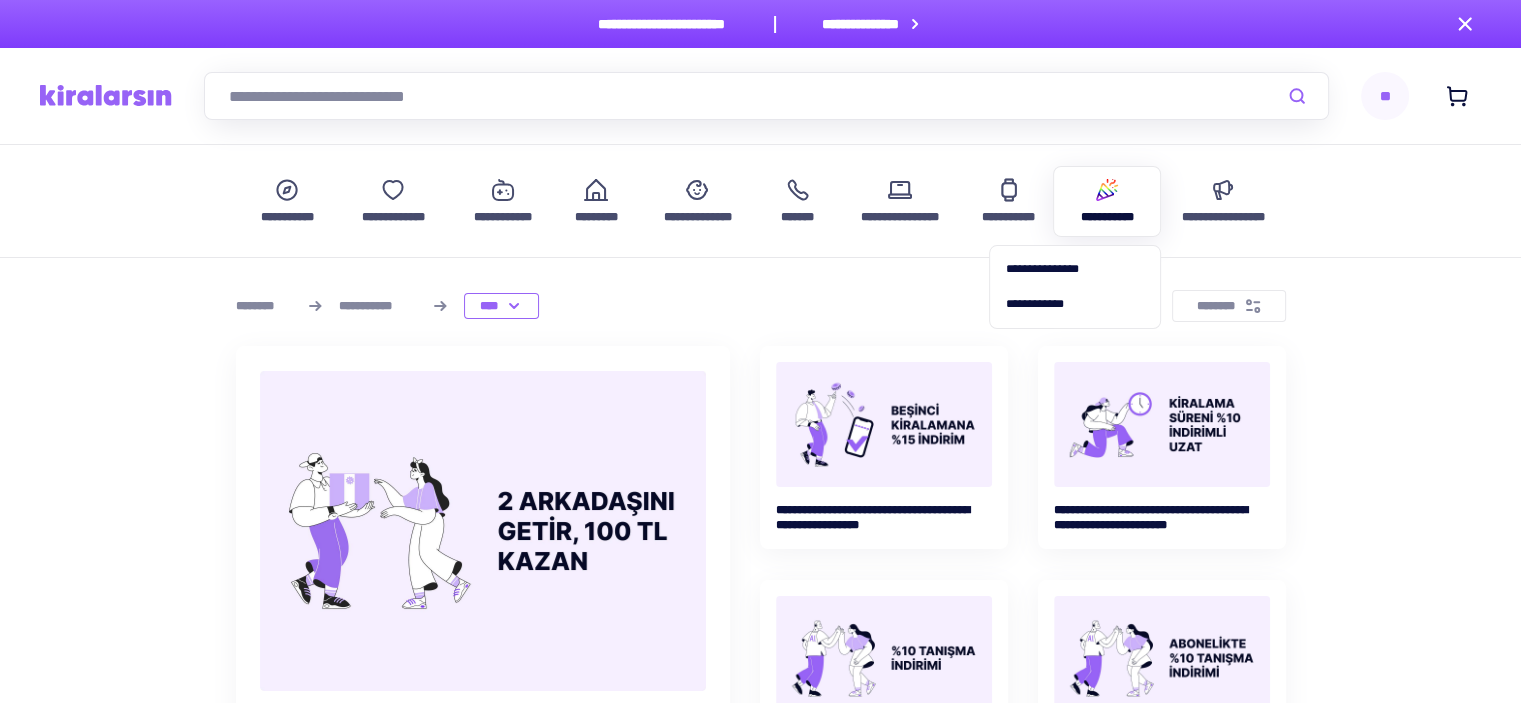 click 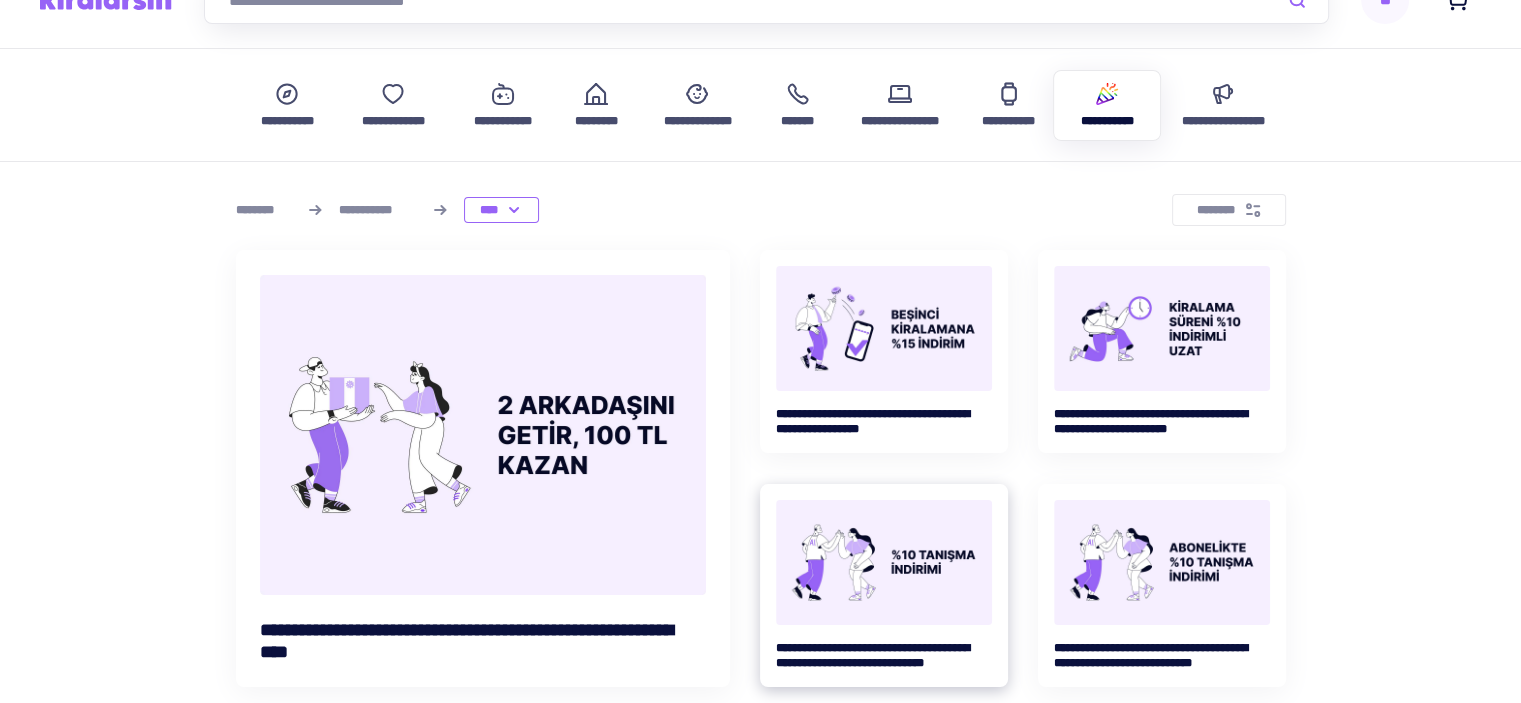 scroll, scrollTop: 0, scrollLeft: 0, axis: both 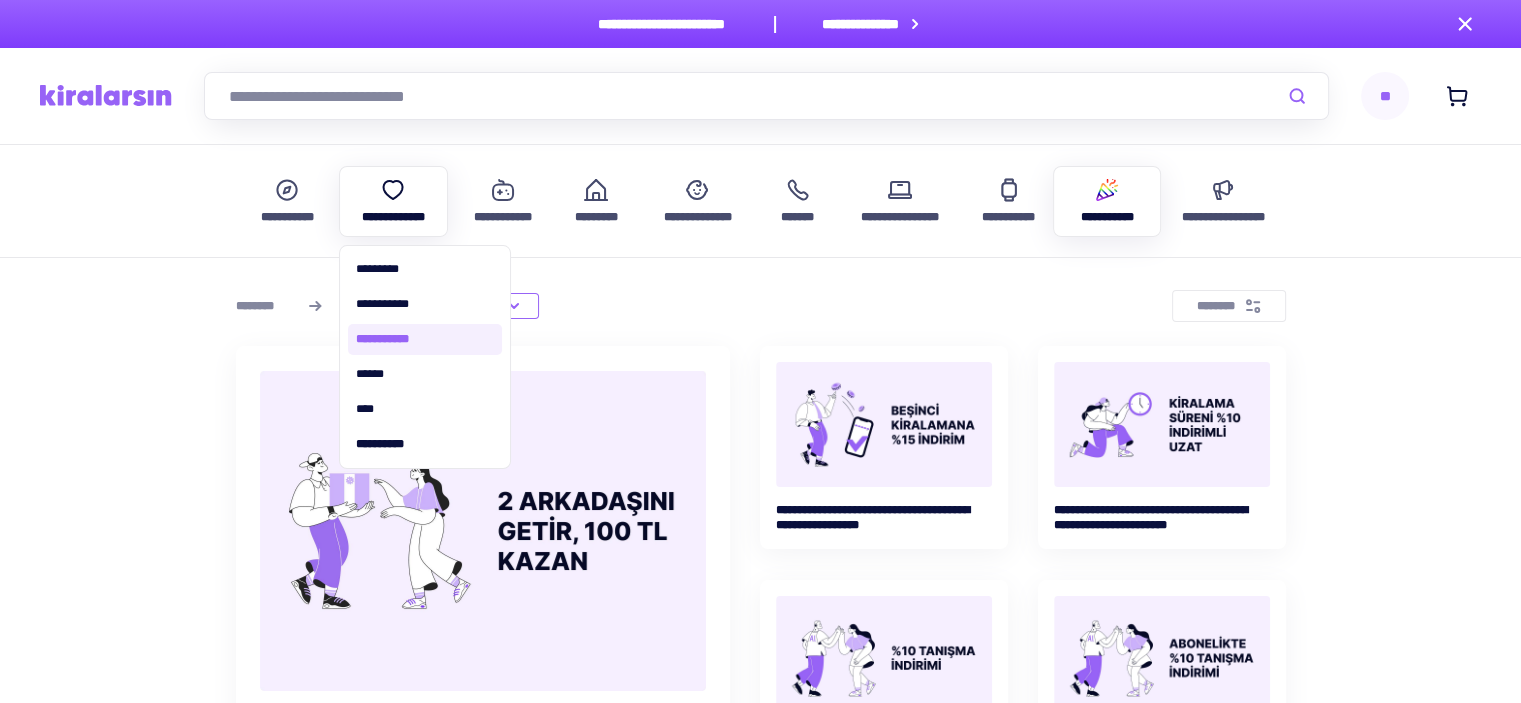 click on "**********" at bounding box center (425, 339) 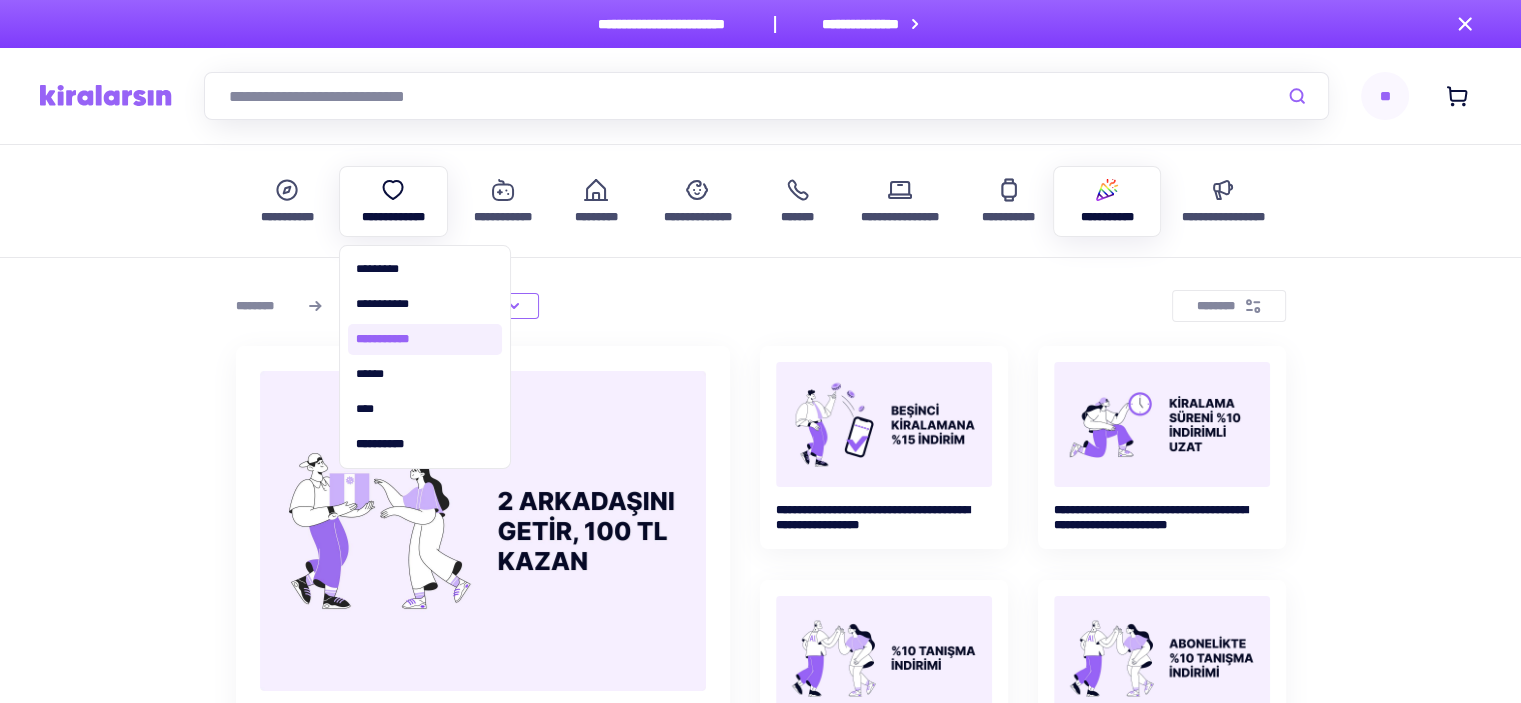 click on "**********" at bounding box center (425, 339) 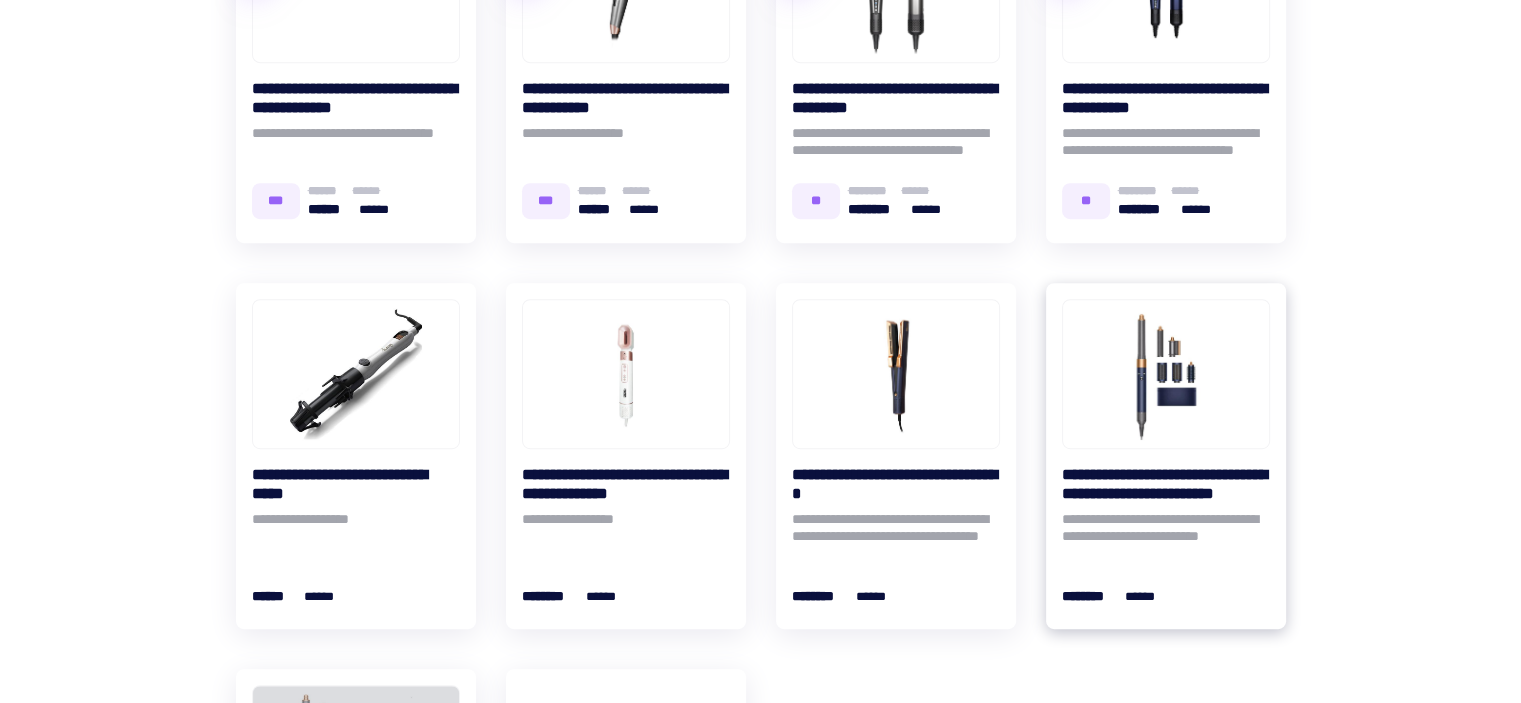 scroll, scrollTop: 600, scrollLeft: 0, axis: vertical 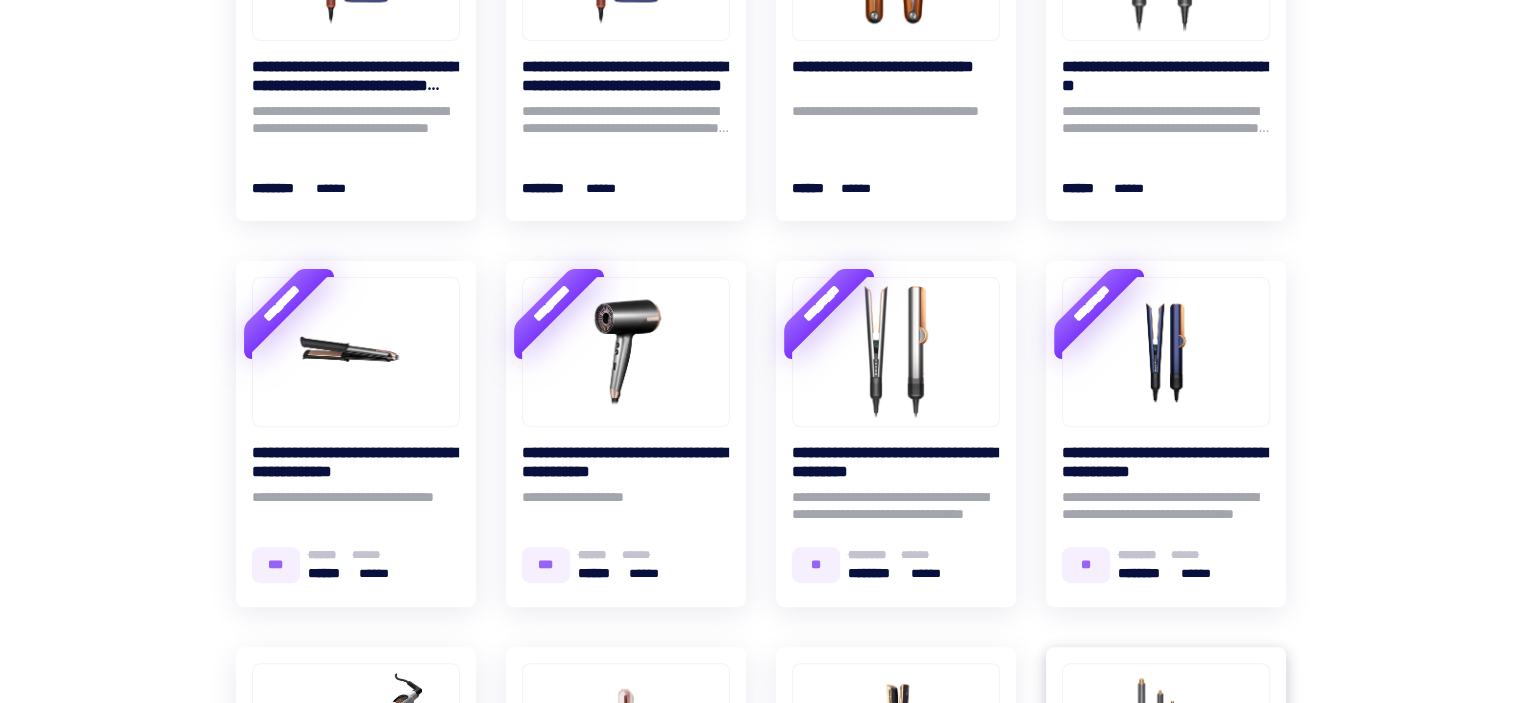 click on "**********" at bounding box center (1166, 434) 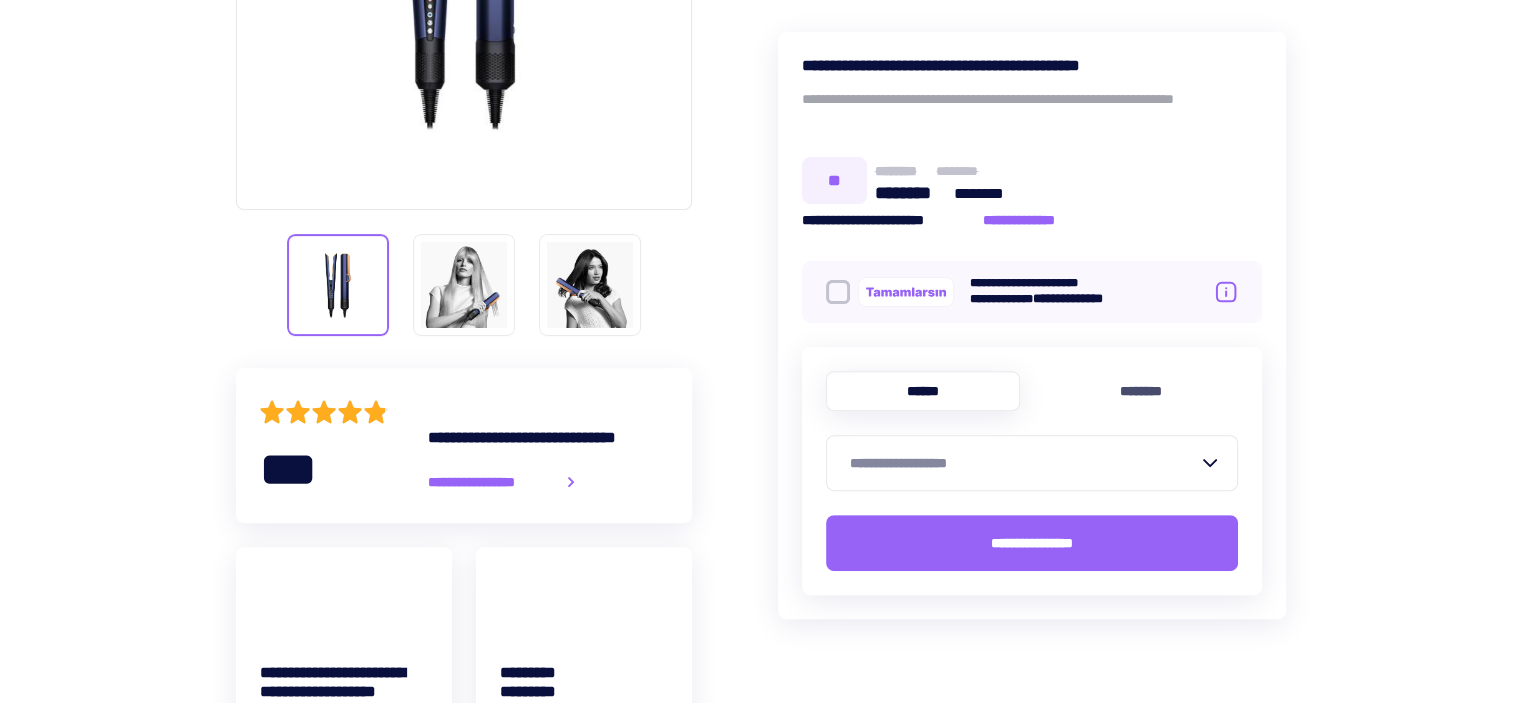 scroll, scrollTop: 0, scrollLeft: 0, axis: both 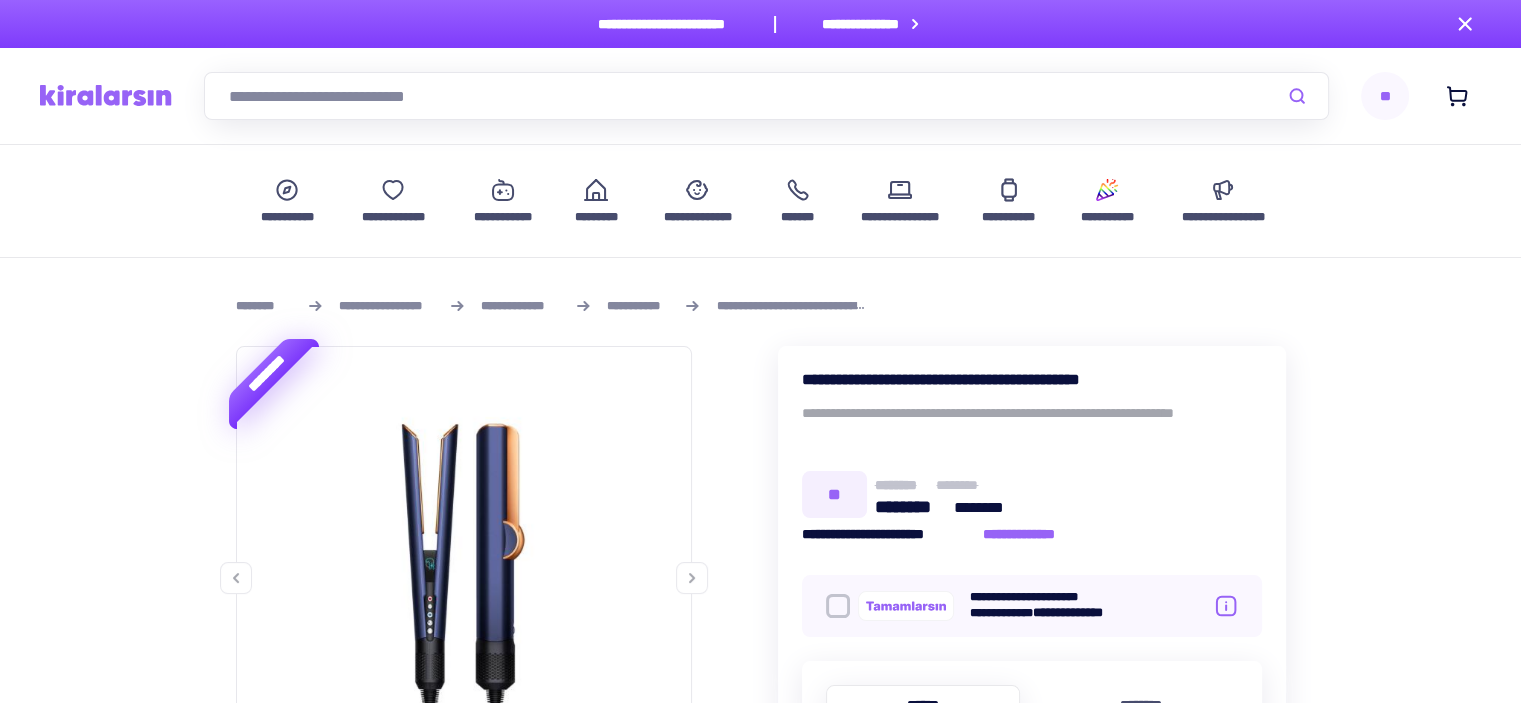 click at bounding box center [692, 578] 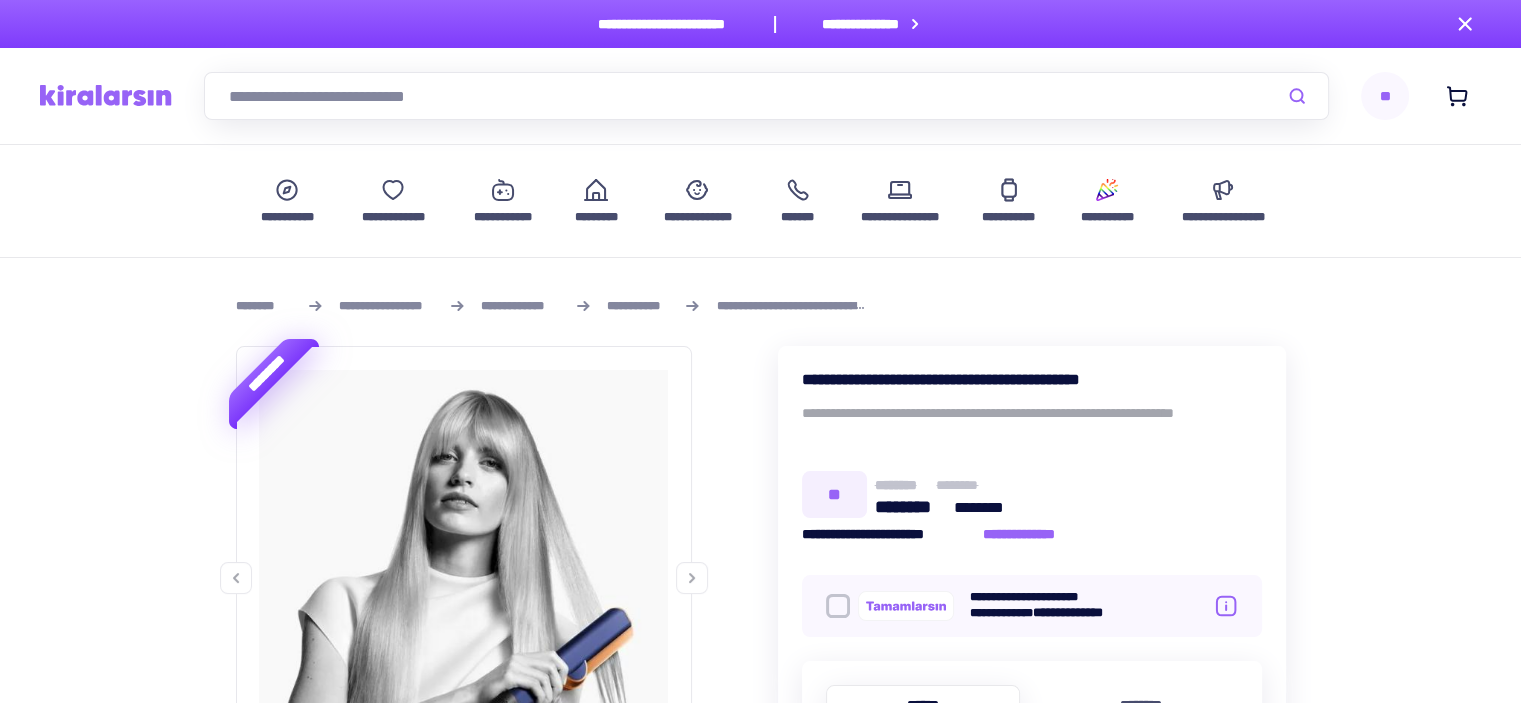 click at bounding box center [692, 578] 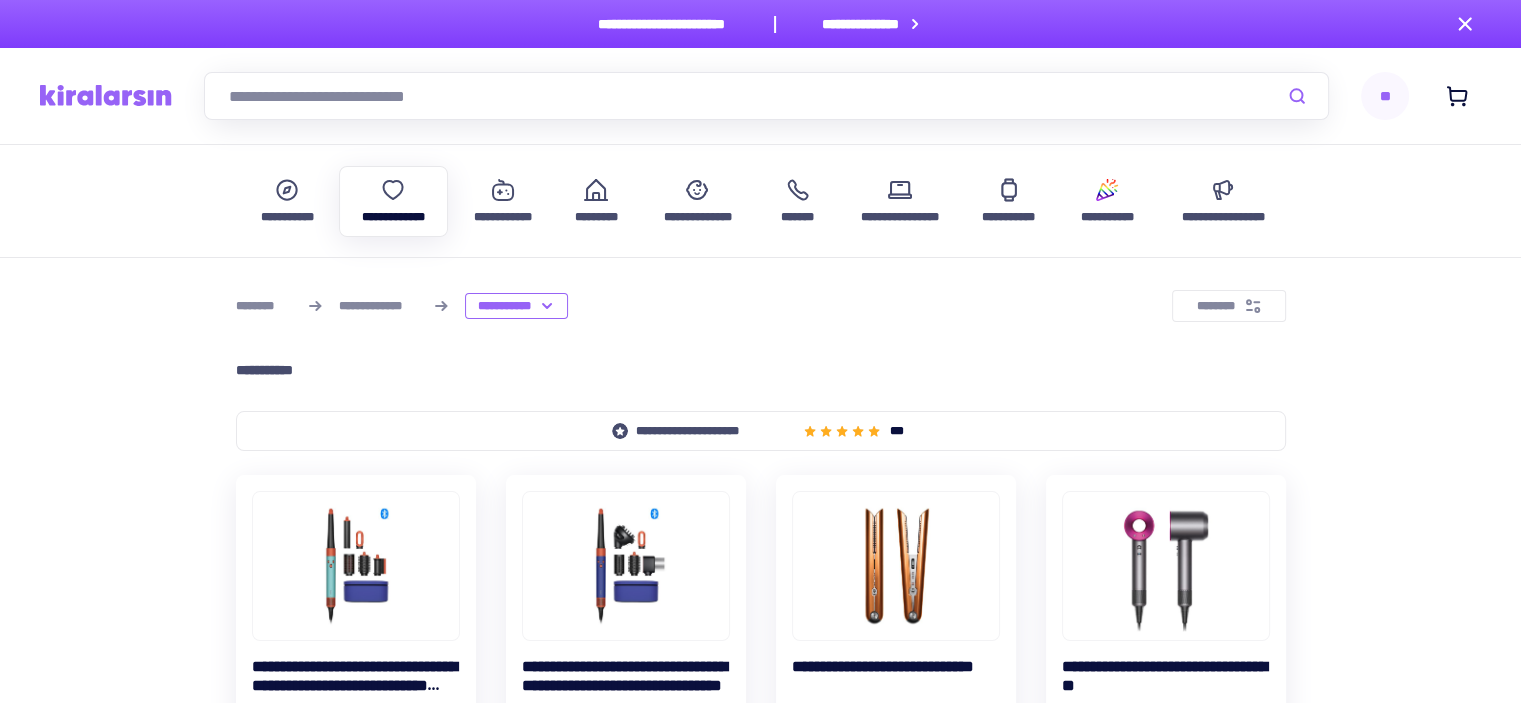 scroll, scrollTop: 600, scrollLeft: 0, axis: vertical 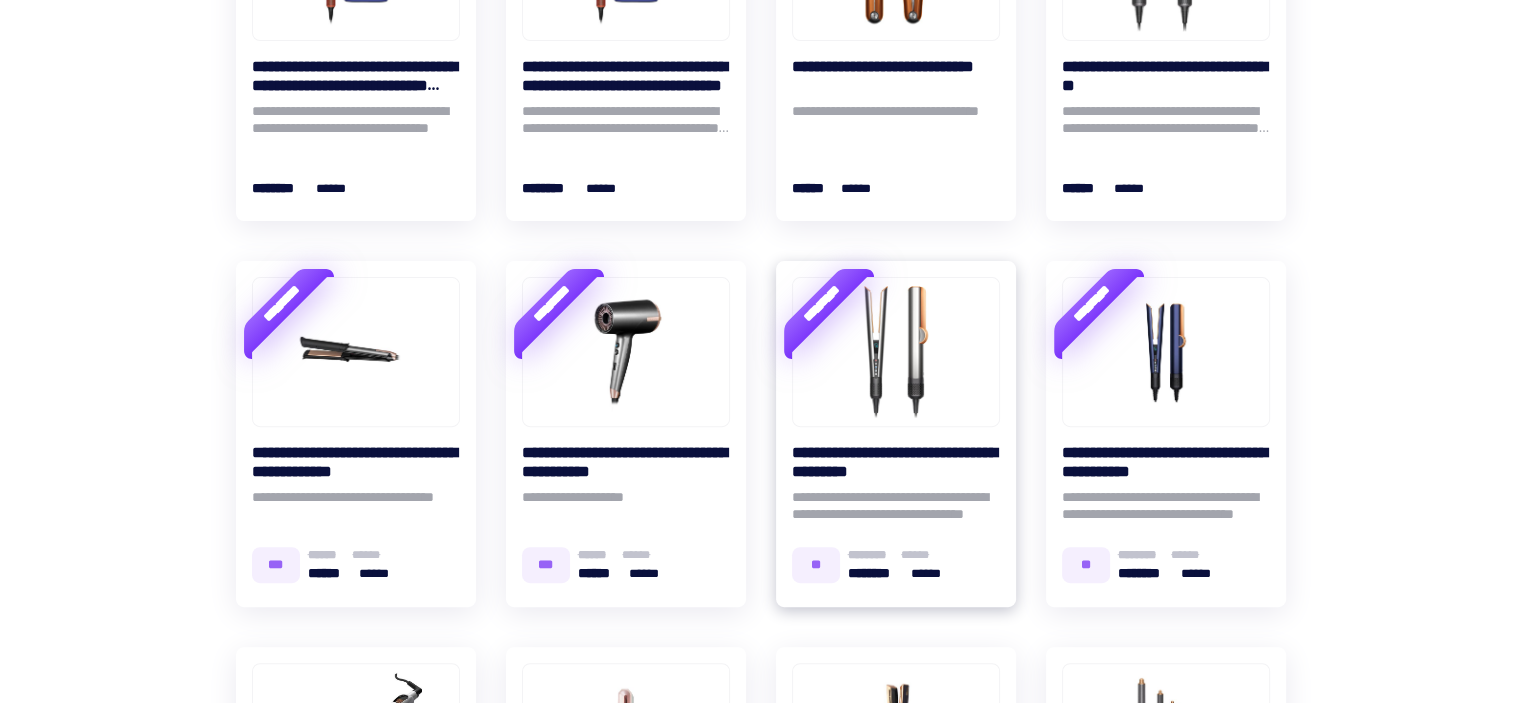click on "**********" at bounding box center (896, 509) 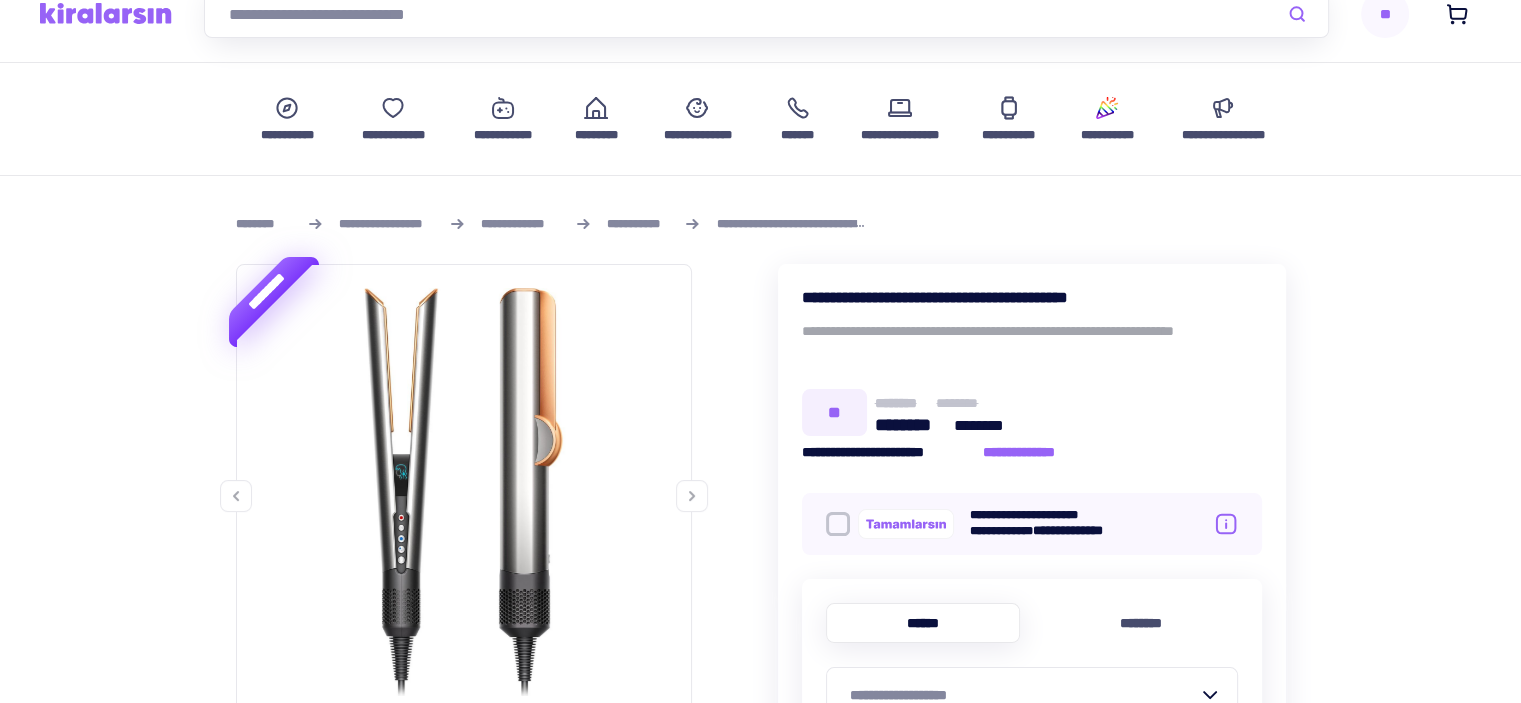 scroll, scrollTop: 200, scrollLeft: 0, axis: vertical 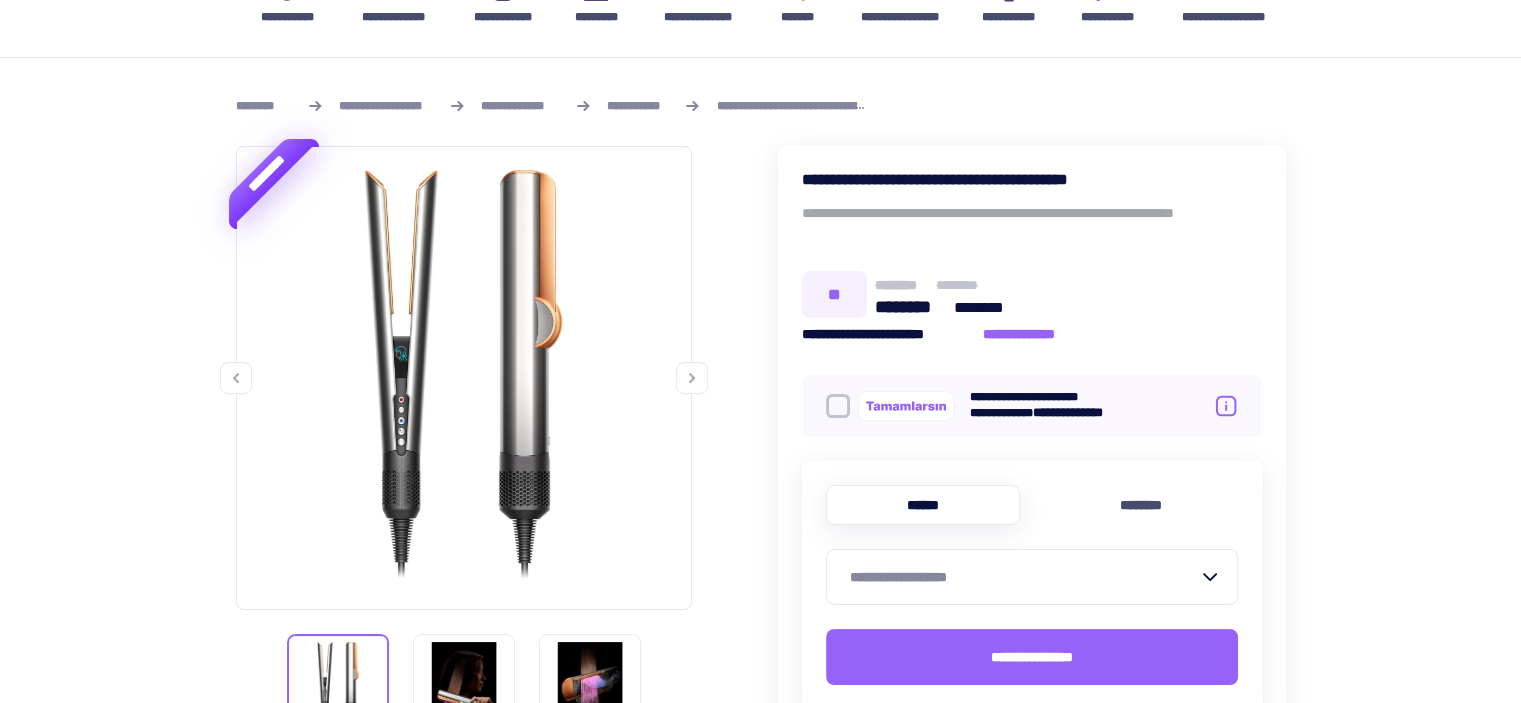 click 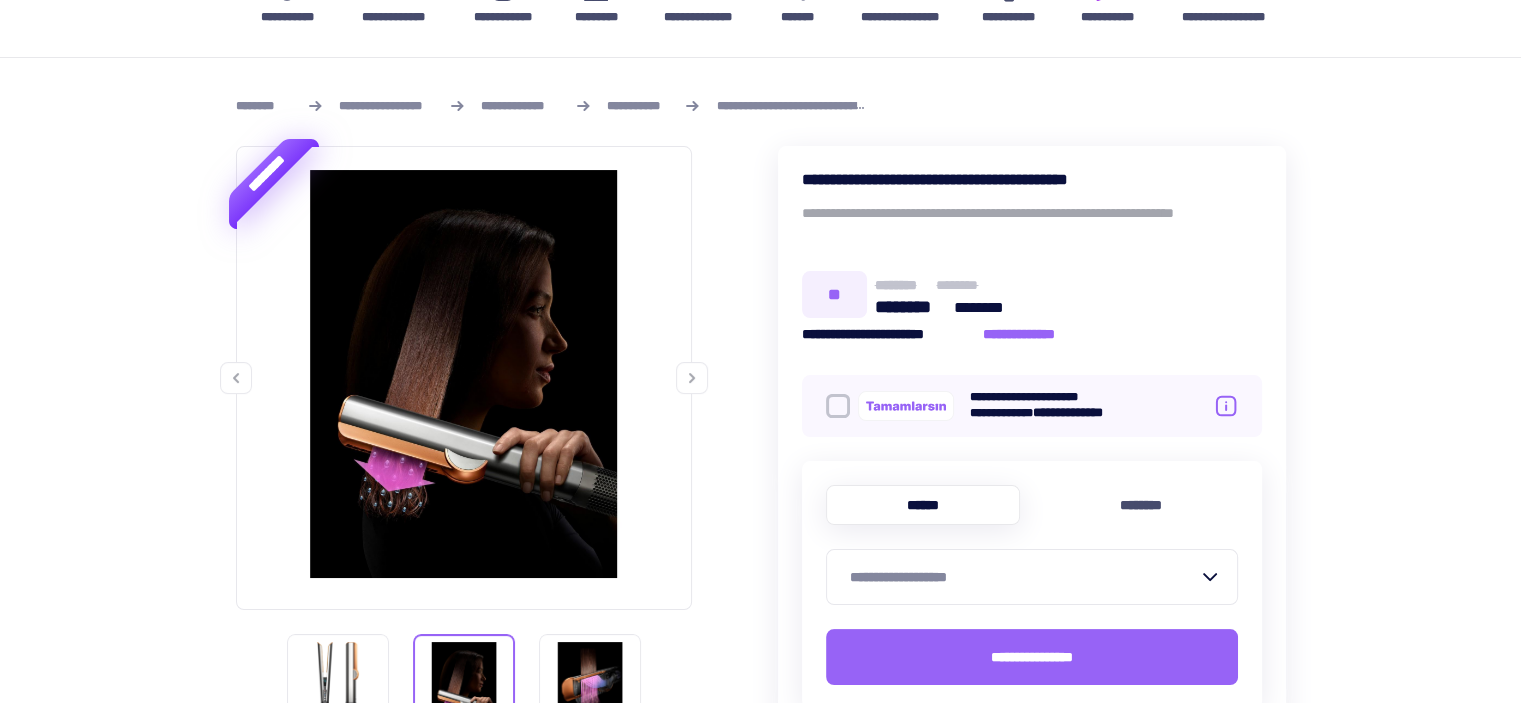 click 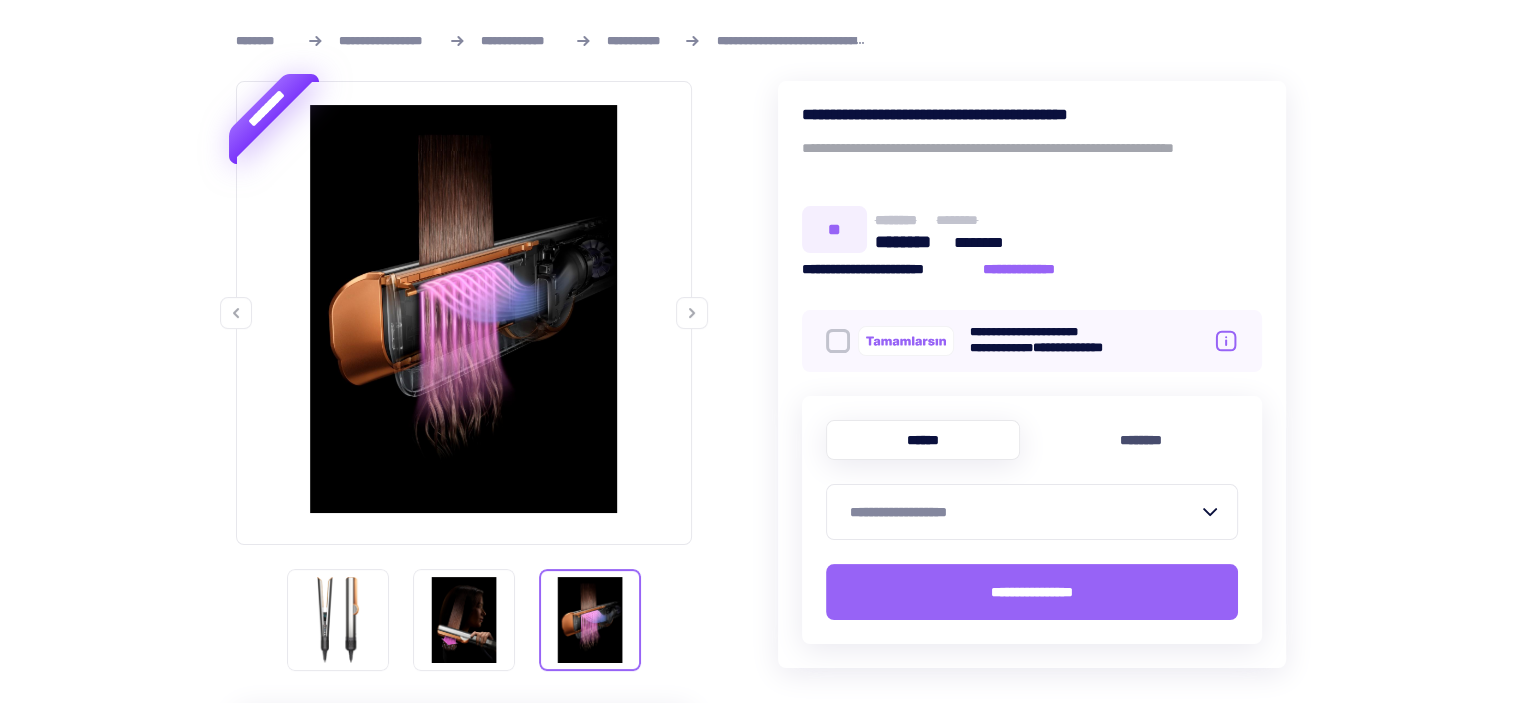 scroll, scrollTop: 300, scrollLeft: 0, axis: vertical 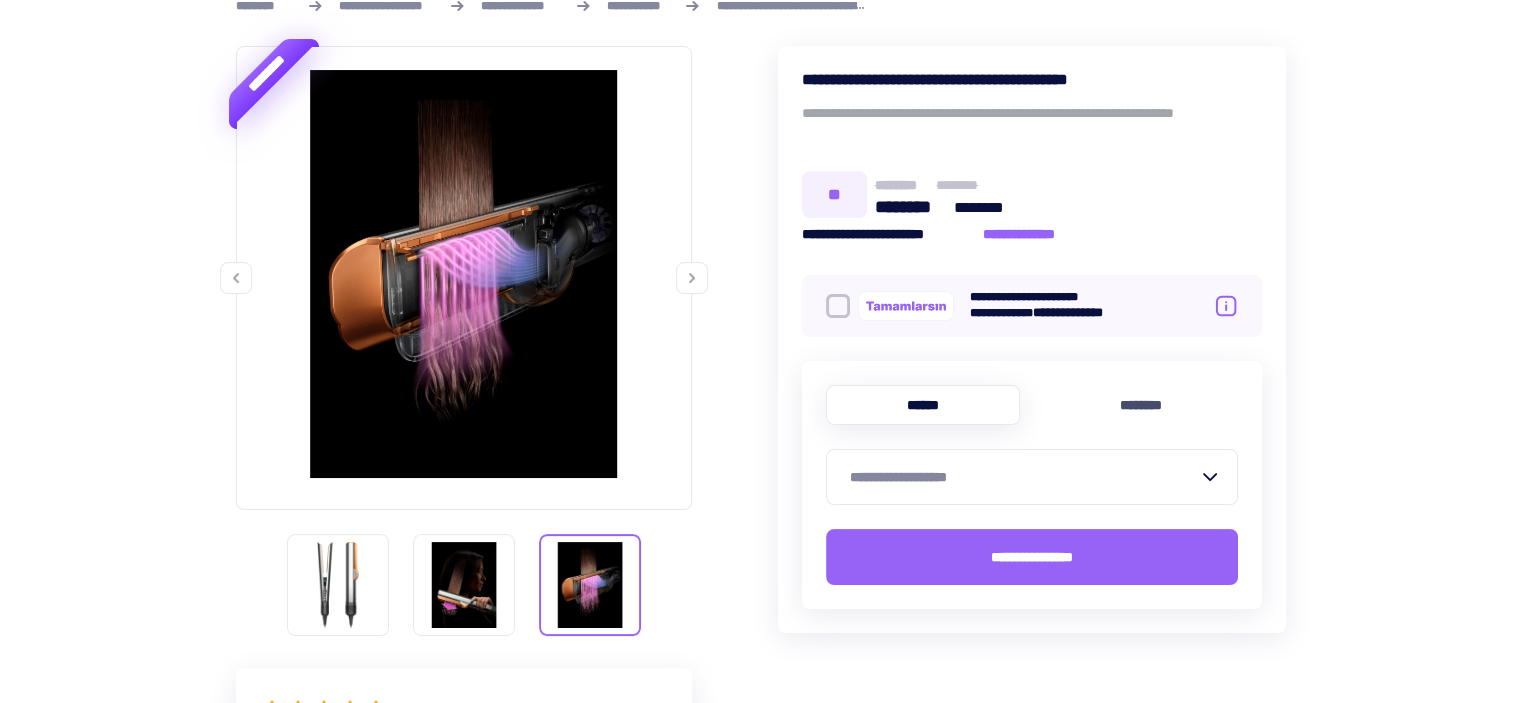 click on "**********" at bounding box center (1024, 477) 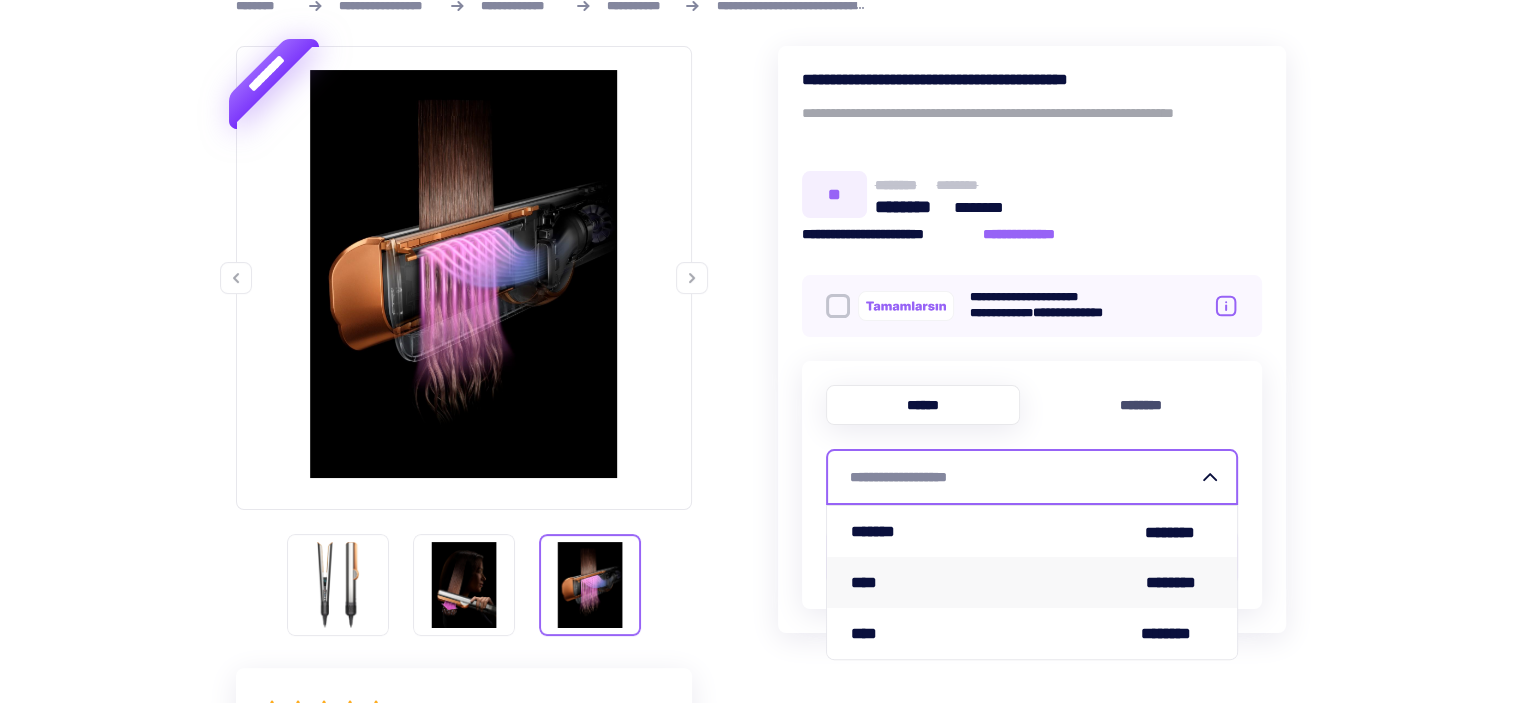 click on "**** ********" at bounding box center [1032, 582] 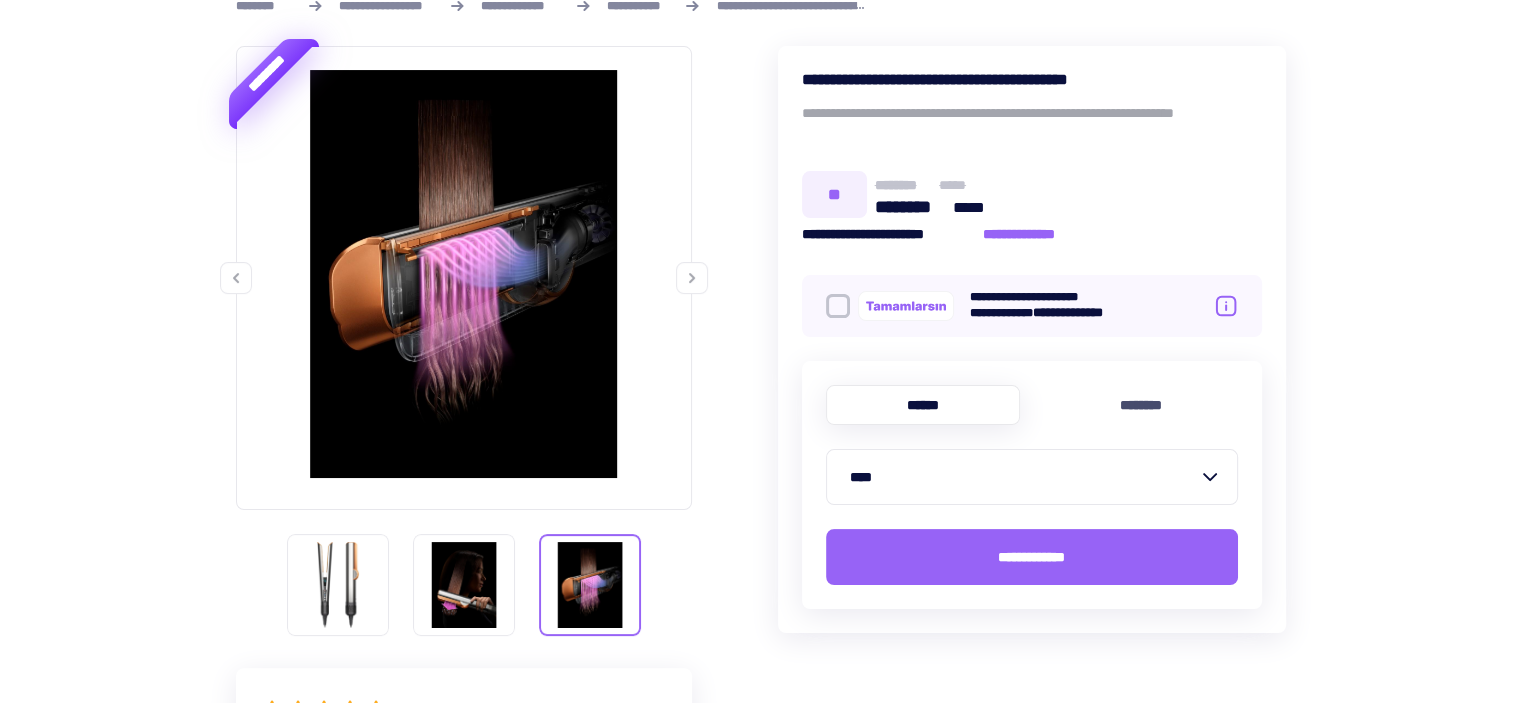 click at bounding box center [838, 306] 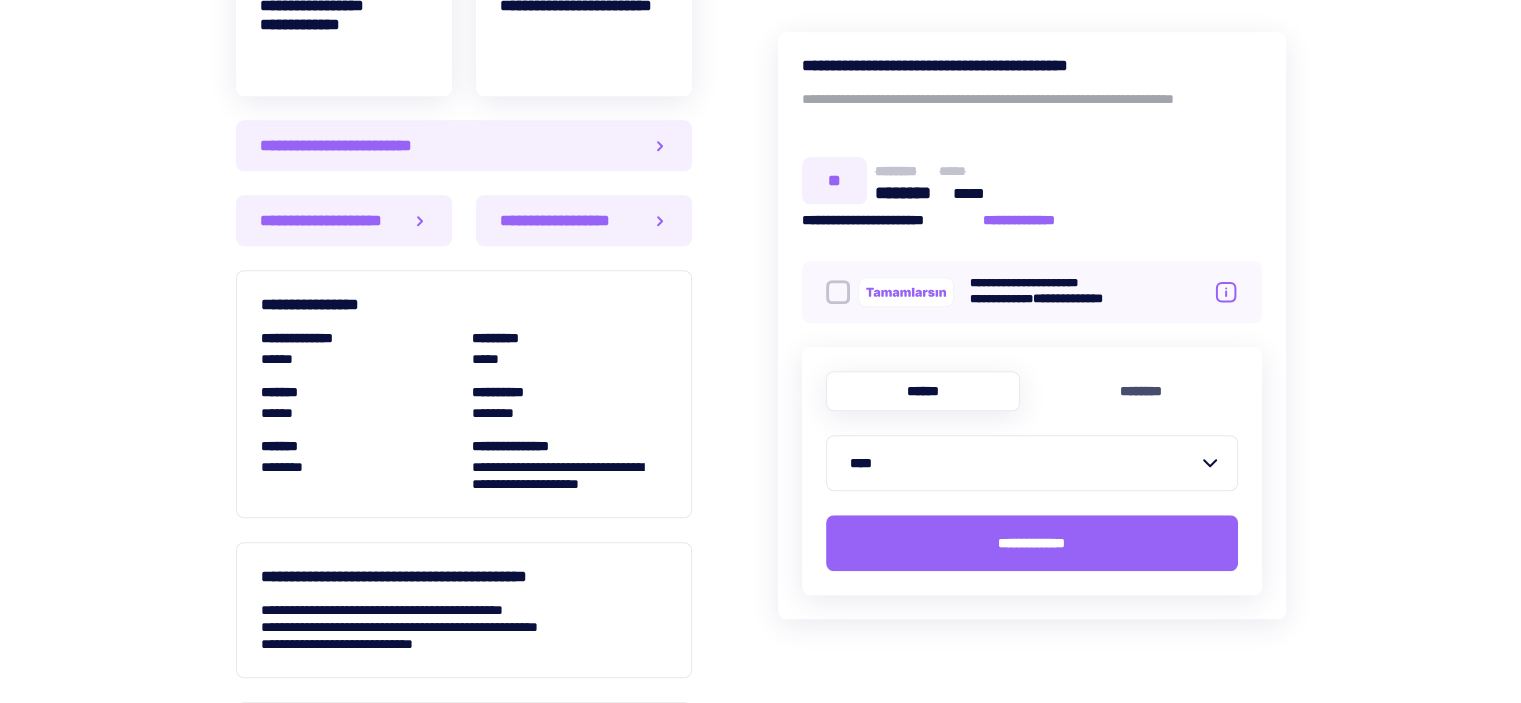 scroll, scrollTop: 1400, scrollLeft: 0, axis: vertical 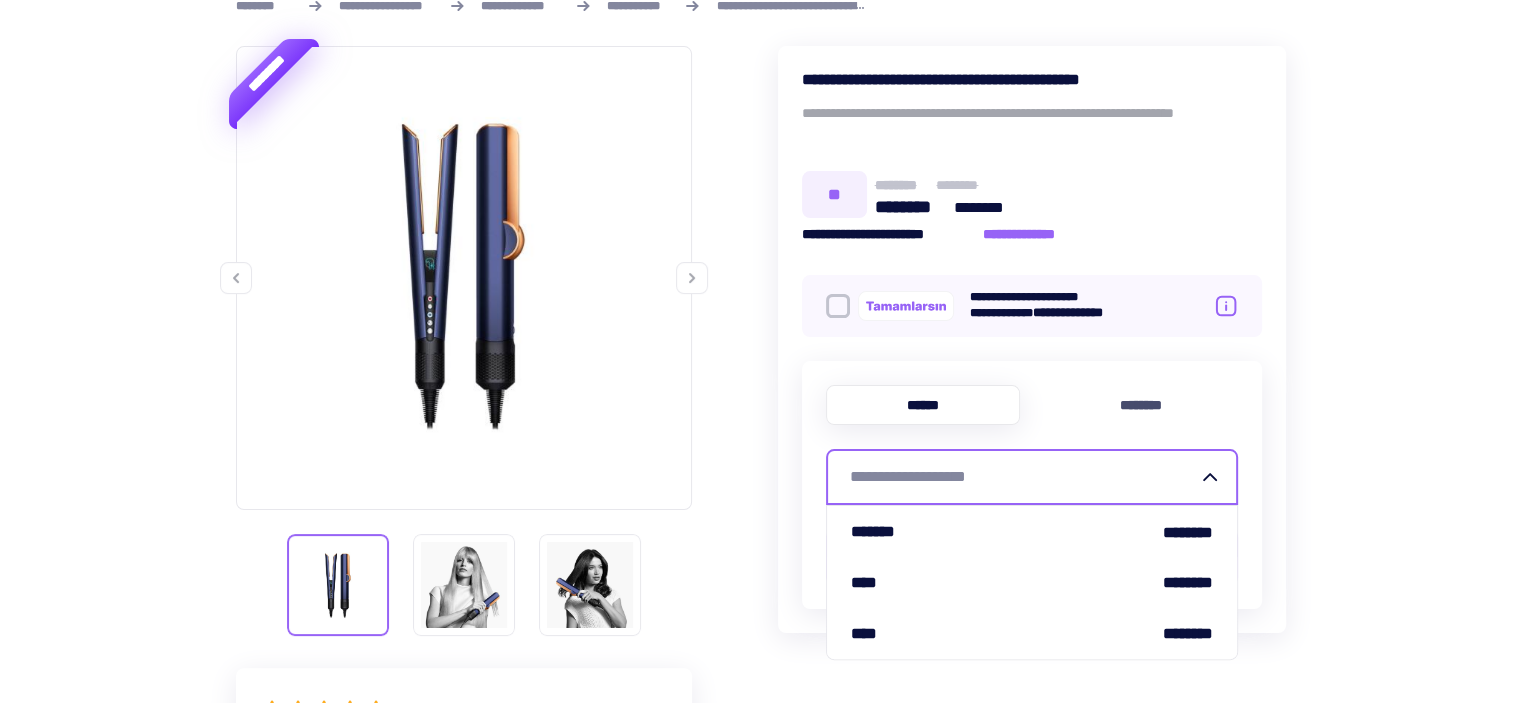 click on "**********" at bounding box center (1024, 477) 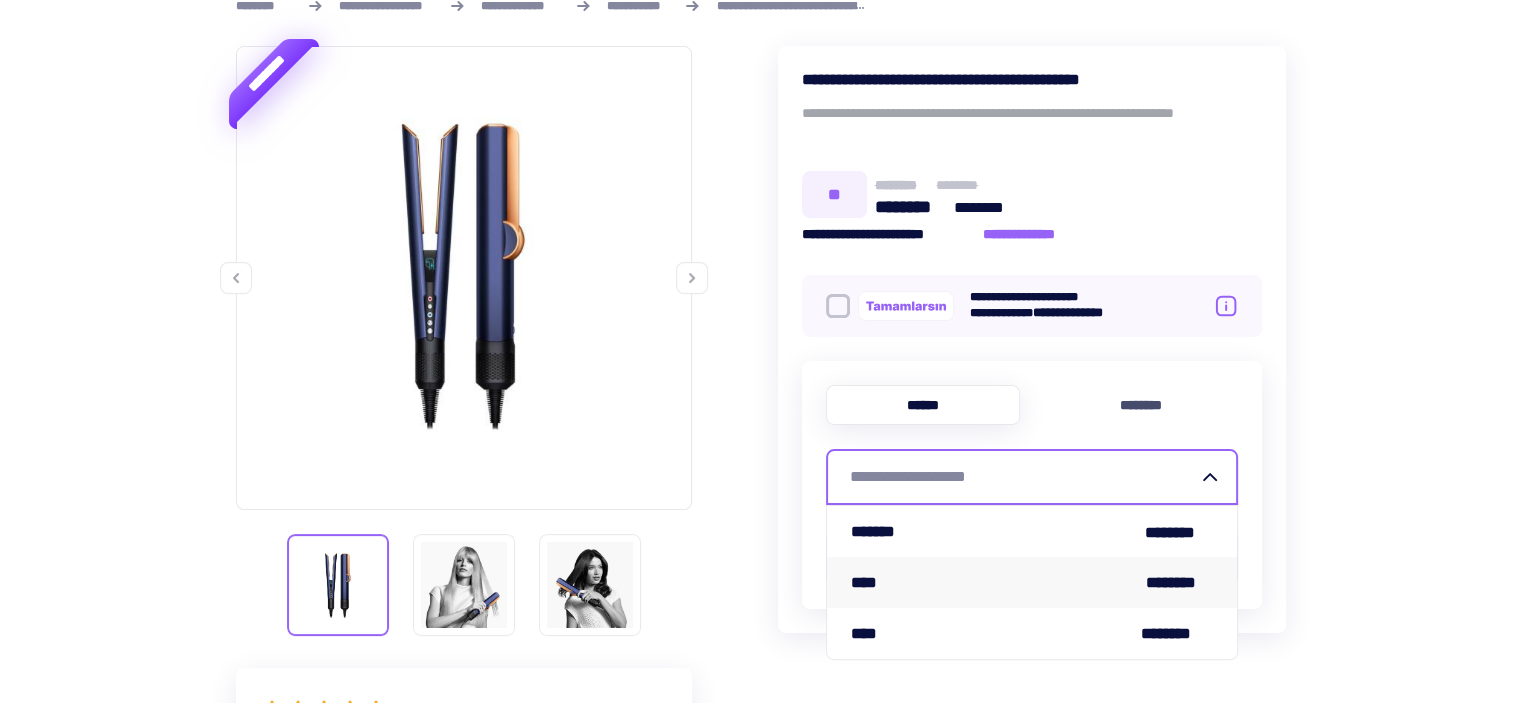 click on "**** ********" at bounding box center (1032, 582) 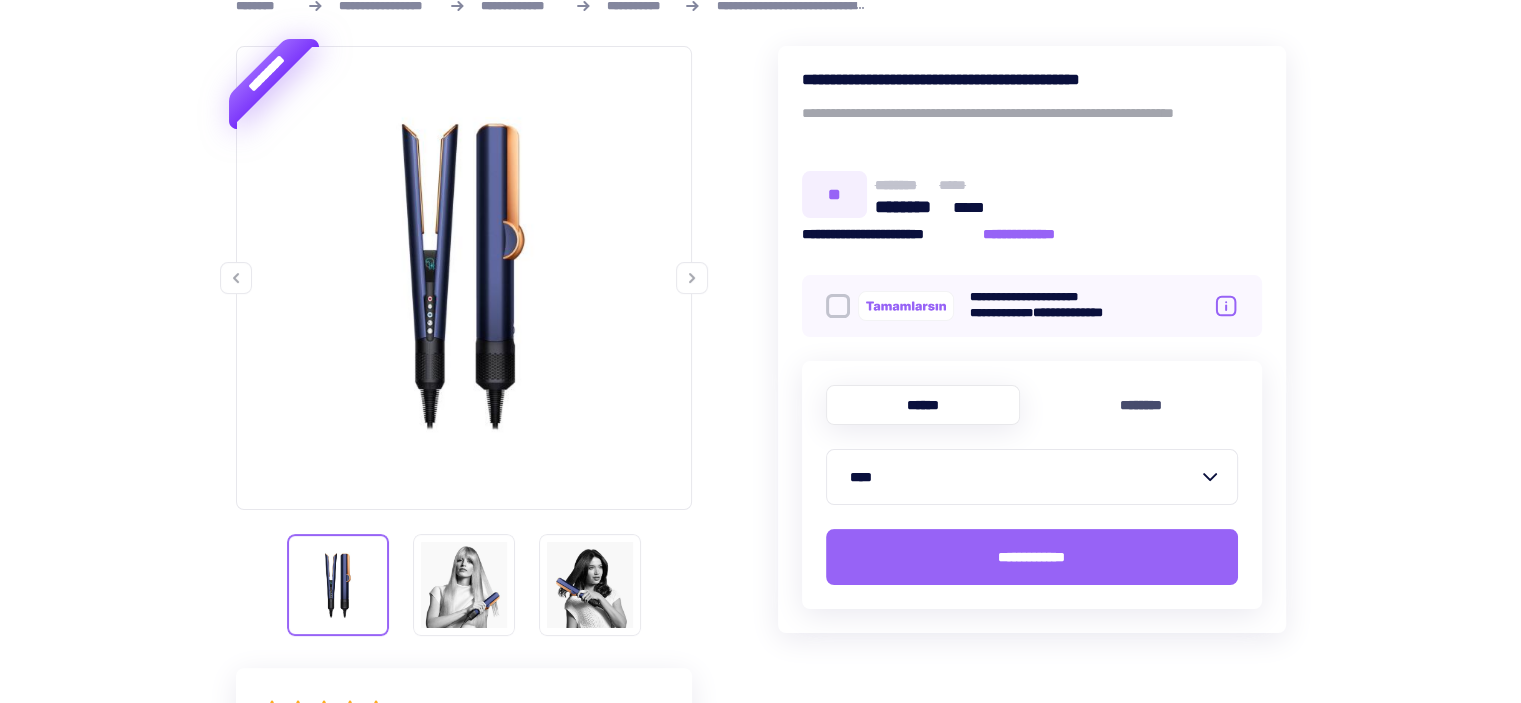drag, startPoint x: 948, startPoint y: 568, endPoint x: 1396, endPoint y: 445, distance: 464.5783 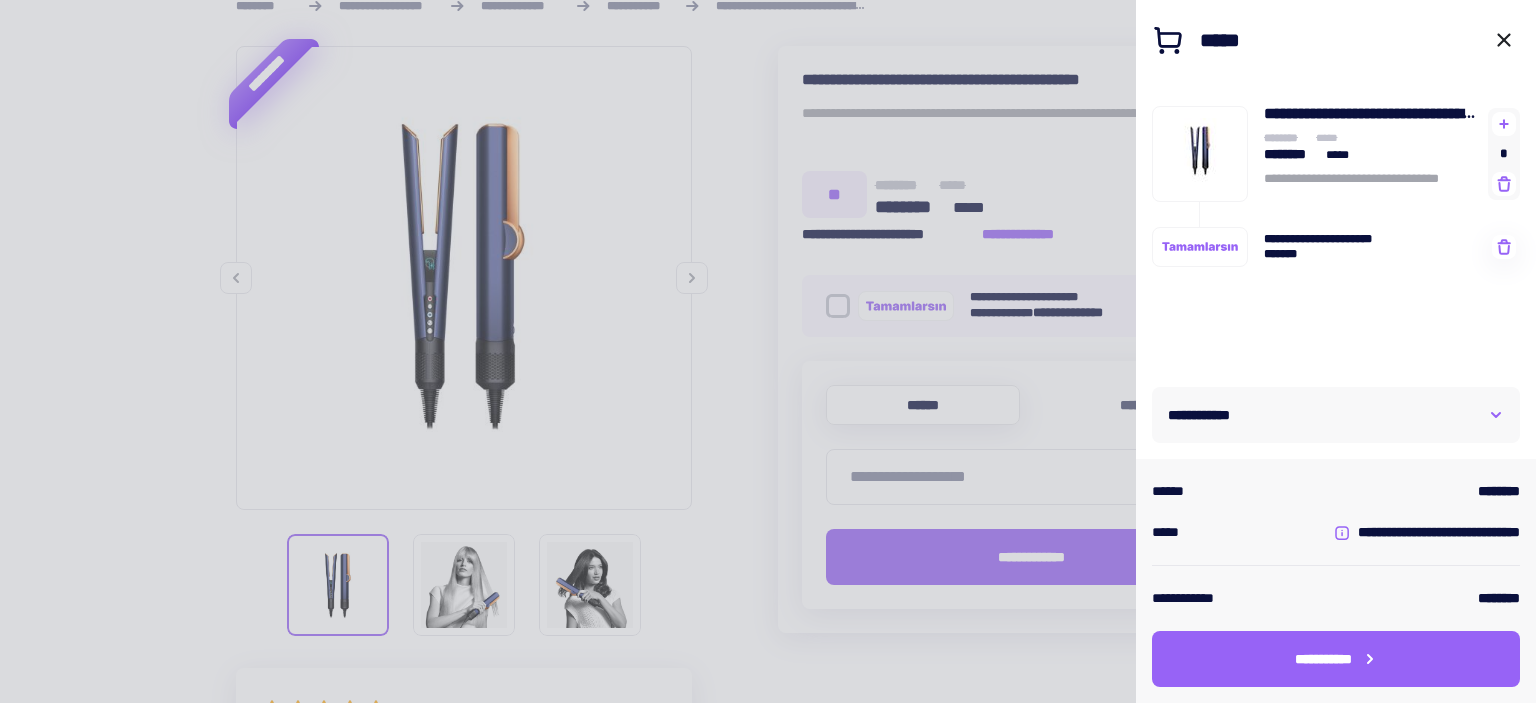 click on "**********" at bounding box center (1336, 415) 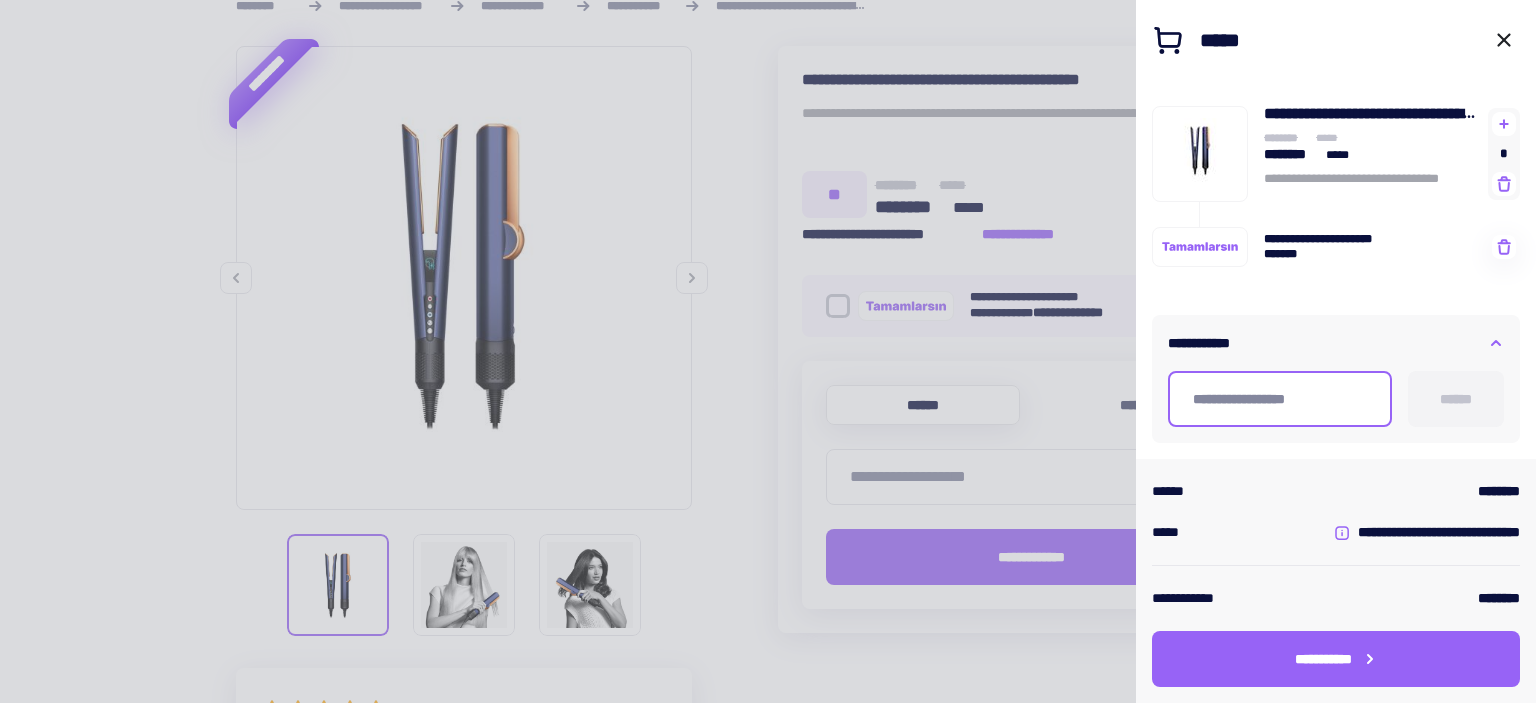 click at bounding box center [1280, 399] 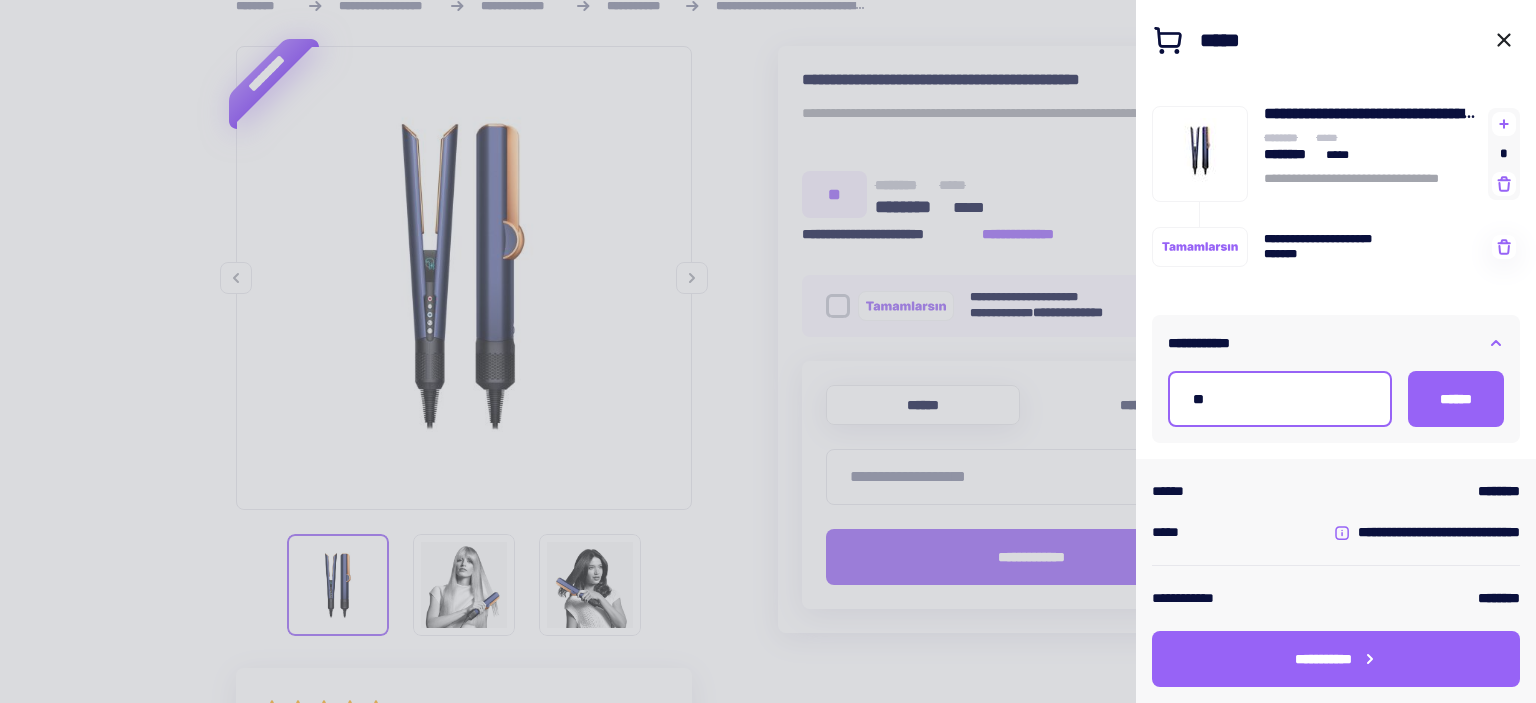 type on "*" 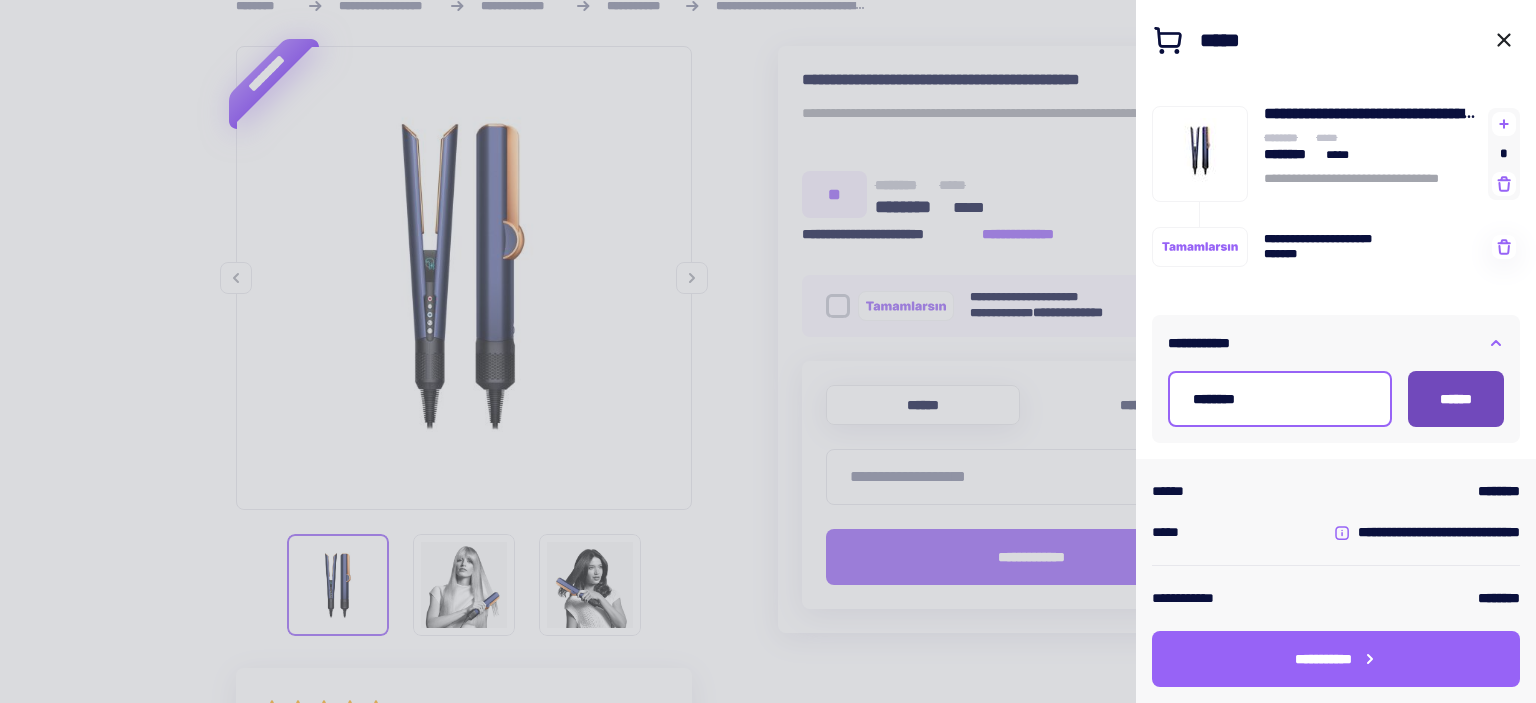 type on "********" 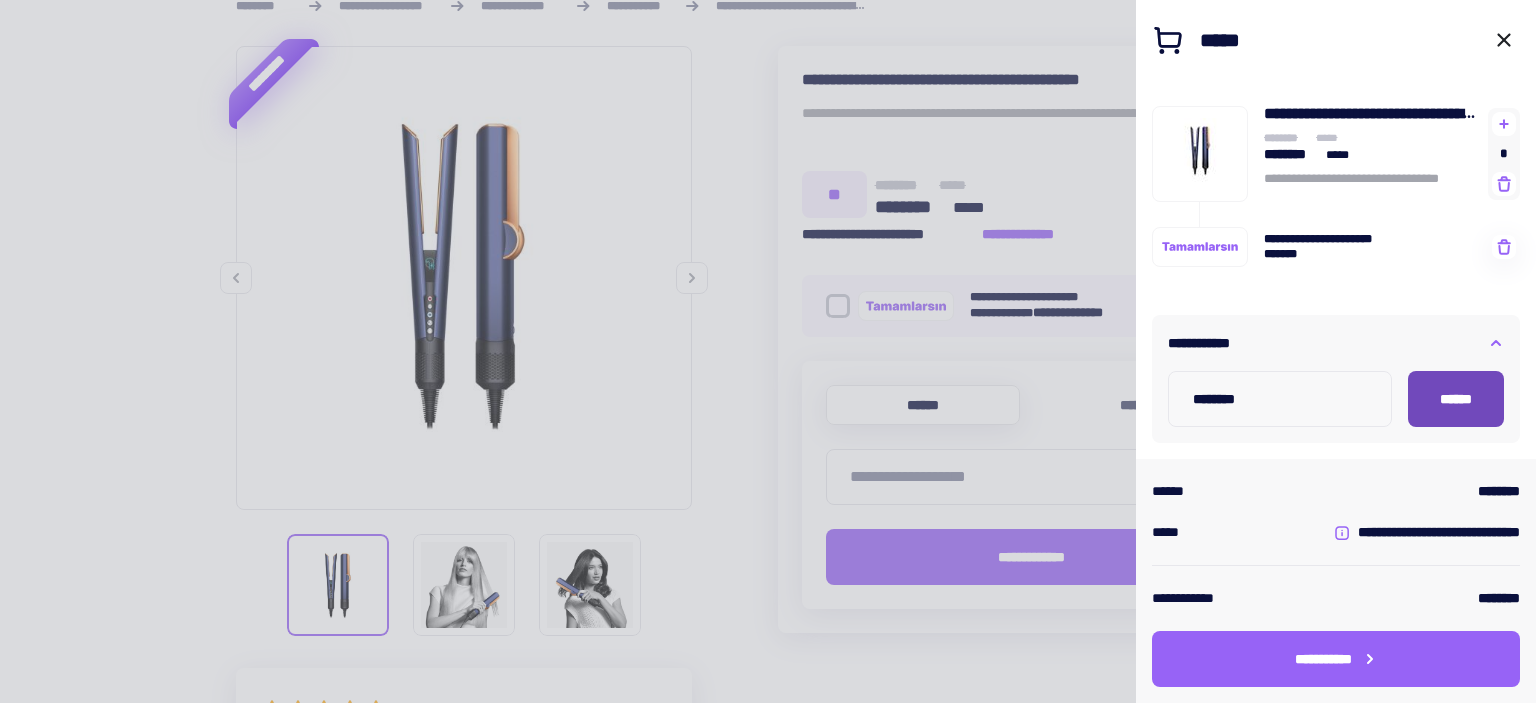 click on "******" at bounding box center (1456, 399) 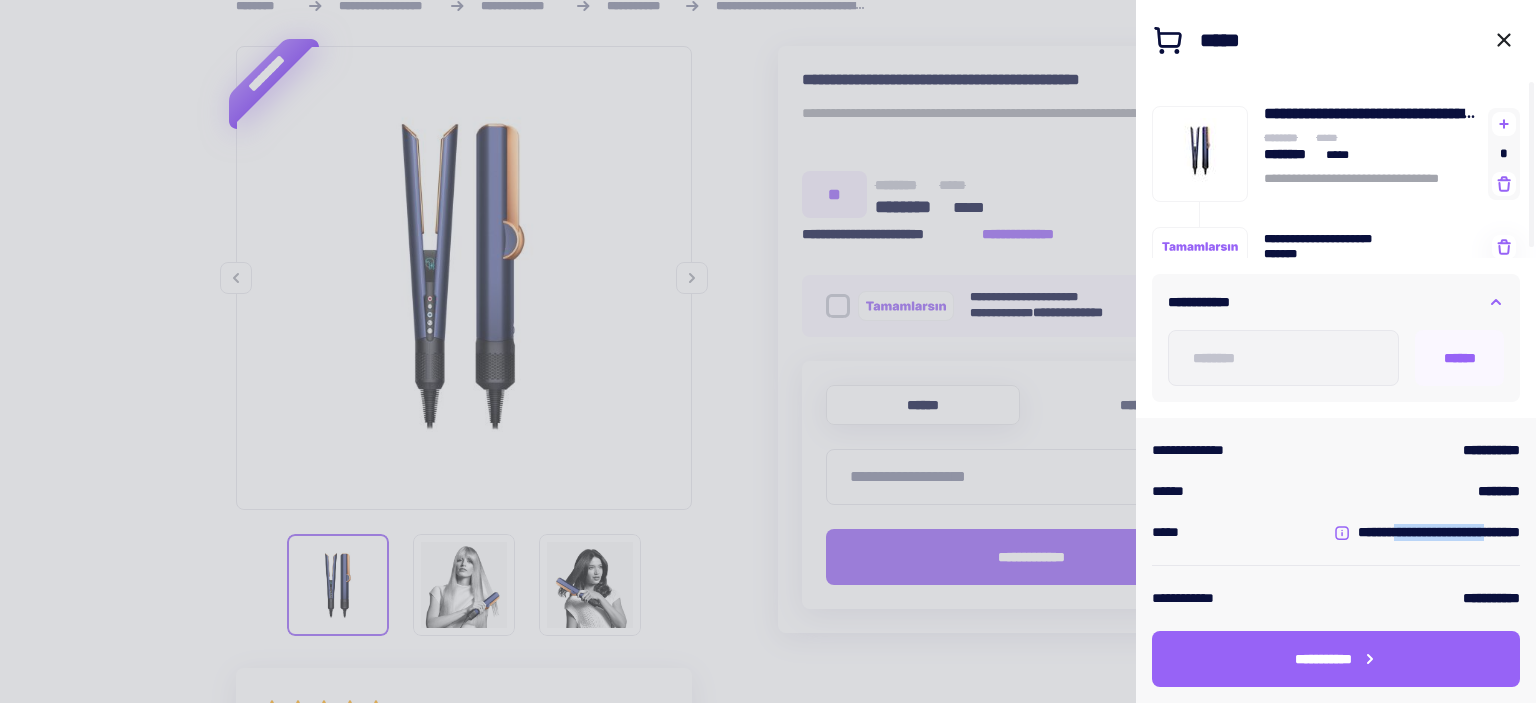 drag, startPoint x: 1352, startPoint y: 538, endPoint x: 1472, endPoint y: 530, distance: 120.26637 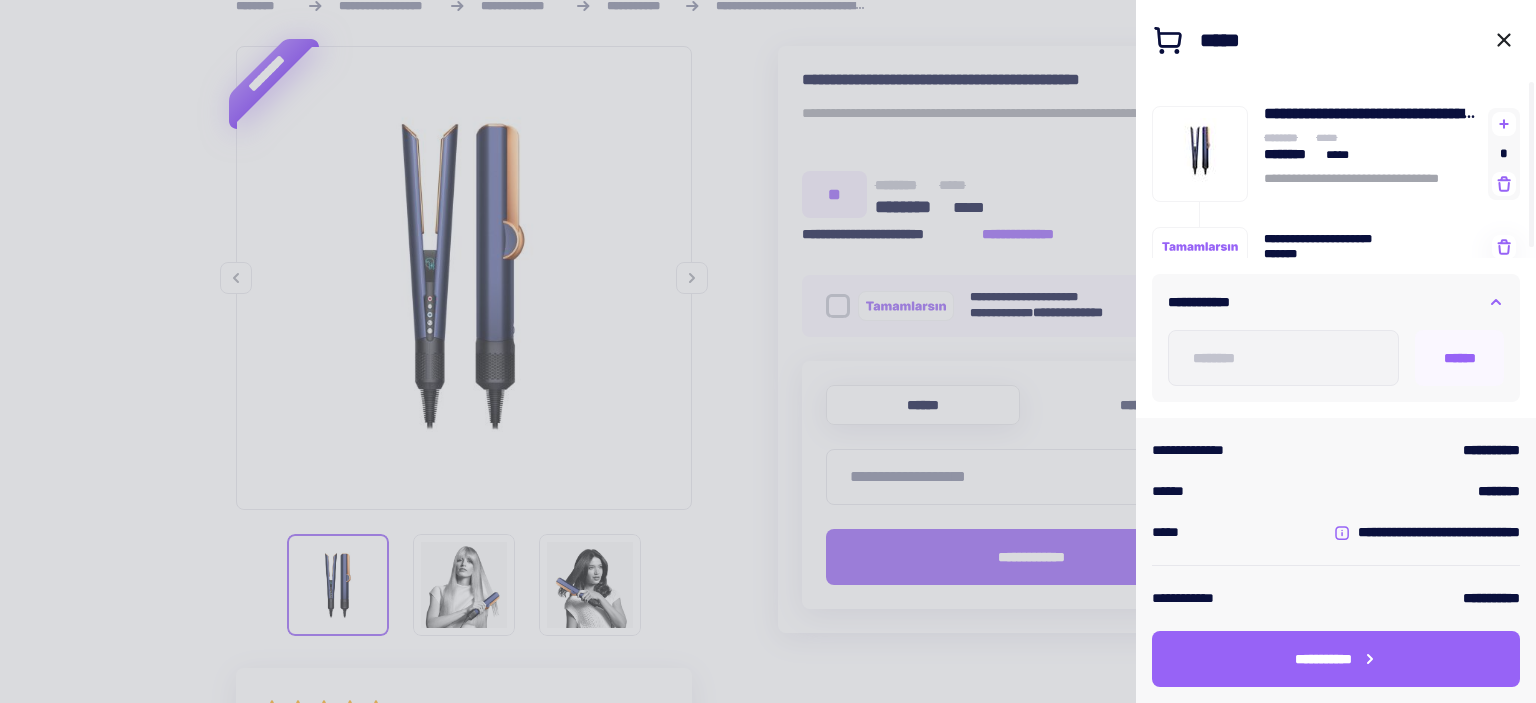 click on "**********" at bounding box center (1336, 586) 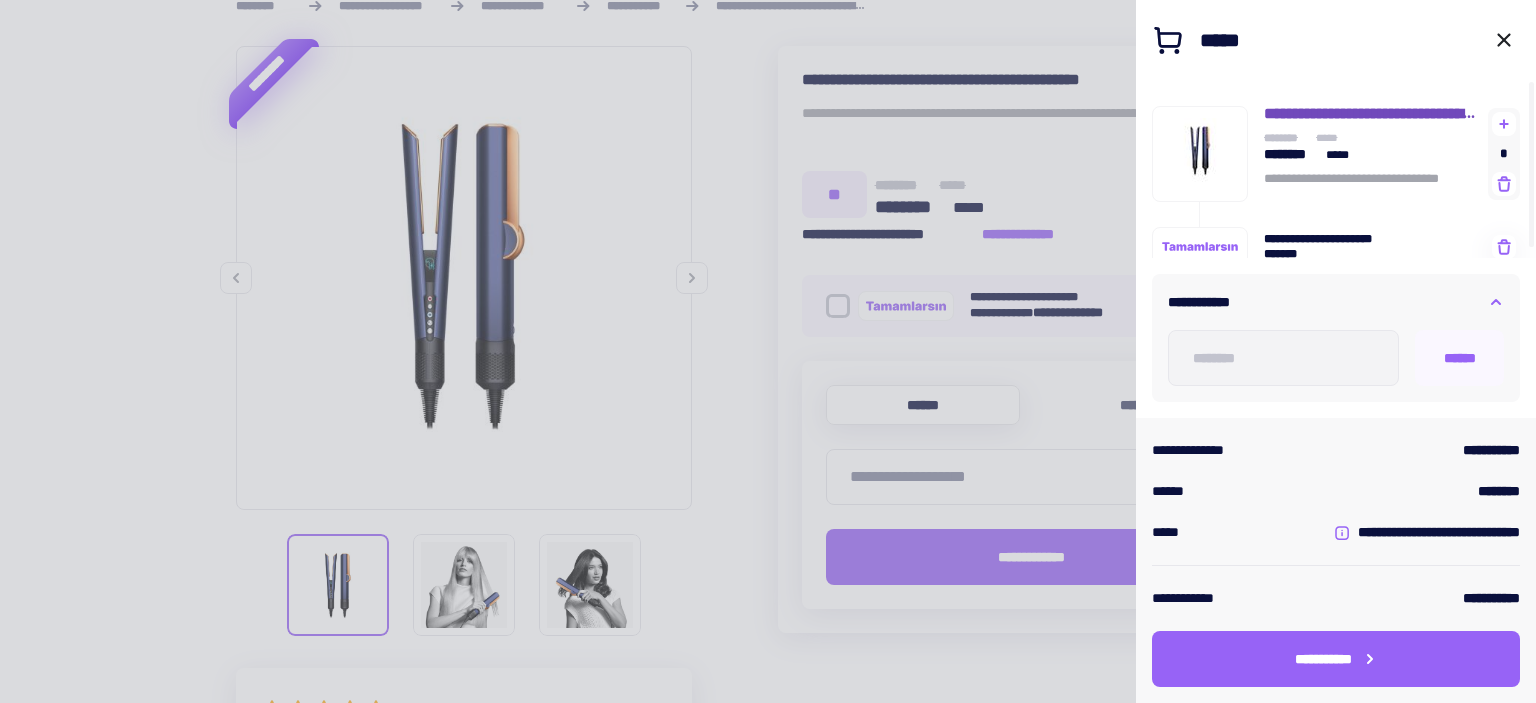 click on "**********" at bounding box center [1372, 187] 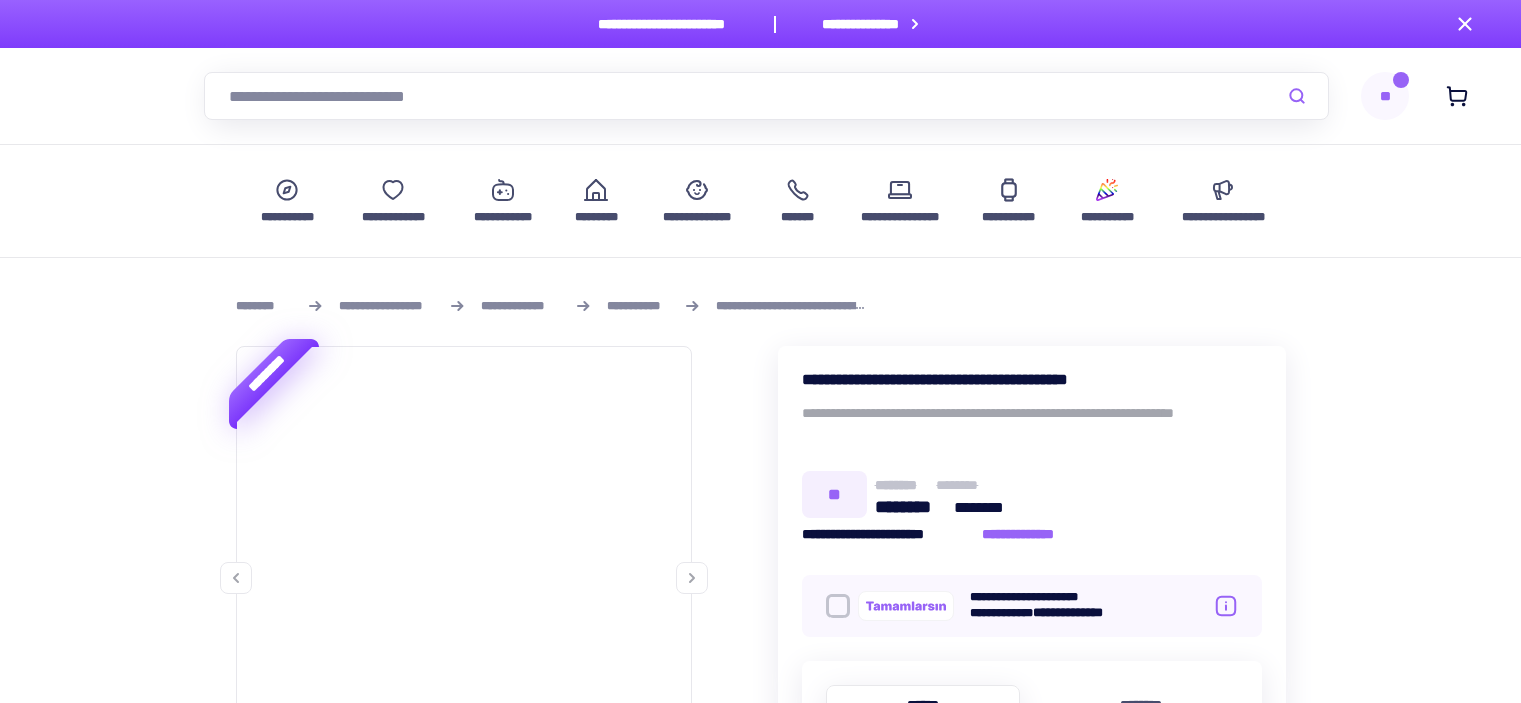 scroll, scrollTop: 0, scrollLeft: 0, axis: both 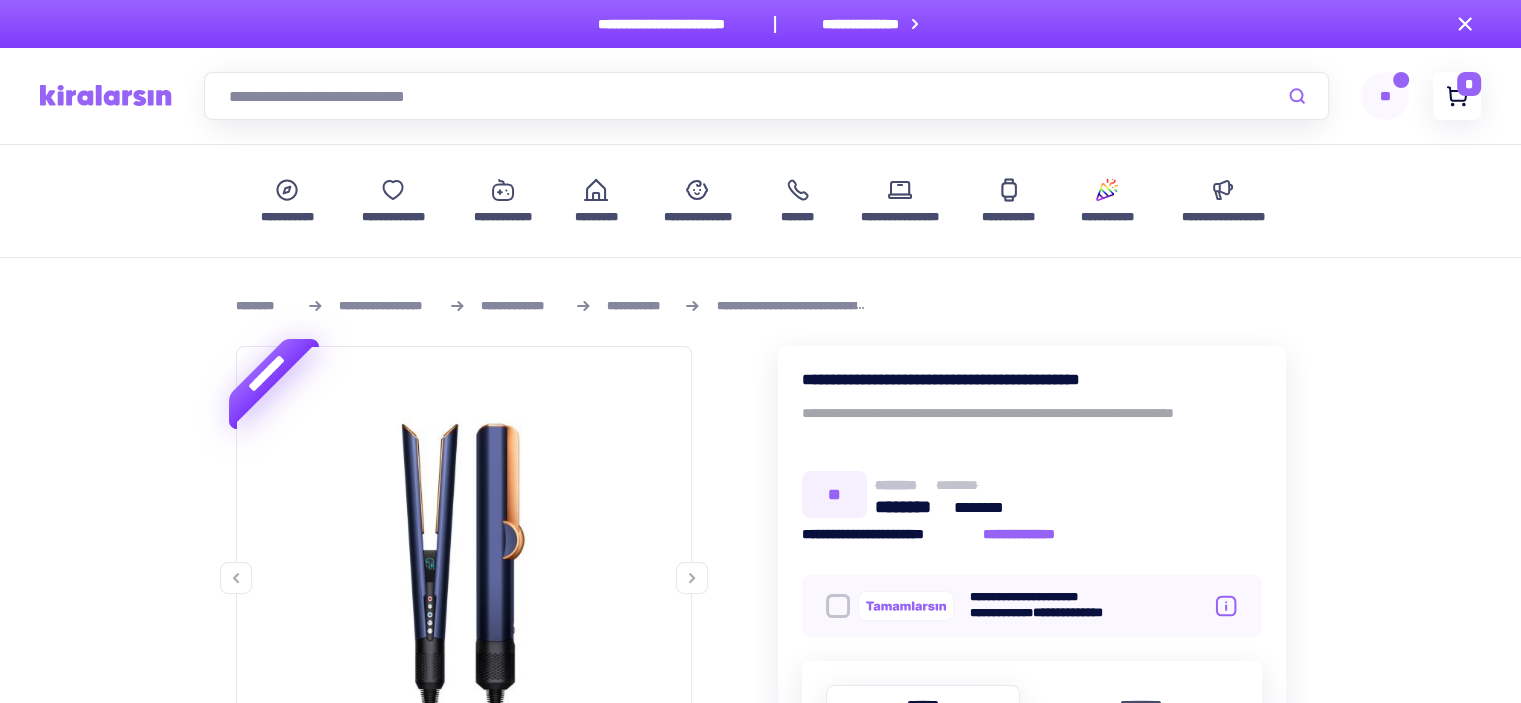 click on "*" at bounding box center [1469, 84] 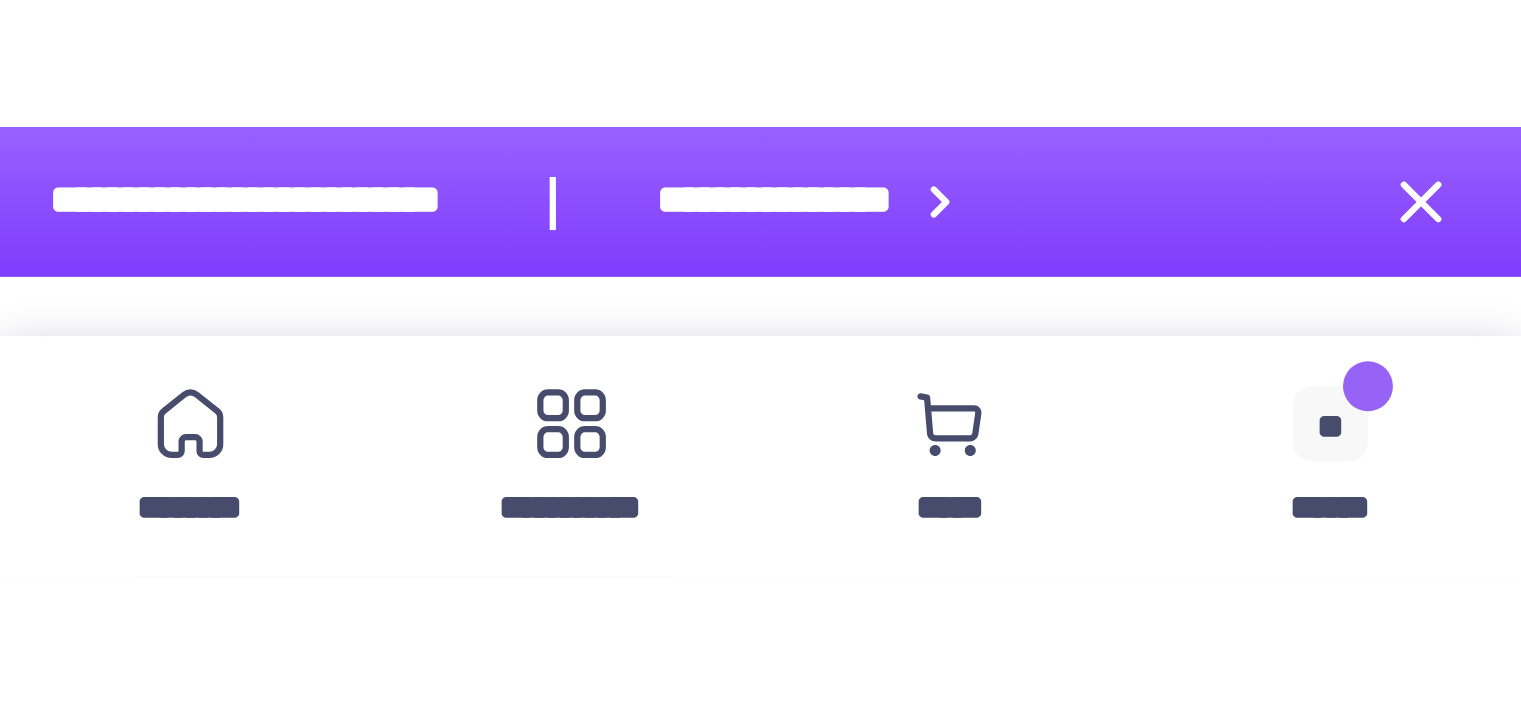 scroll, scrollTop: 0, scrollLeft: 0, axis: both 